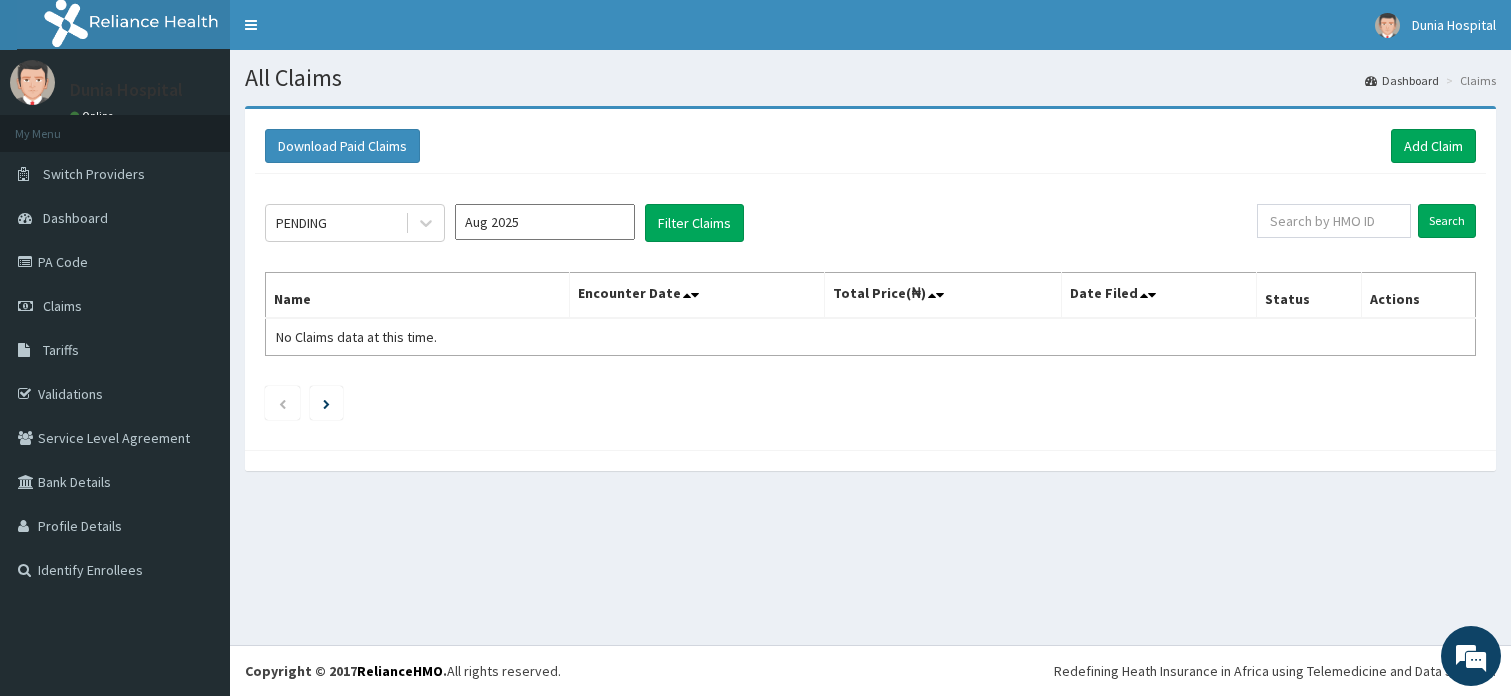 scroll, scrollTop: 0, scrollLeft: 0, axis: both 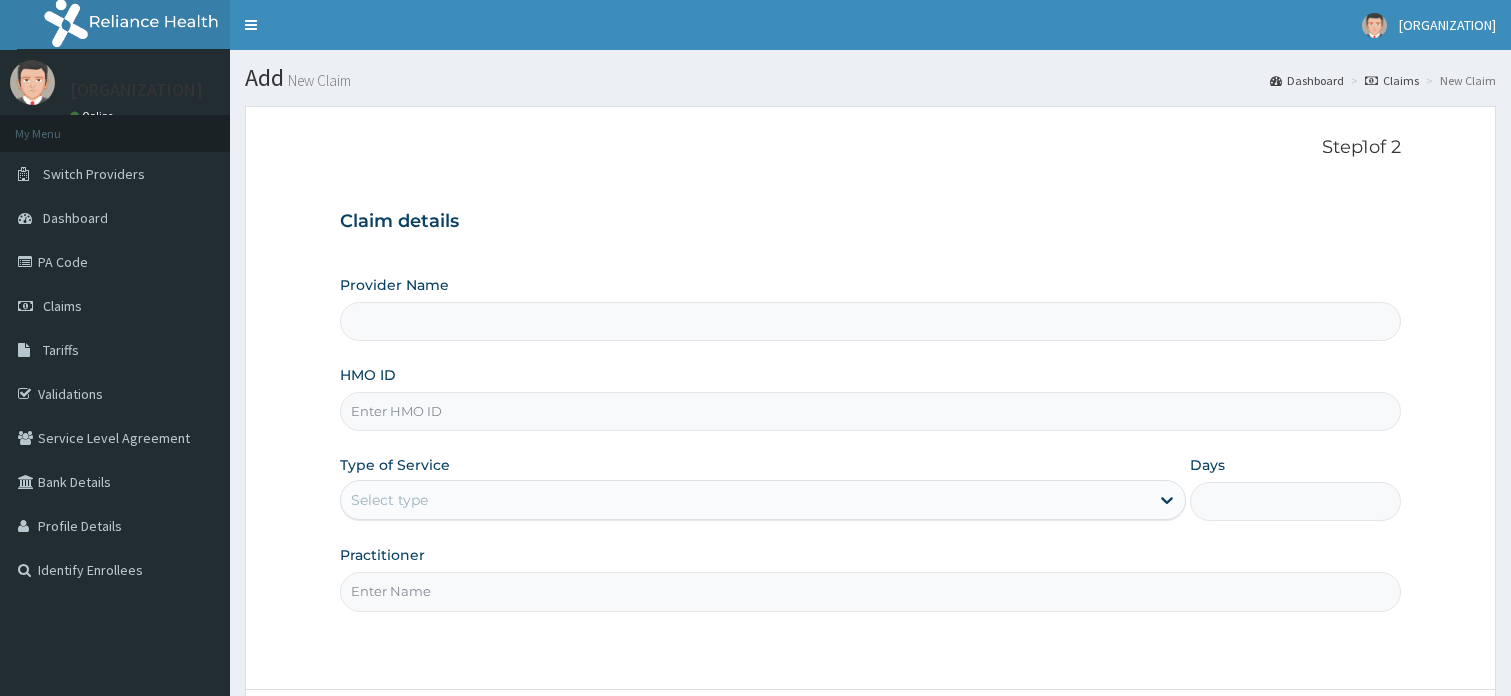 type on "Dunia hospital" 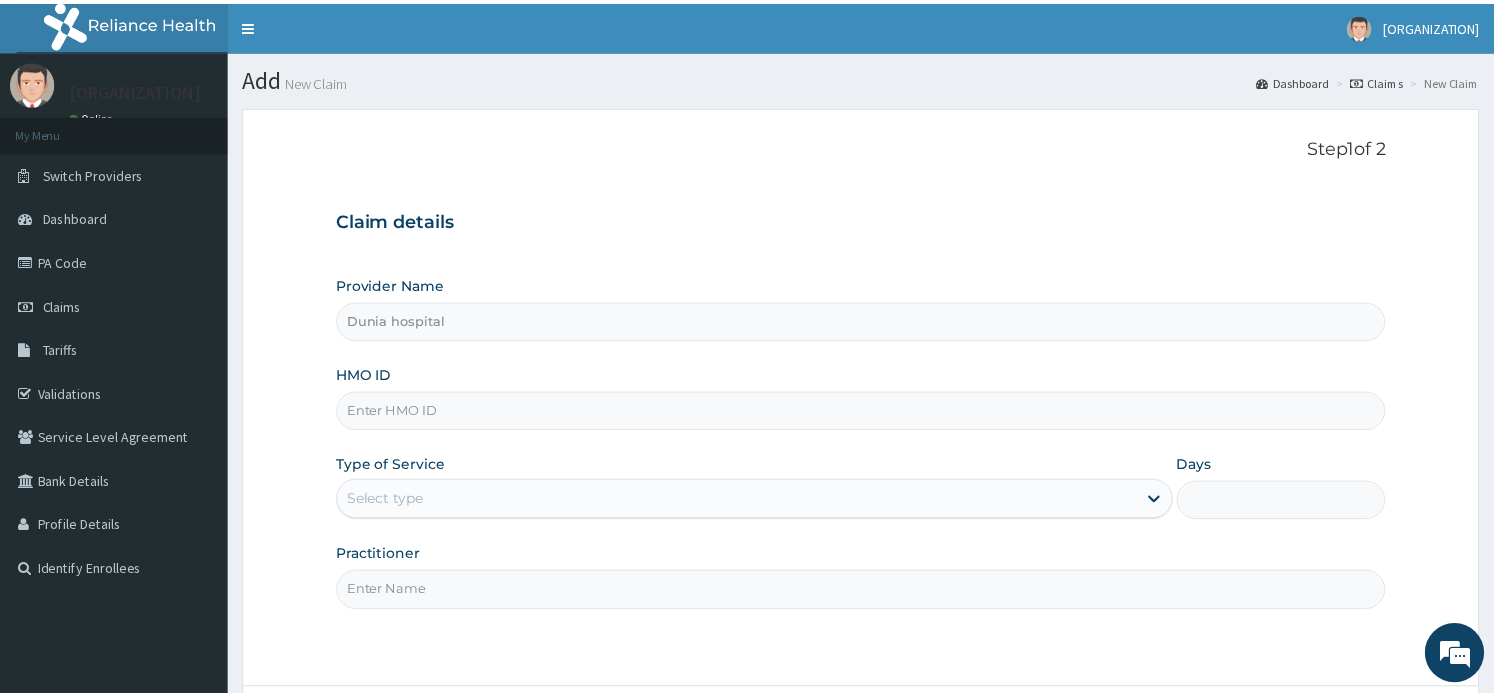 scroll, scrollTop: 0, scrollLeft: 0, axis: both 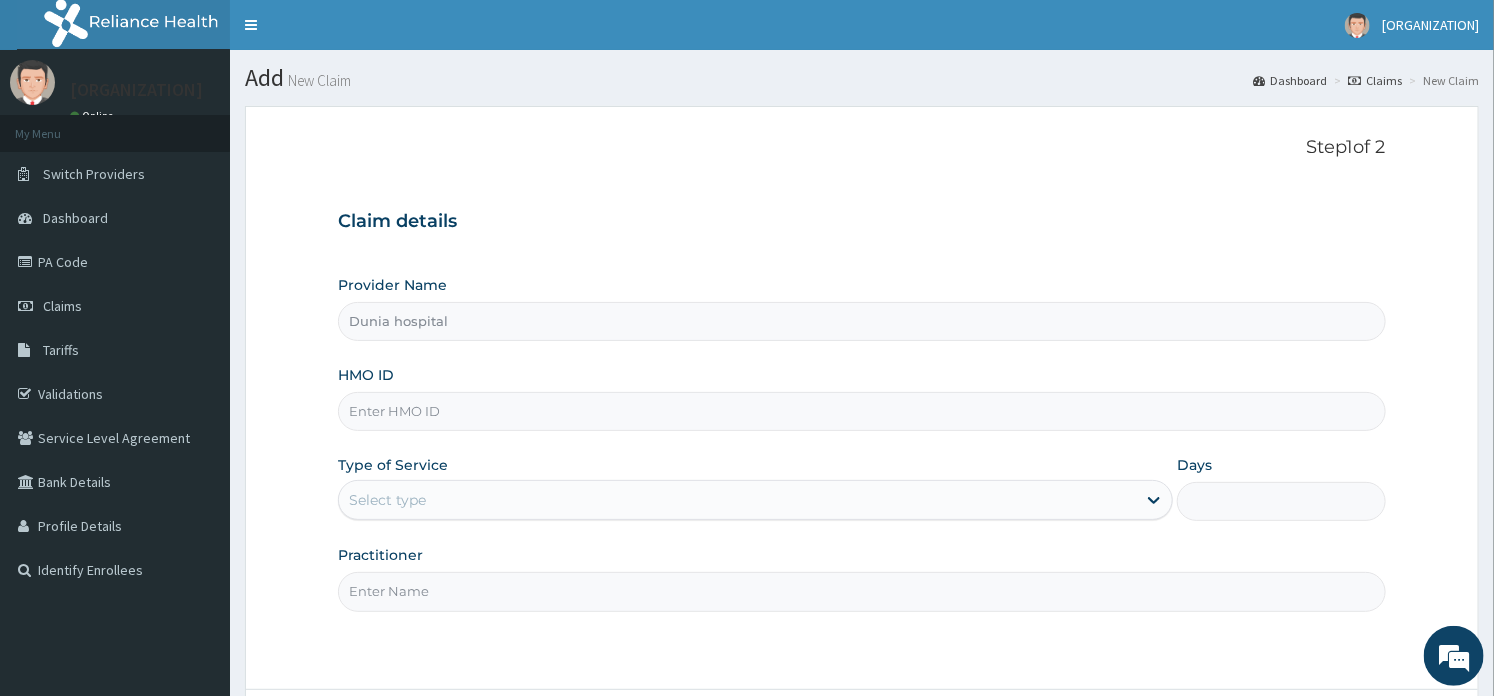 click on "HMO ID" at bounding box center [861, 411] 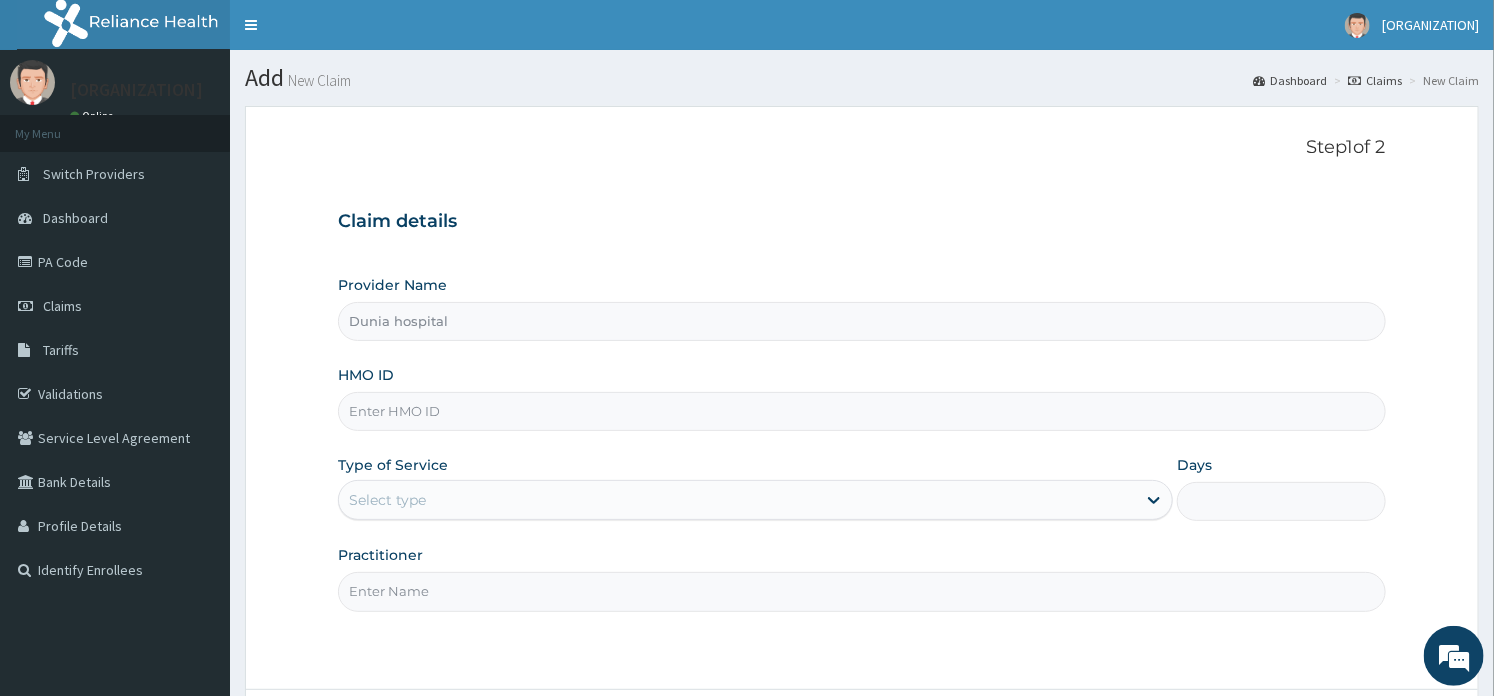 paste on "[CODE]" 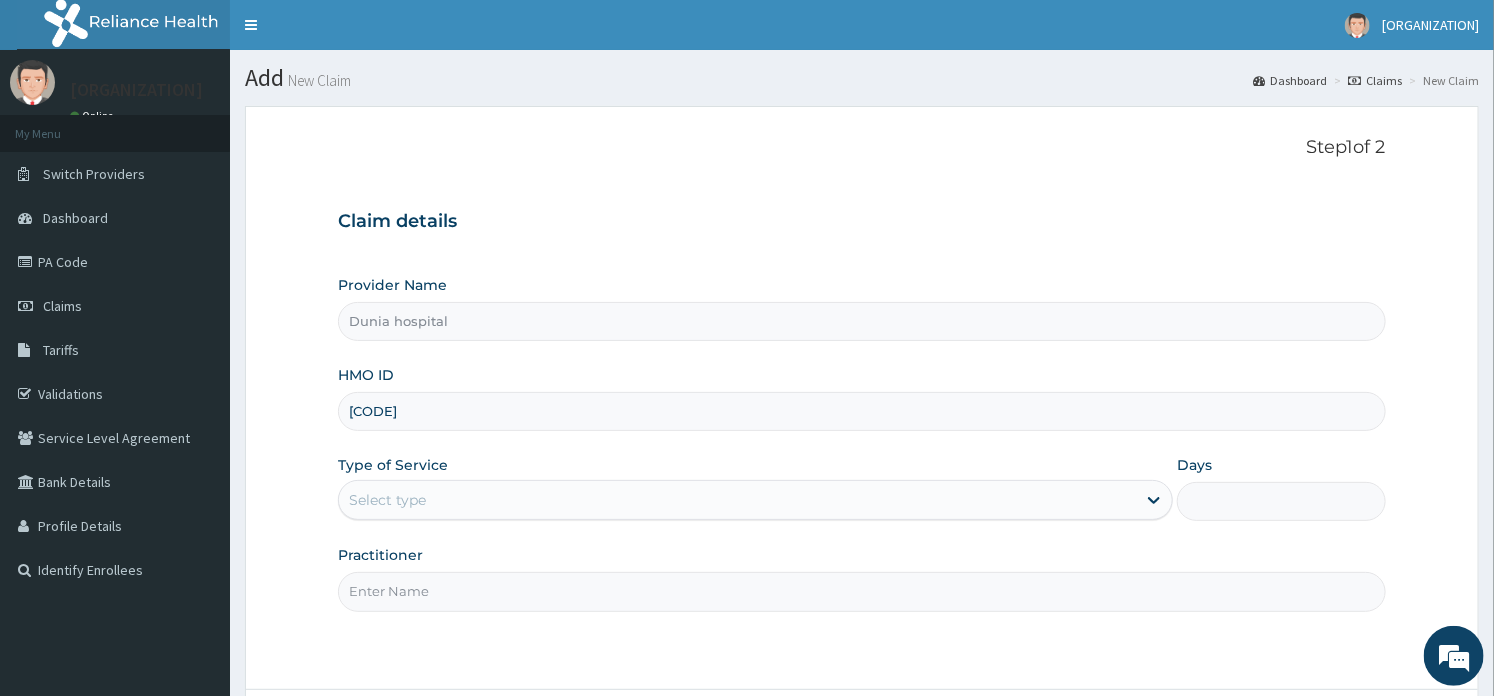 type on "[CODE]" 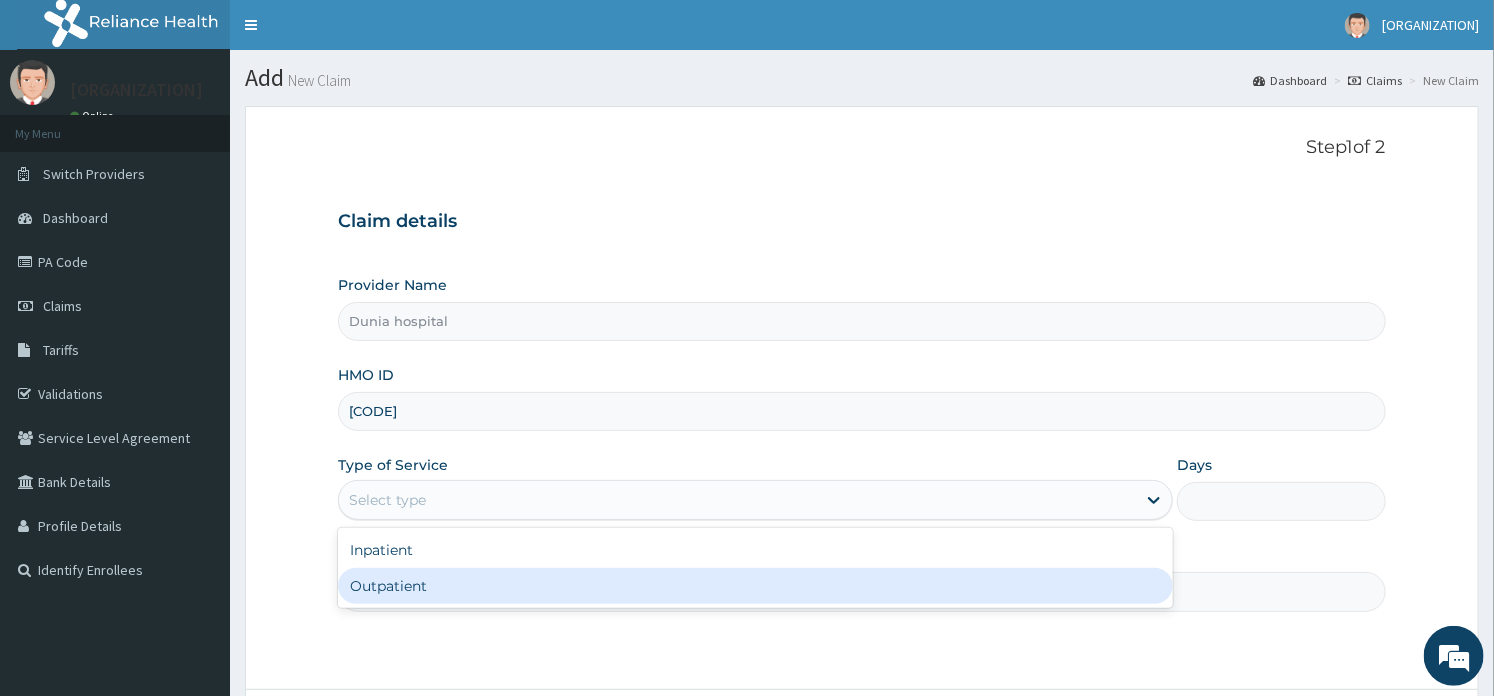 click on "Outpatient" at bounding box center [755, 586] 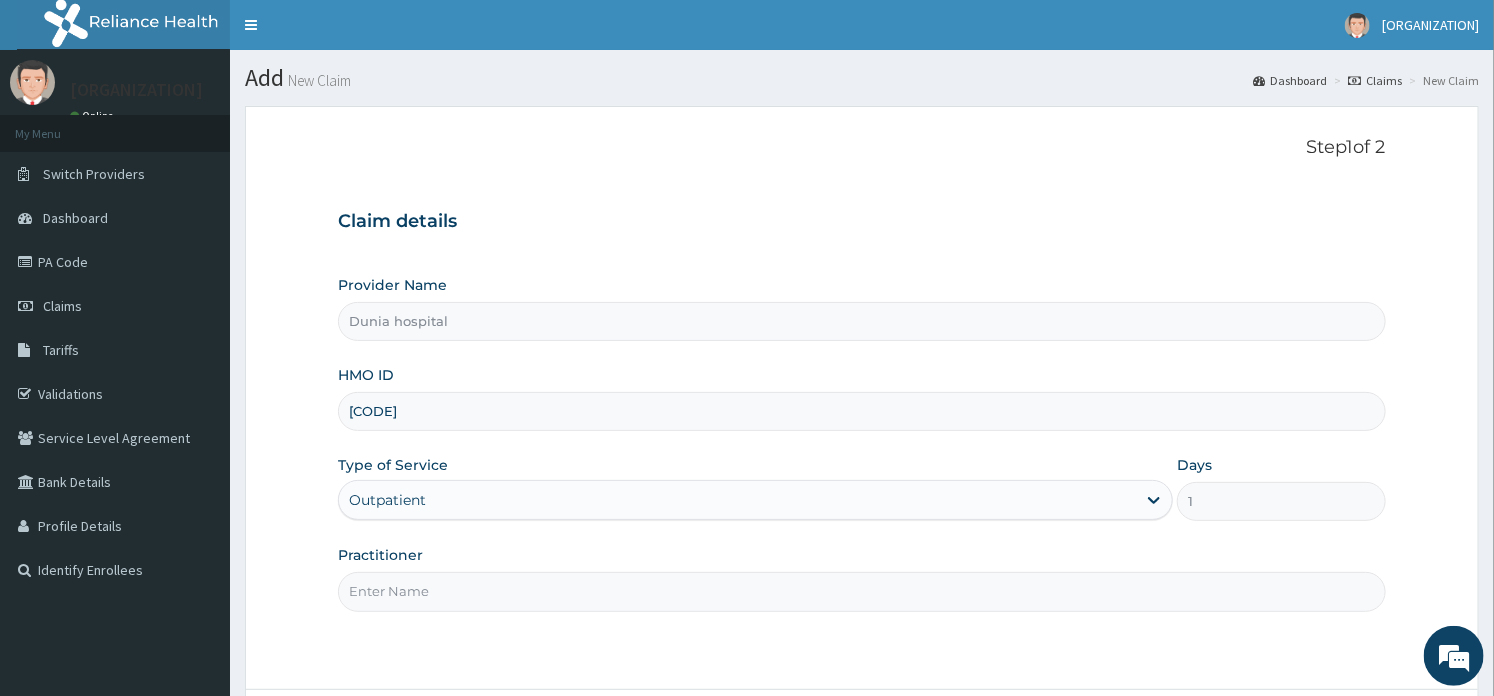 click on "Practitioner" at bounding box center (861, 591) 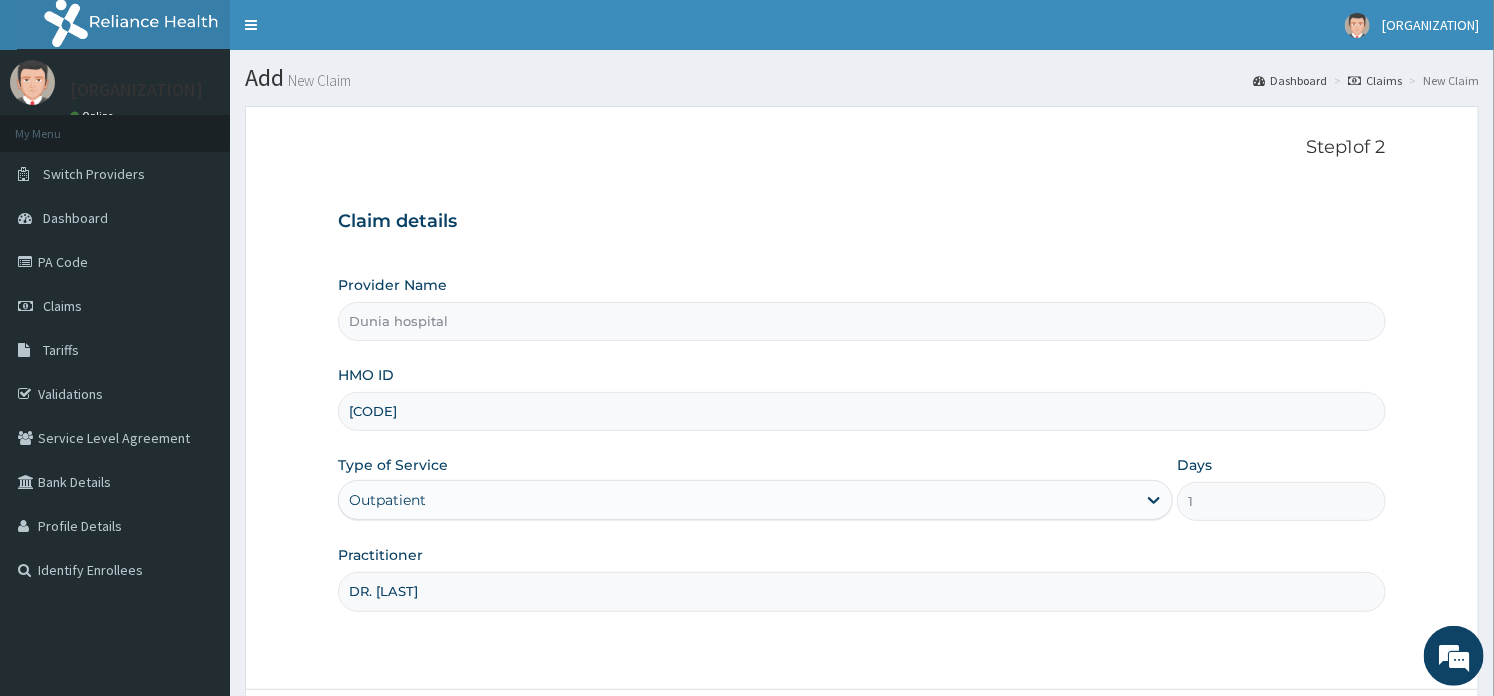 scroll, scrollTop: 173, scrollLeft: 0, axis: vertical 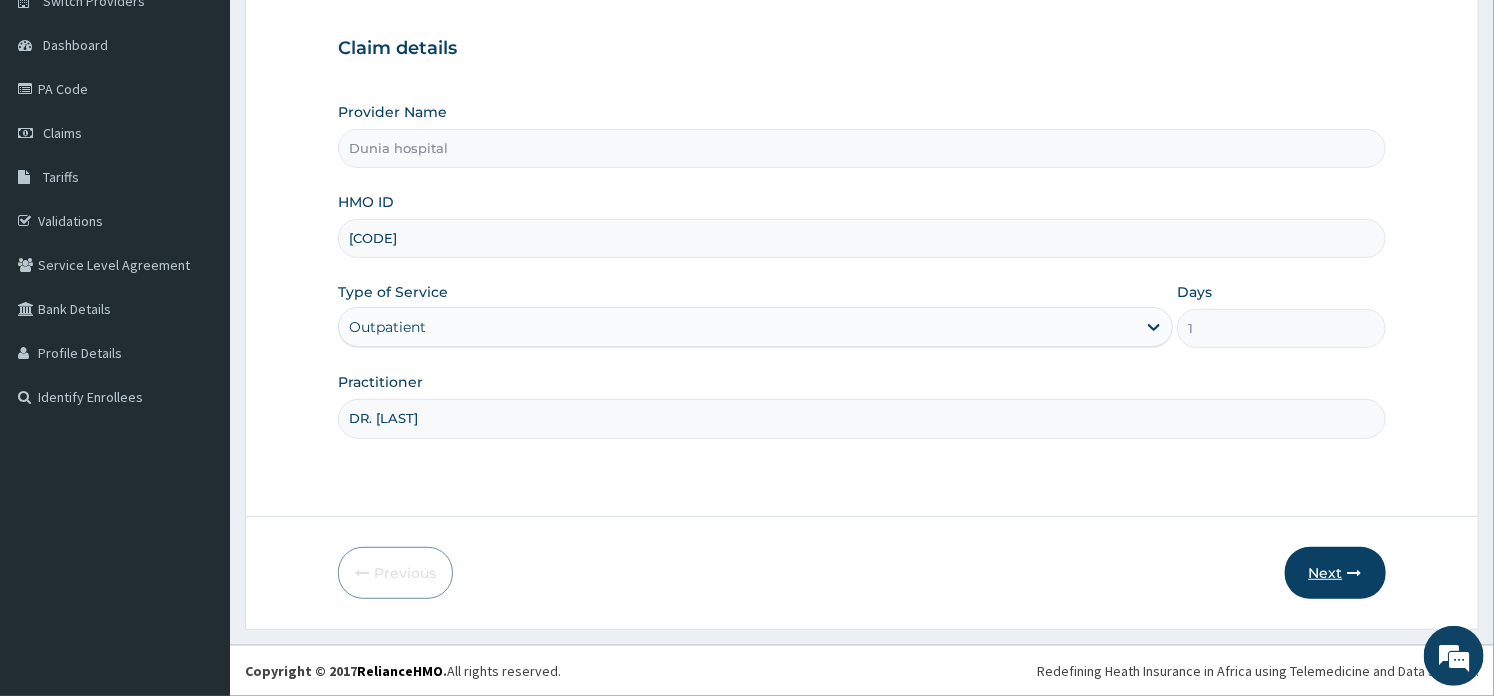 click on "Next" at bounding box center (1335, 573) 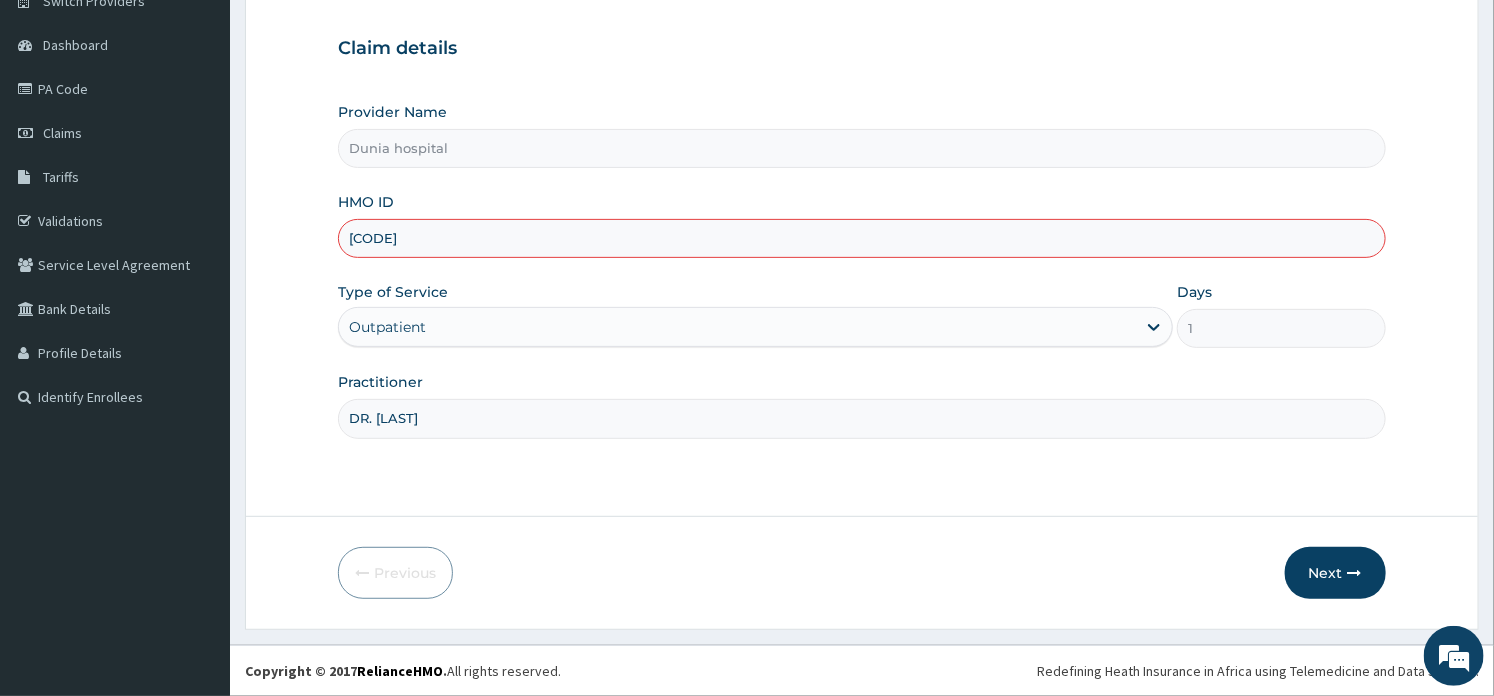 click on "[CODE]" at bounding box center (861, 238) 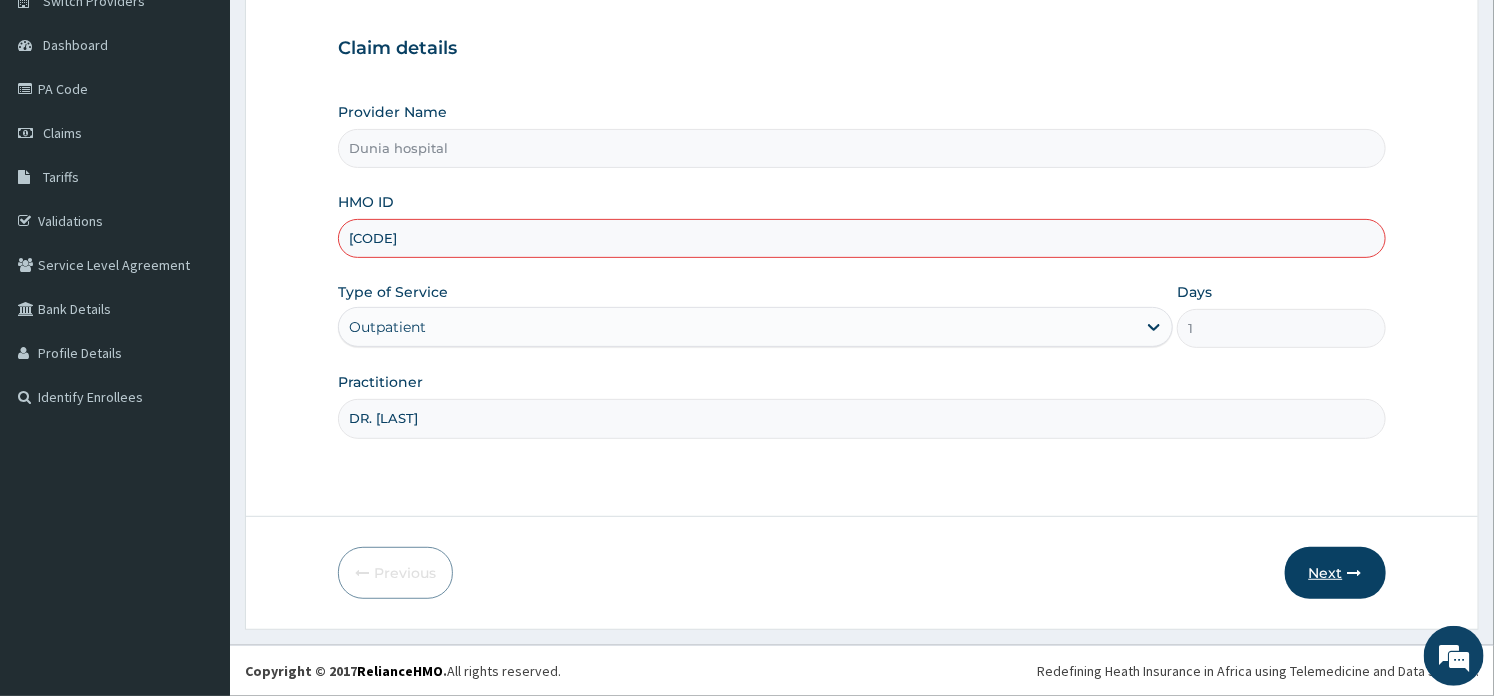 type on "[CODE]" 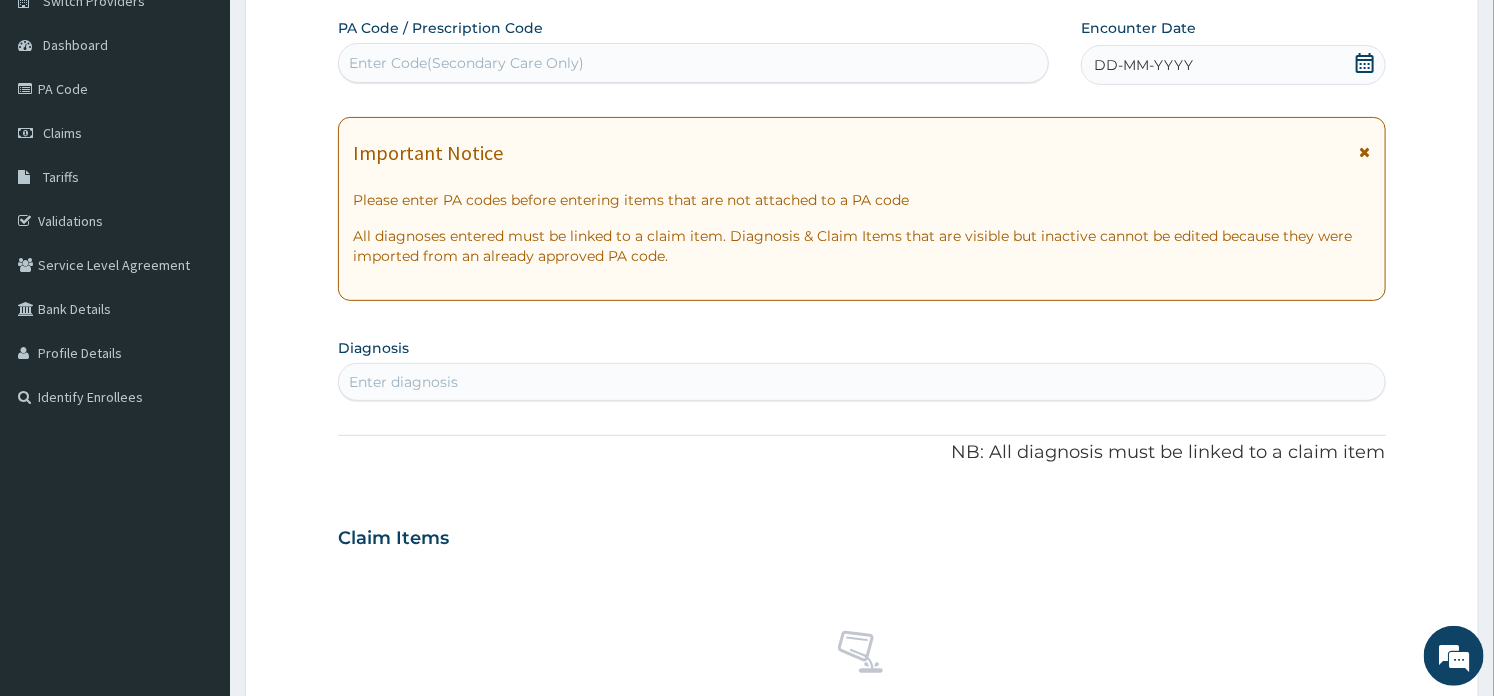 click 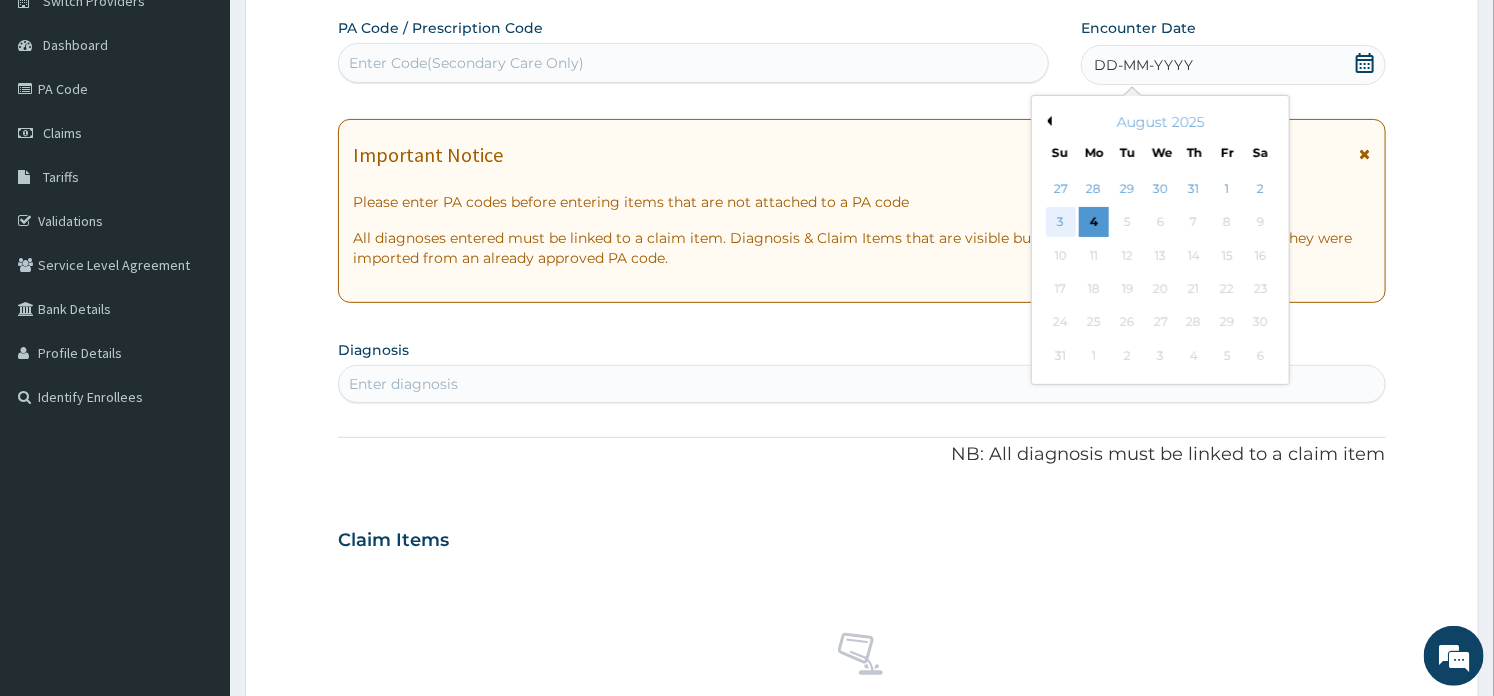 click on "3" at bounding box center [1061, 223] 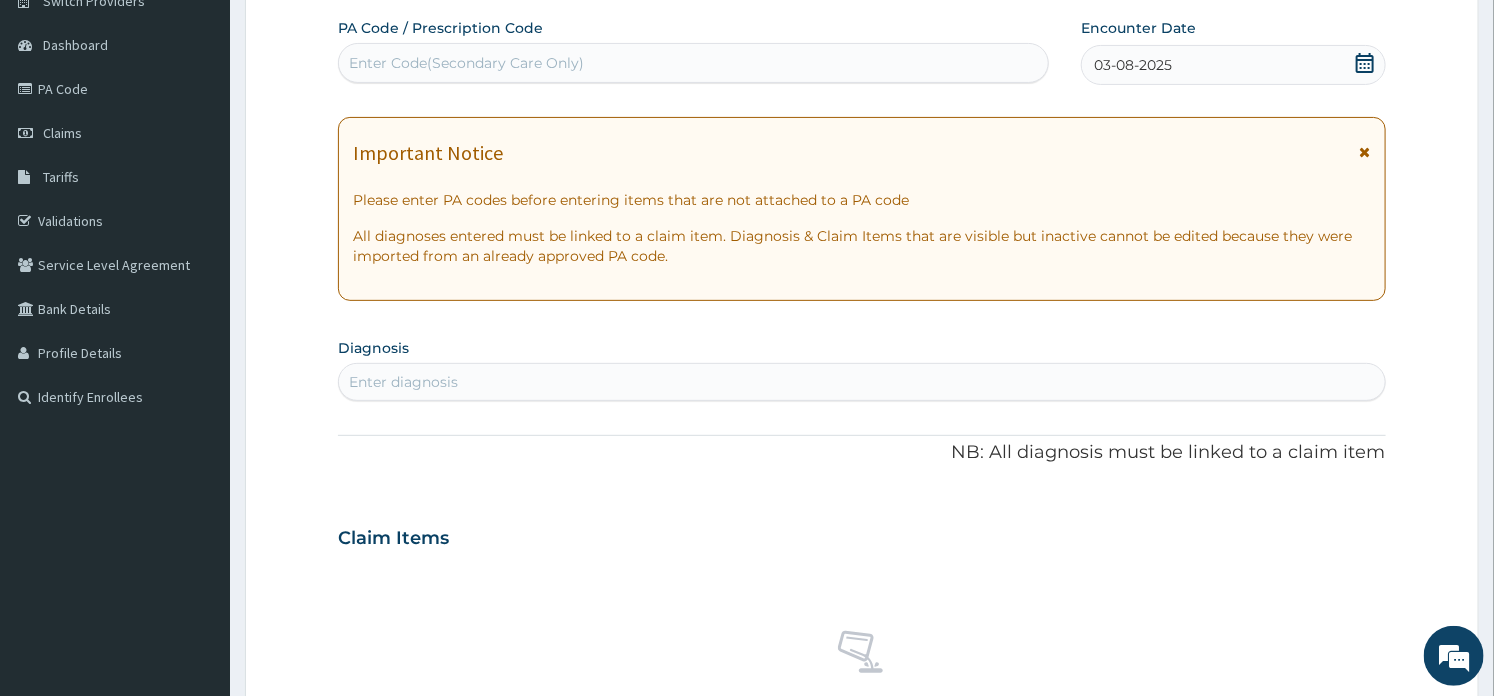 click on "Enter diagnosis" at bounding box center [861, 382] 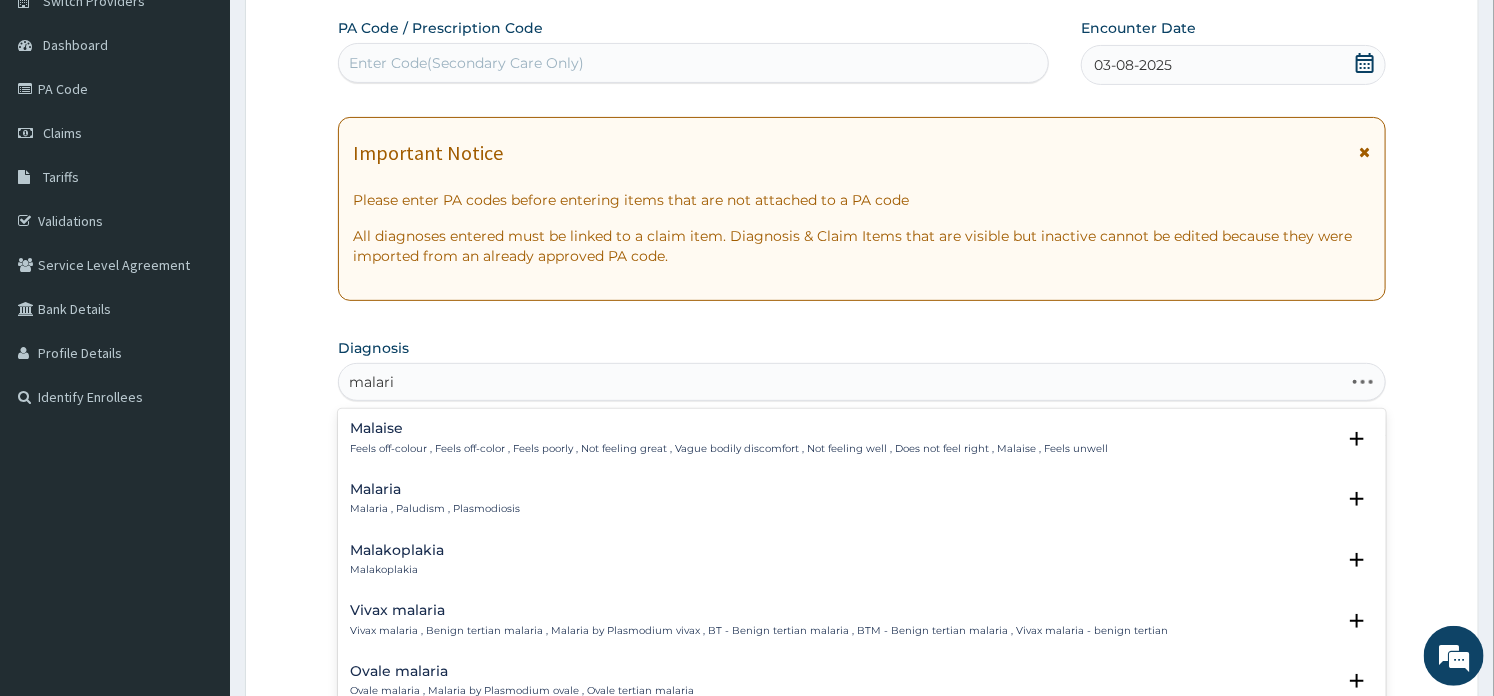 type on "malaria" 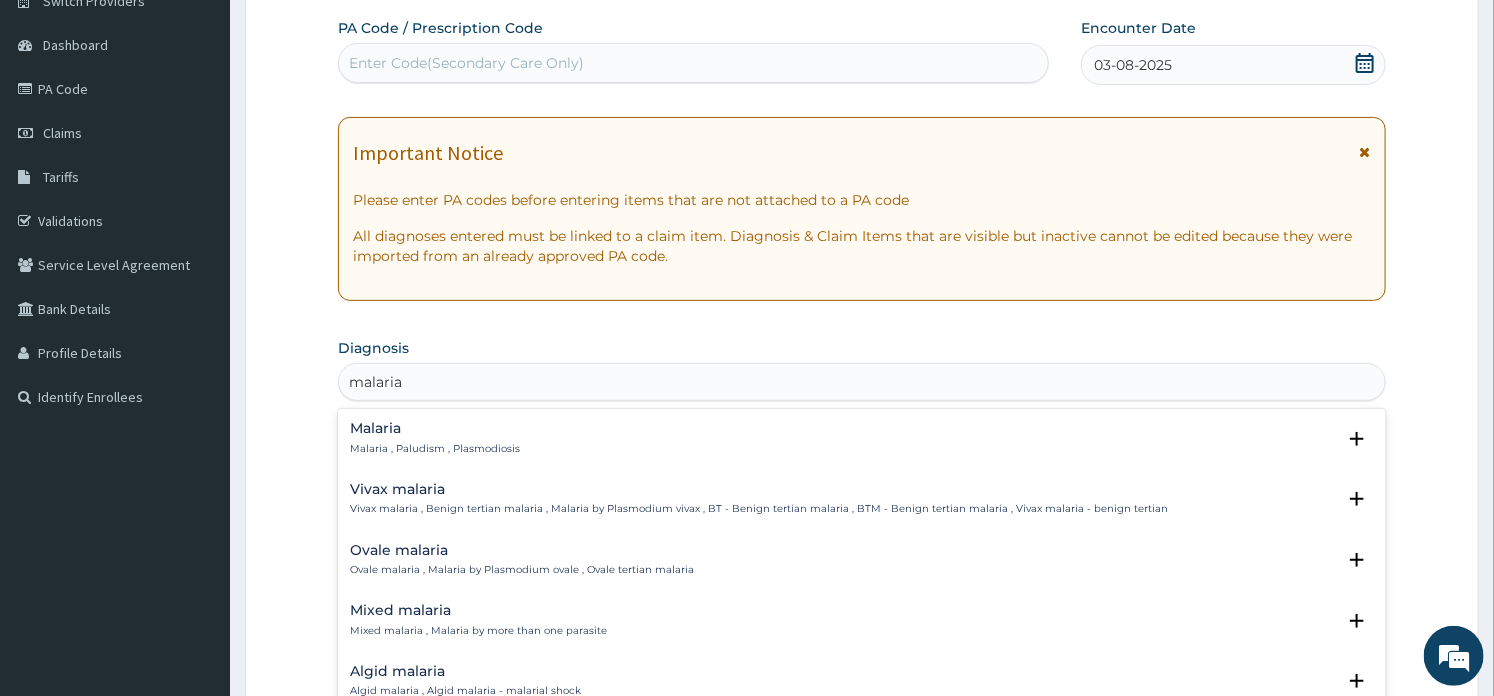 click on "Malaria Malaria , Paludism , Plasmodiosis" at bounding box center (435, 438) 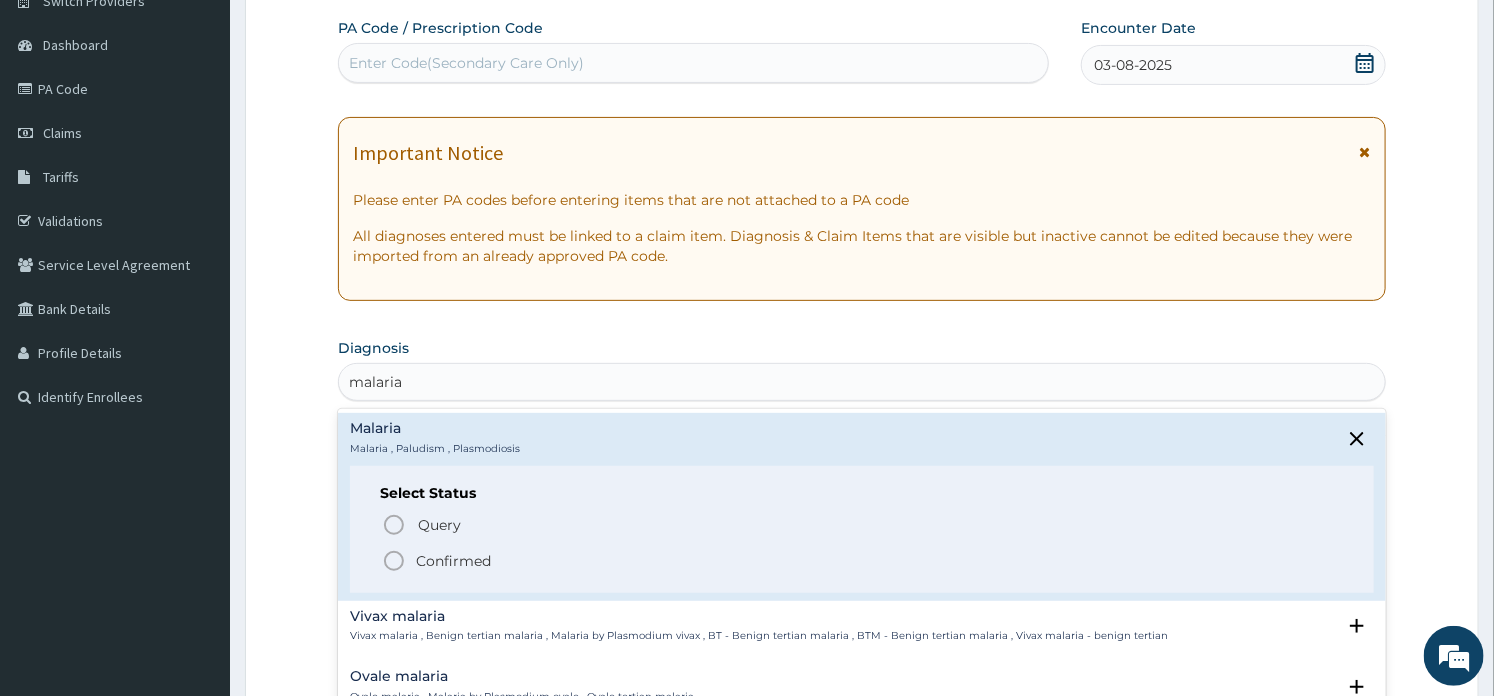 click on "Confirmed" at bounding box center (862, 561) 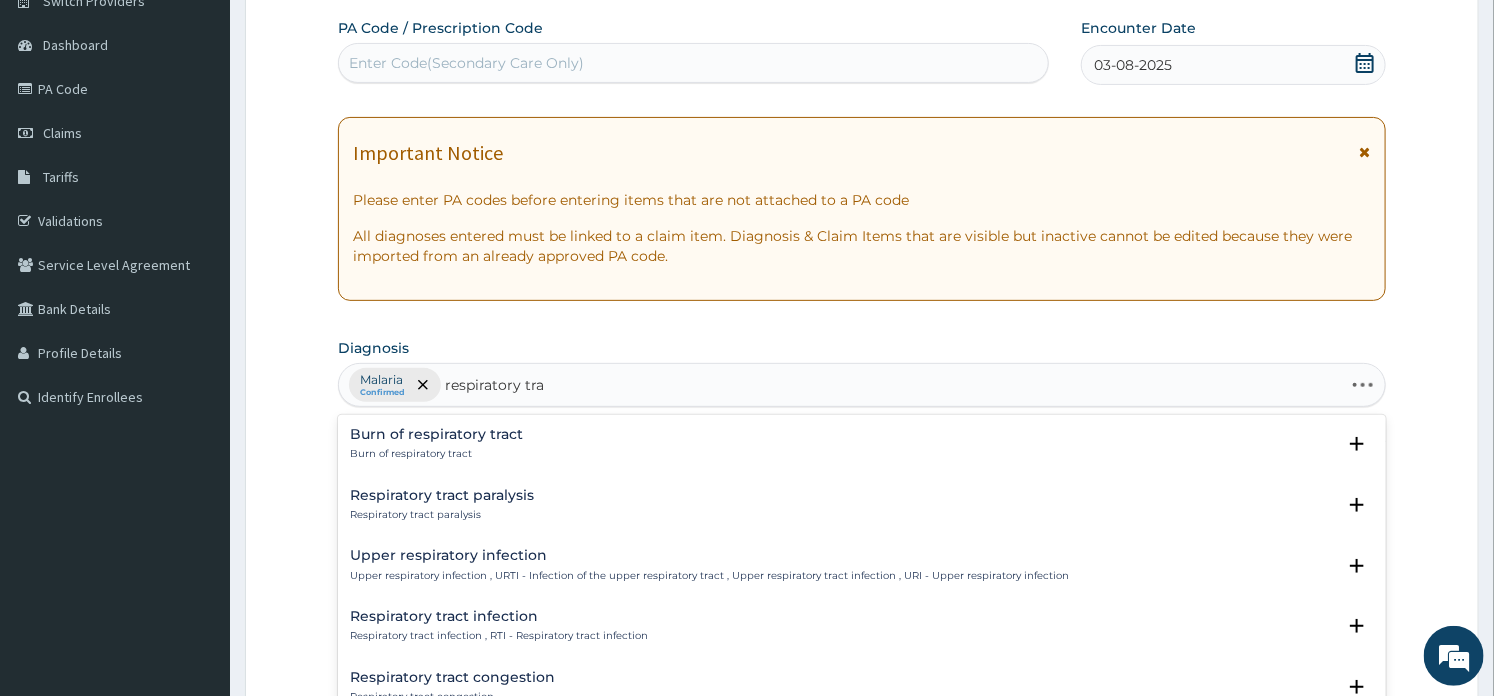 type on "respiratory trac" 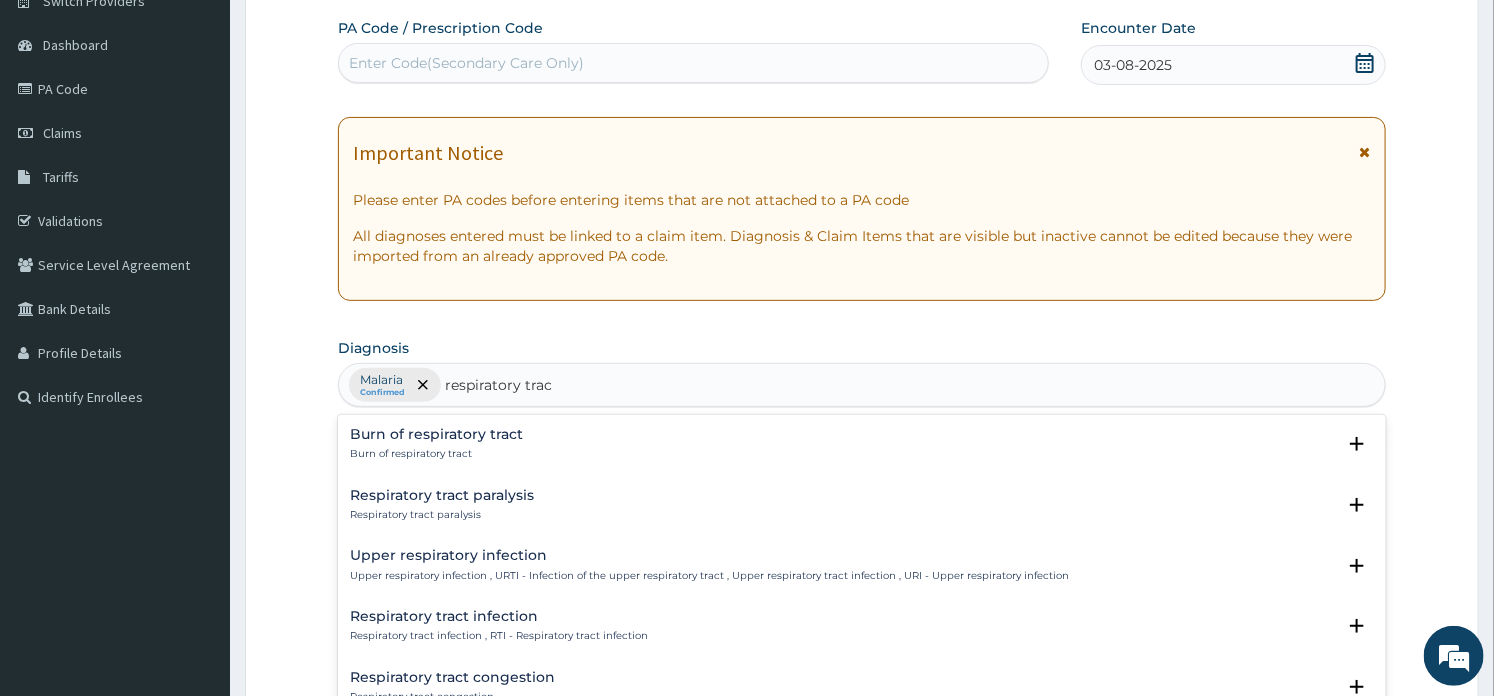 click on "Respiratory tract infection" at bounding box center (499, 616) 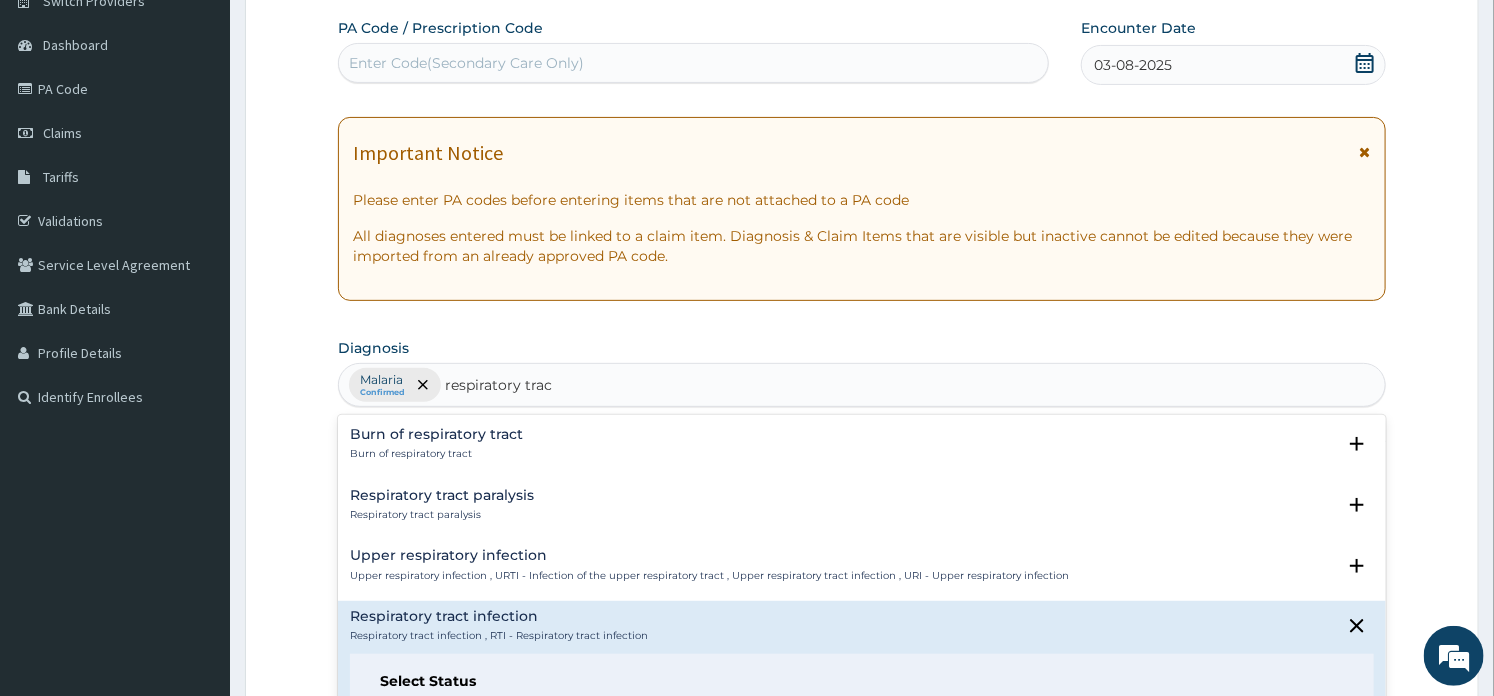 scroll, scrollTop: 111, scrollLeft: 0, axis: vertical 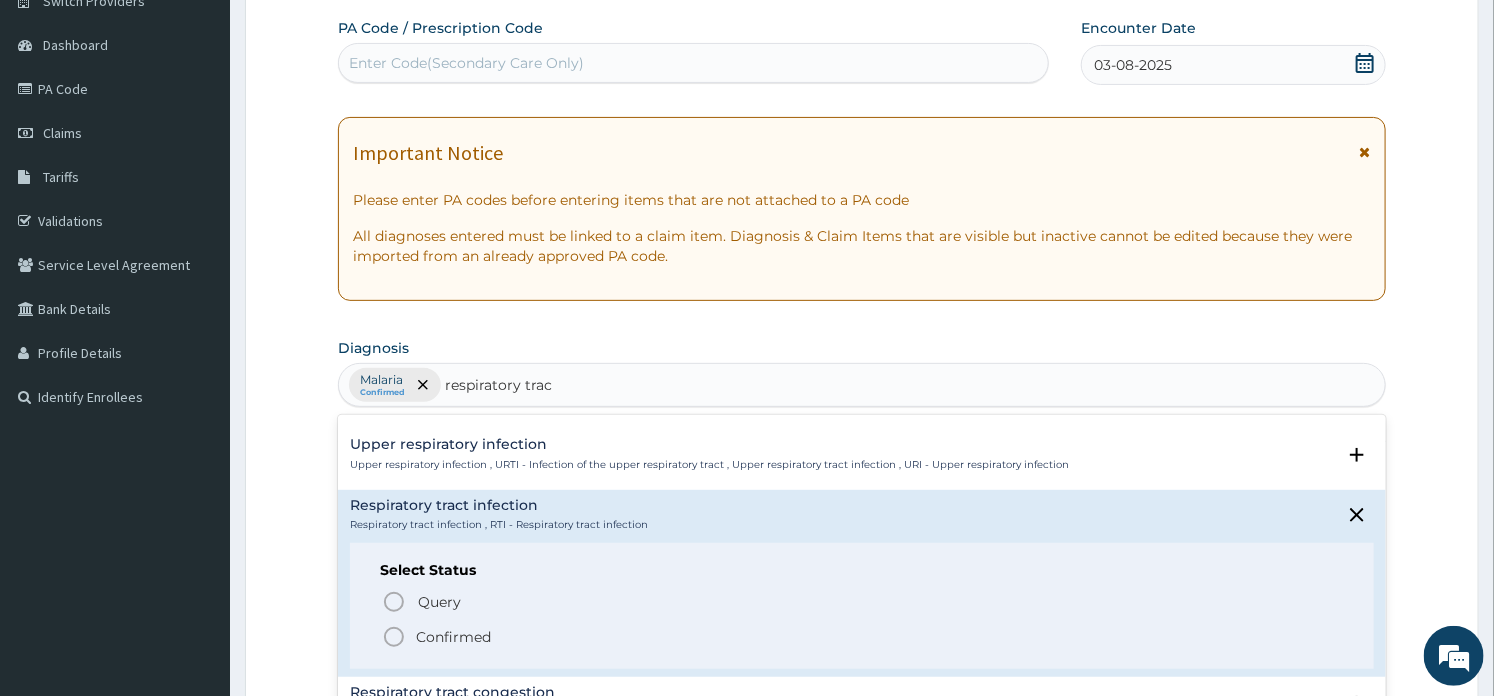 click on "Confirmed" at bounding box center [453, 637] 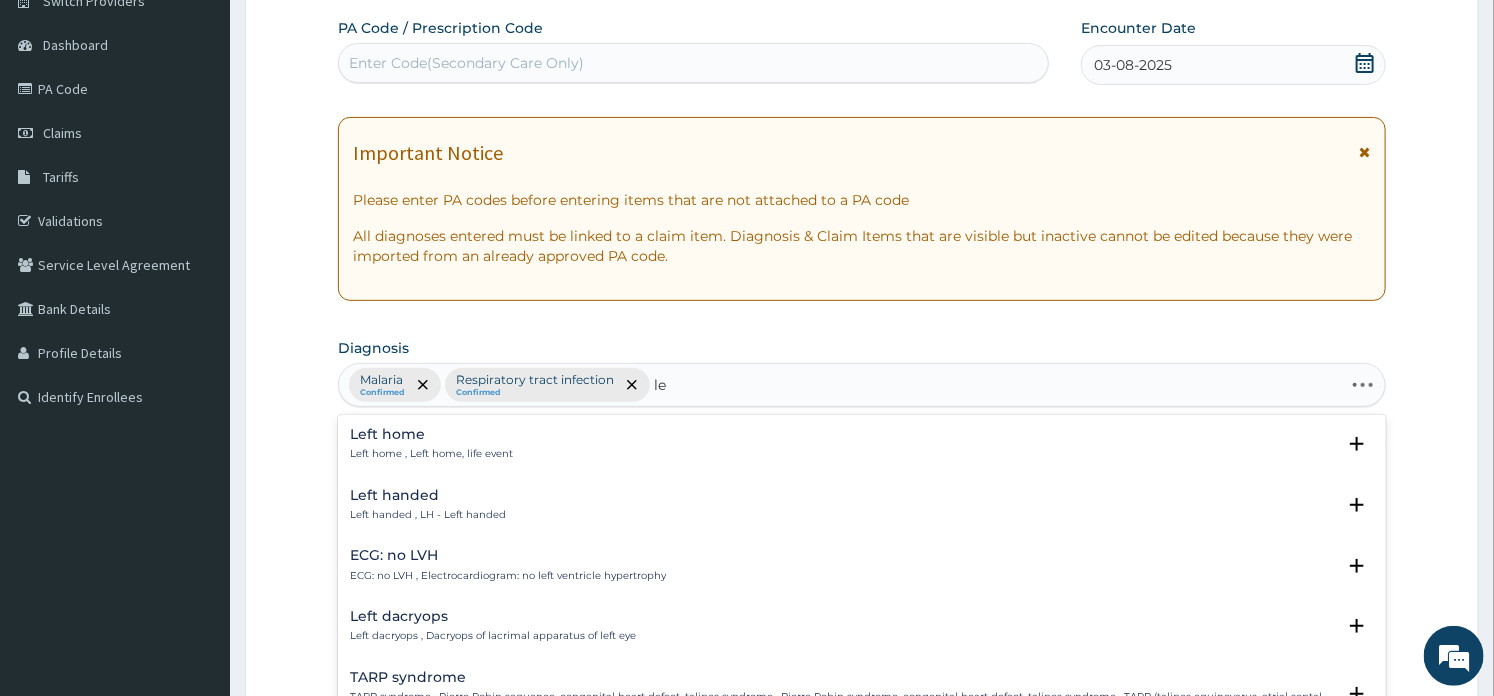type on "l" 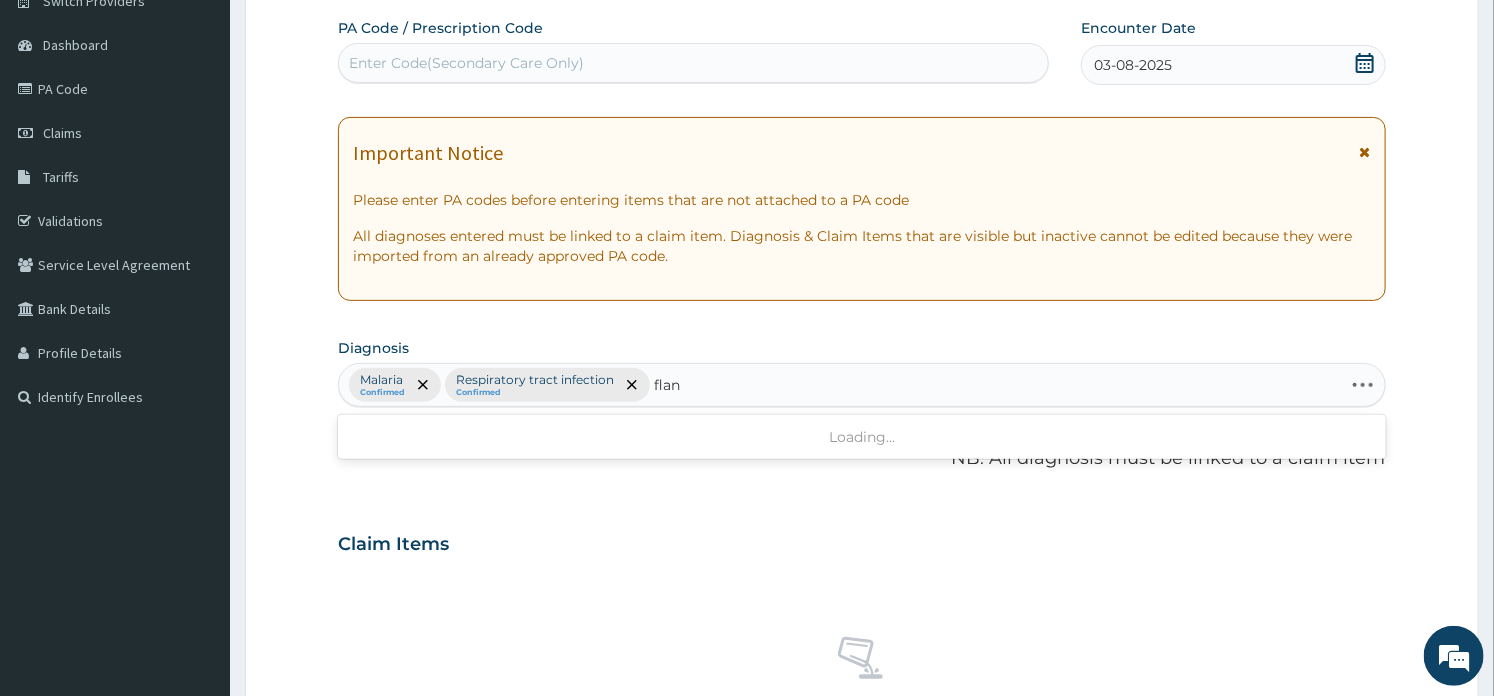 type on "flank" 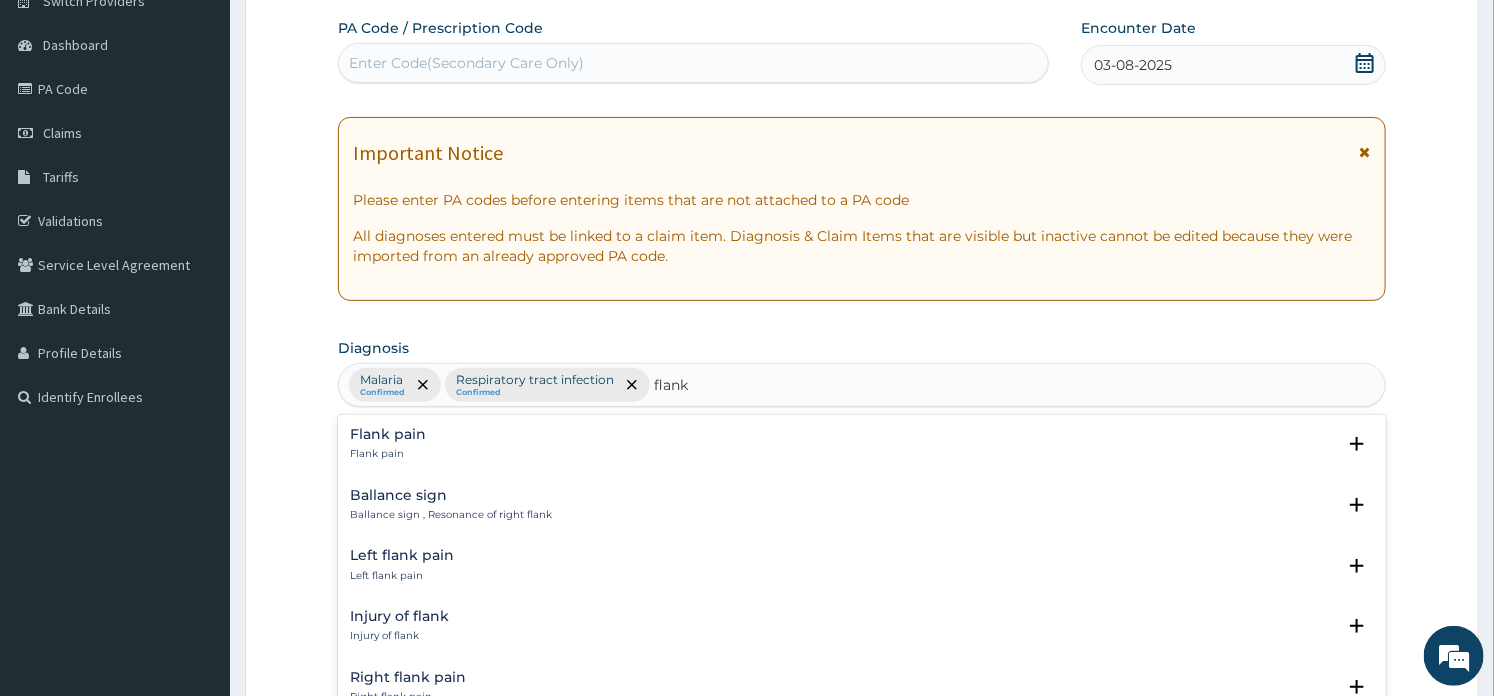 click on "Flank pain" at bounding box center [388, 434] 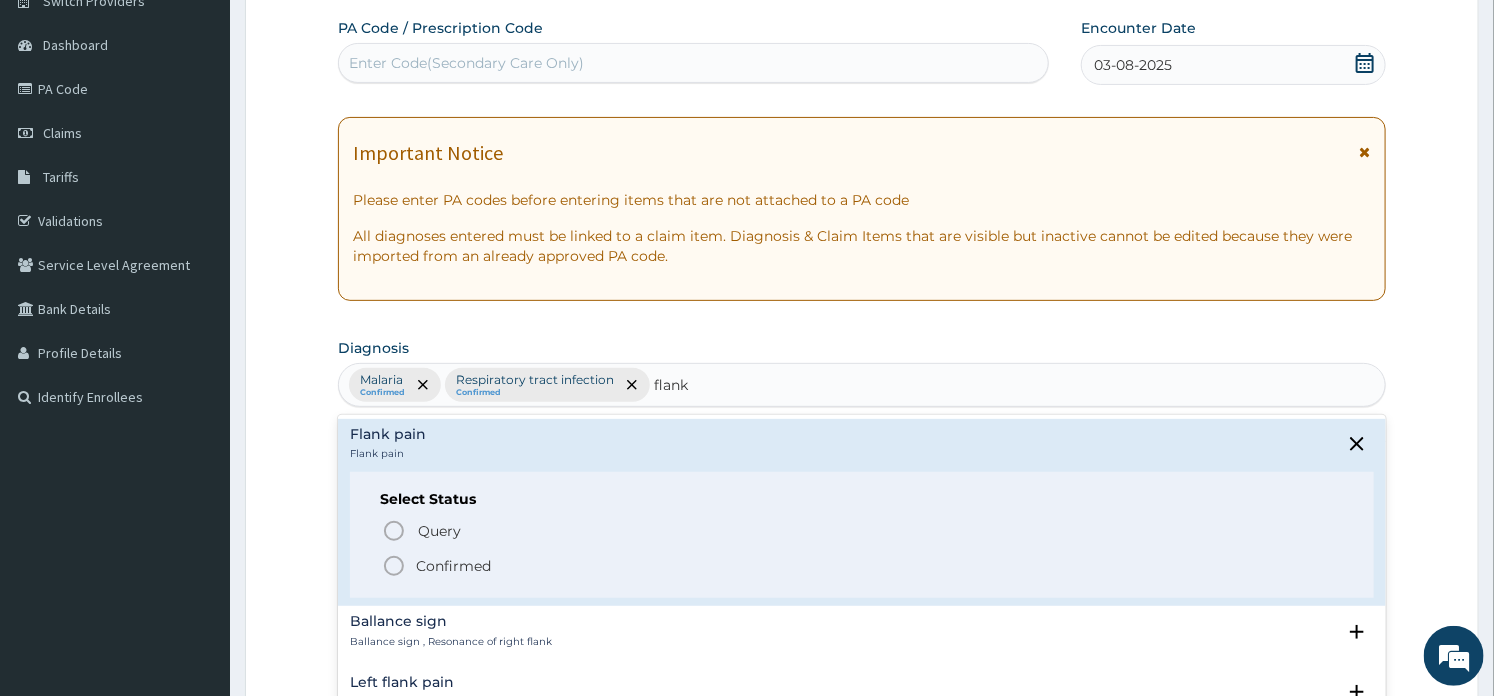 click on "Confirmed" at bounding box center (862, 566) 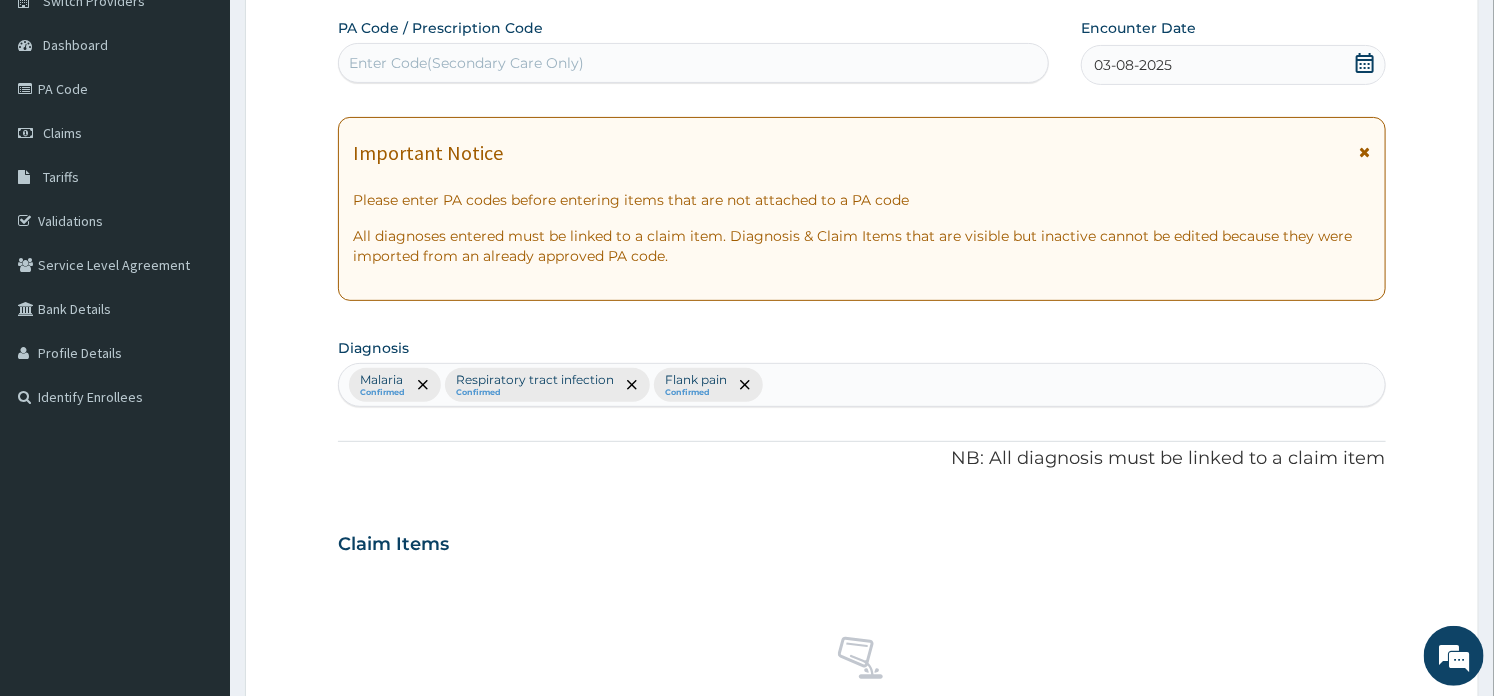 click on "PA Code / Prescription Code Enter Code(Secondary Care Only) Encounter Date [DATE] Important Notice Please enter PA codes before entering items that are not attached to a PA code   All diagnoses entered must be linked to a claim item. Diagnosis & Claim Items that are visible but inactive cannot be edited because they were imported from an already approved PA code. Diagnosis option Flank pain, selected.   Select is focused ,type to refine list, press Down to open the menu,  press left to focus selected values Malaria Confirmed Respiratory tract infection Confirmed Flank pain Confirmed NB: All diagnosis must be linked to a claim item Claim Items No claim item Types Select Type Item Select Item Pair Diagnosis Select Diagnosis Unit Price 0 Add Comment" at bounding box center (861, 538) 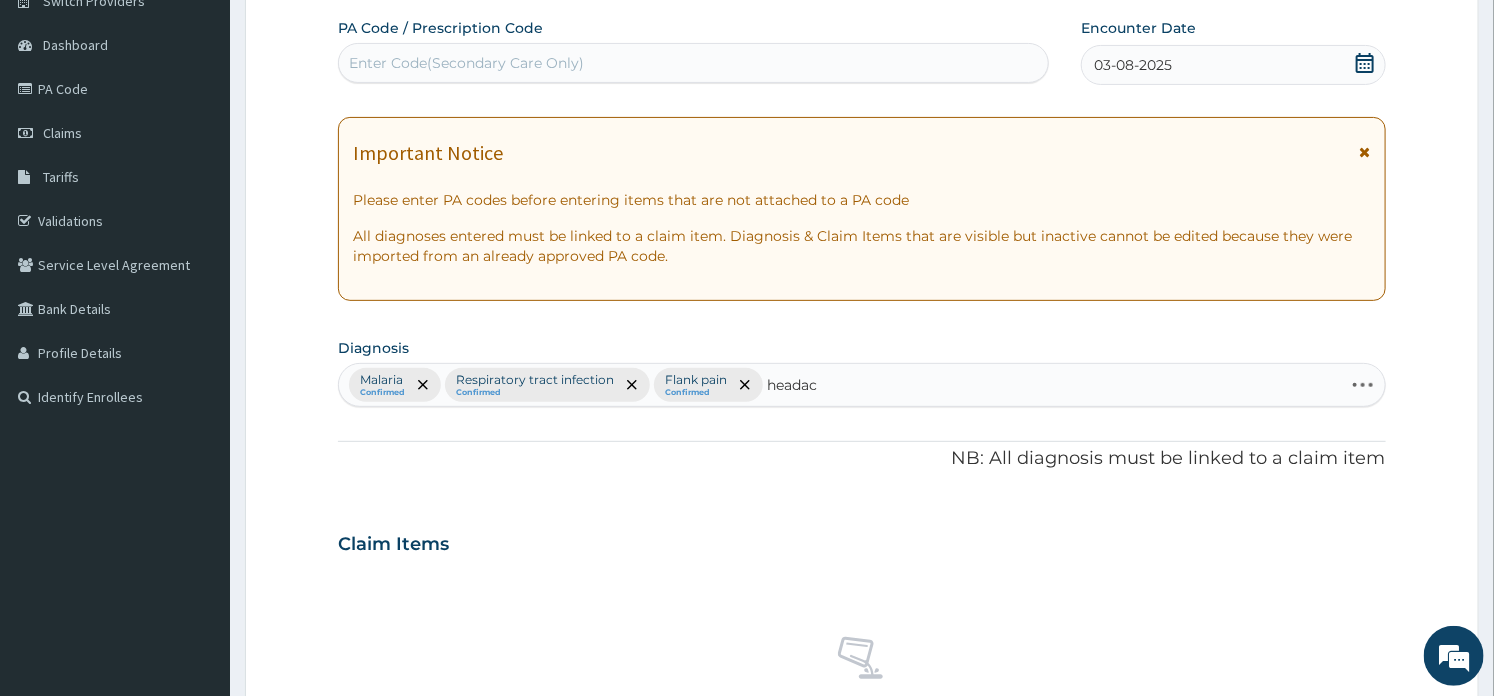 type on "headach" 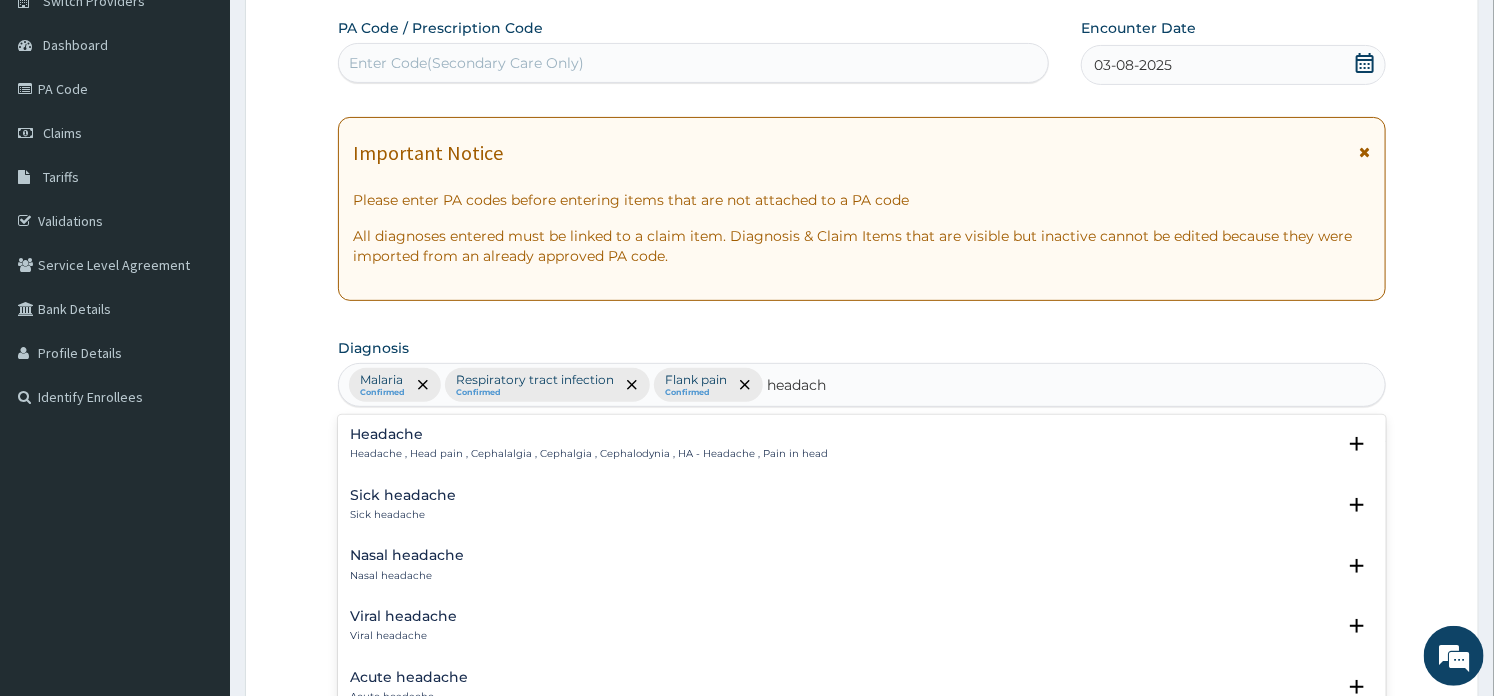 click on "Headache , Head pain , Cephalalgia , Cephalgia , Cephalodynia , HA - Headache , Pain in head" at bounding box center [589, 454] 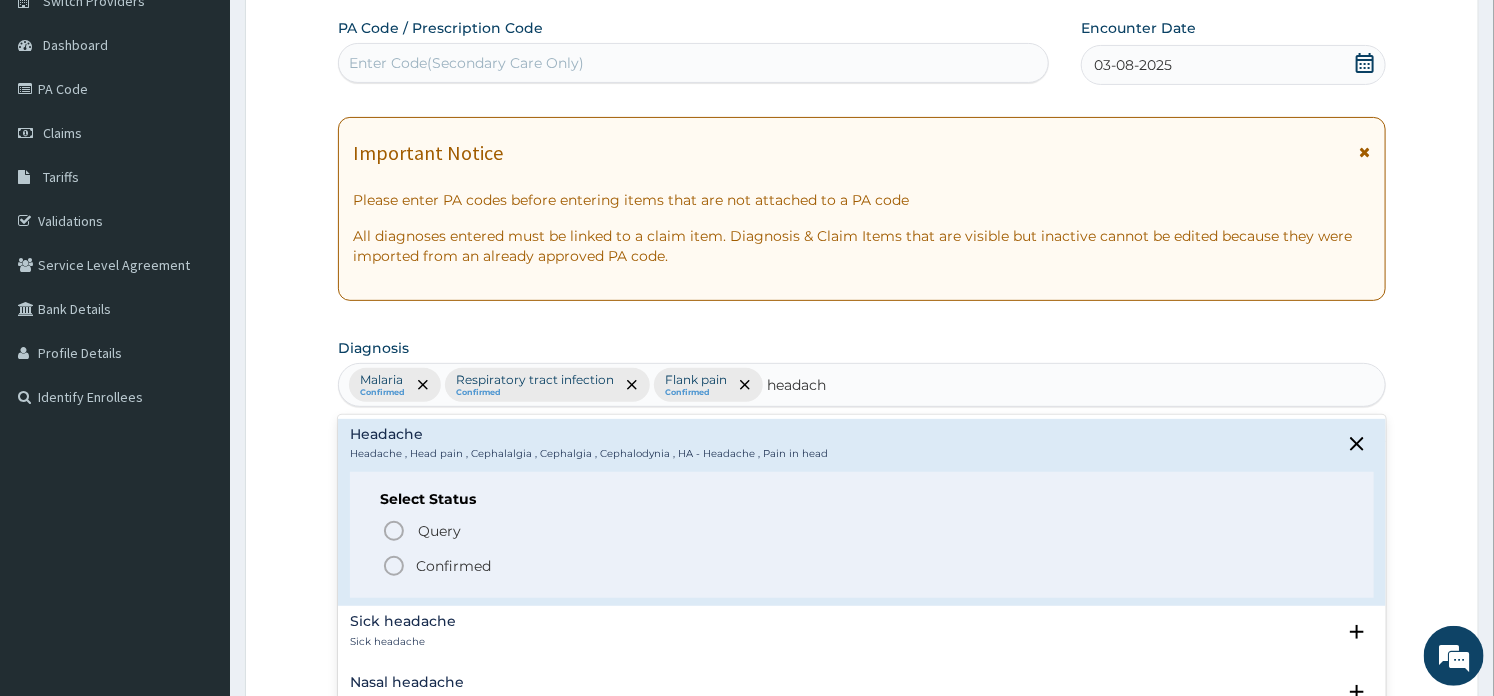 click on "Confirmed" at bounding box center (862, 566) 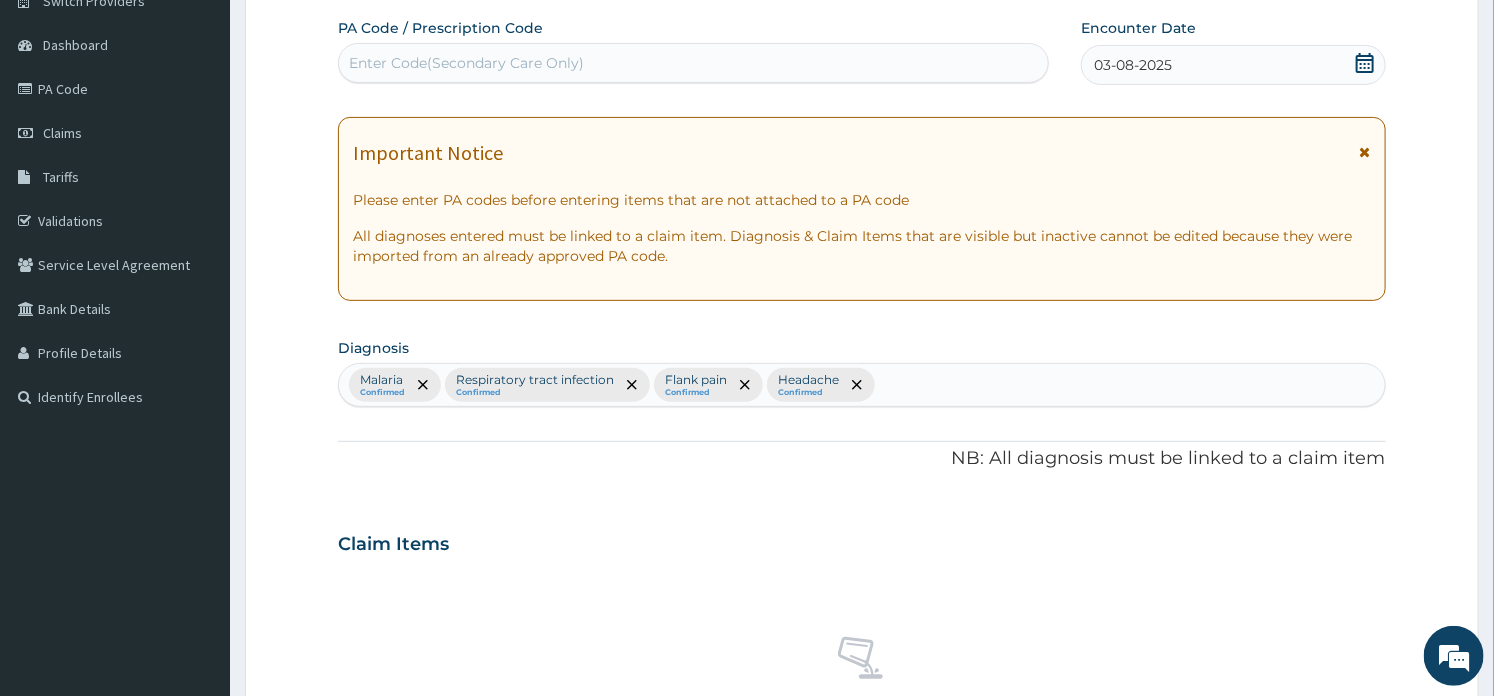 click on "PA Code / Prescription Code Enter Code(Secondary Care Only) Encounter Date [DATE] Important Notice Please enter PA codes before entering items that are not attached to a PA code   All diagnoses entered must be linked to a claim item. Diagnosis & Claim Items that are visible but inactive cannot be edited because they were imported from an already approved PA code. Diagnosis option Headache, selected.   Select is focused ,type to refine list, press Down to open the menu,  press left to focus selected values Malaria Confirmed Respiratory tract infection Confirmed Flank pain Confirmed Headache Confirmed NB: All diagnosis must be linked to a claim item Claim Items No claim item Types Select Type Item Select Item Pair Diagnosis Select Diagnosis Unit Price 0 Add Comment" at bounding box center [861, 538] 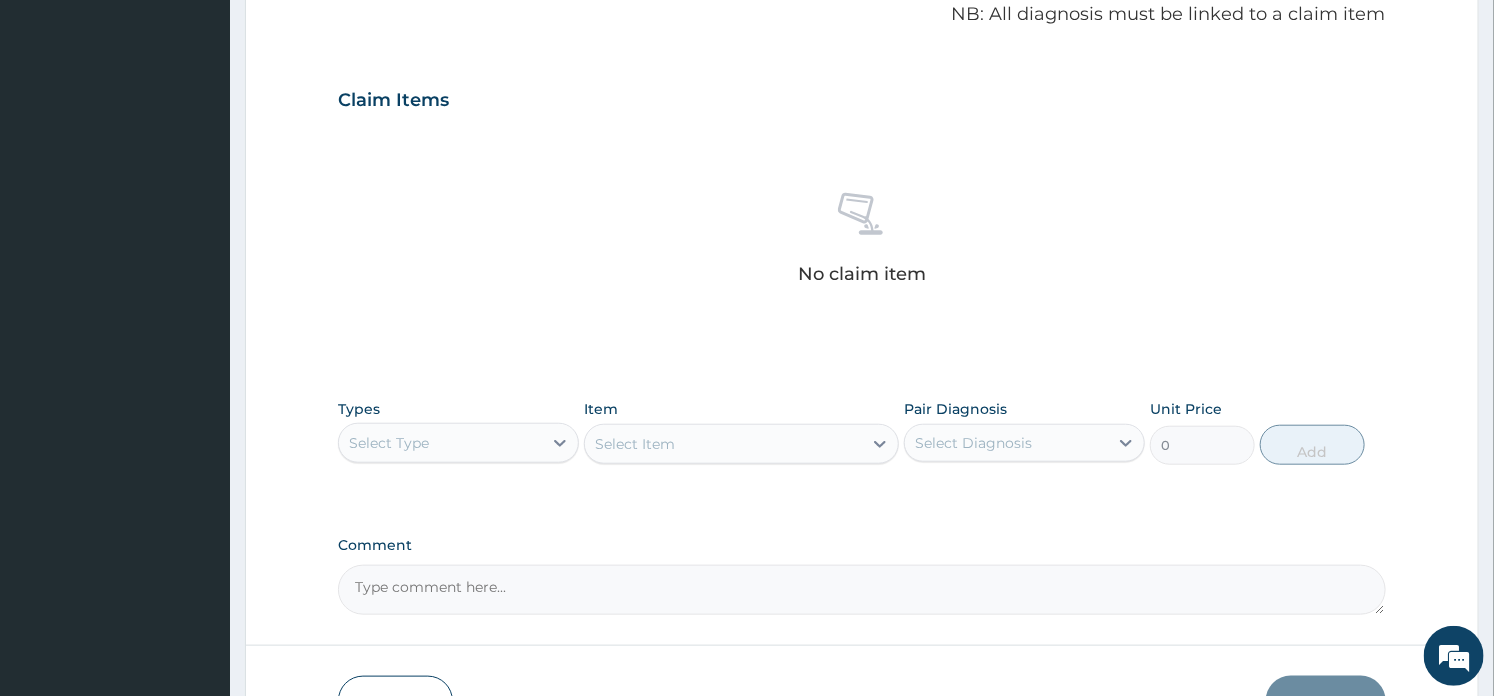click on "Types Select Type Item Select Item Pair Diagnosis Select Diagnosis Unit Price 0 Add" at bounding box center [861, 432] 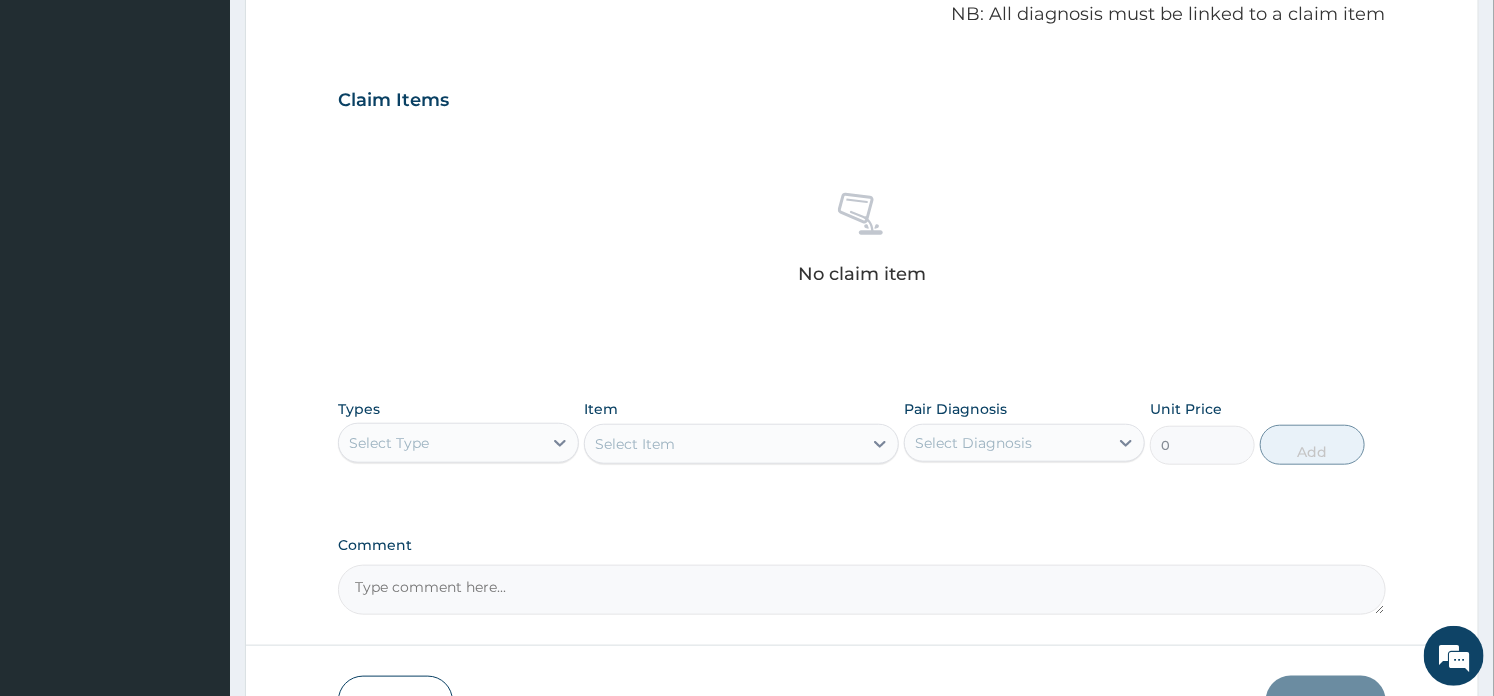 click on "No claim item" at bounding box center (861, 242) 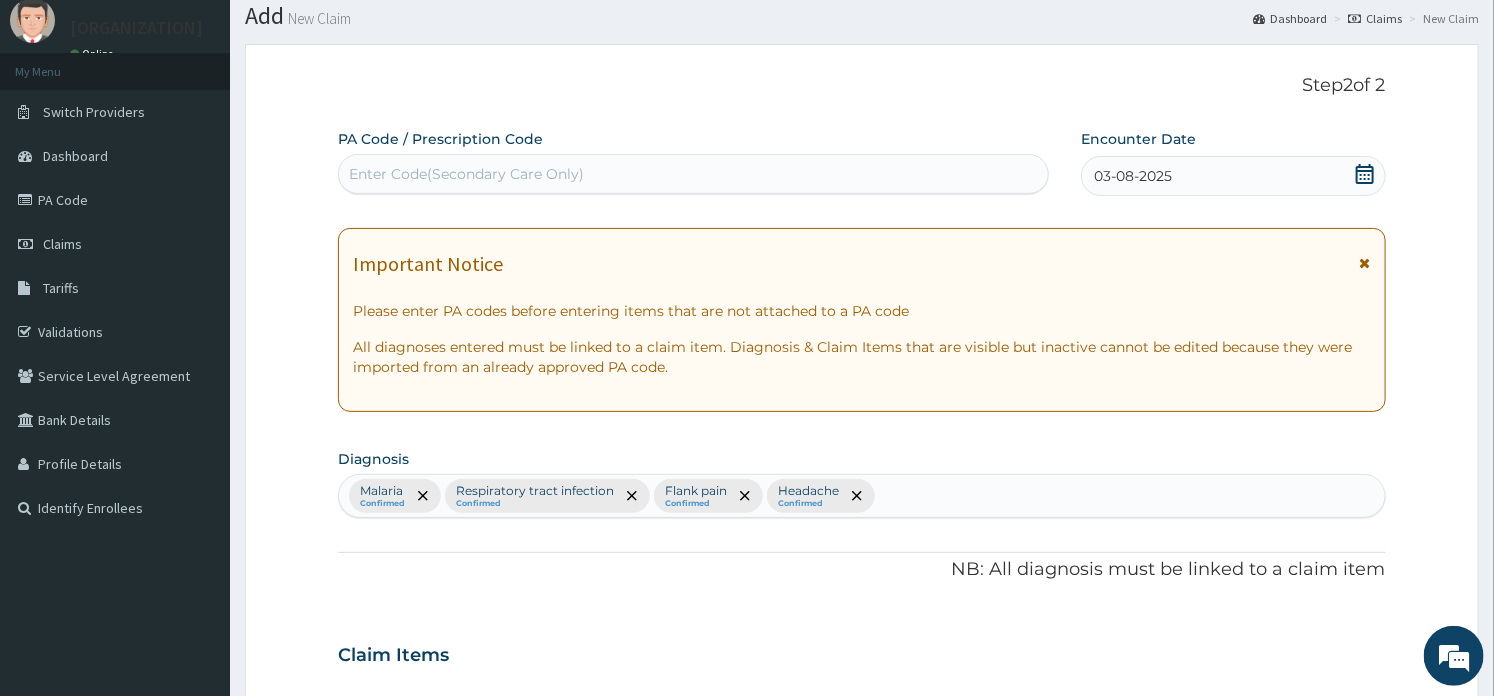 click on "Malaria Confirmed Respiratory tract infection Confirmed Flank pain Confirmed Headache Confirmed" at bounding box center (861, 496) 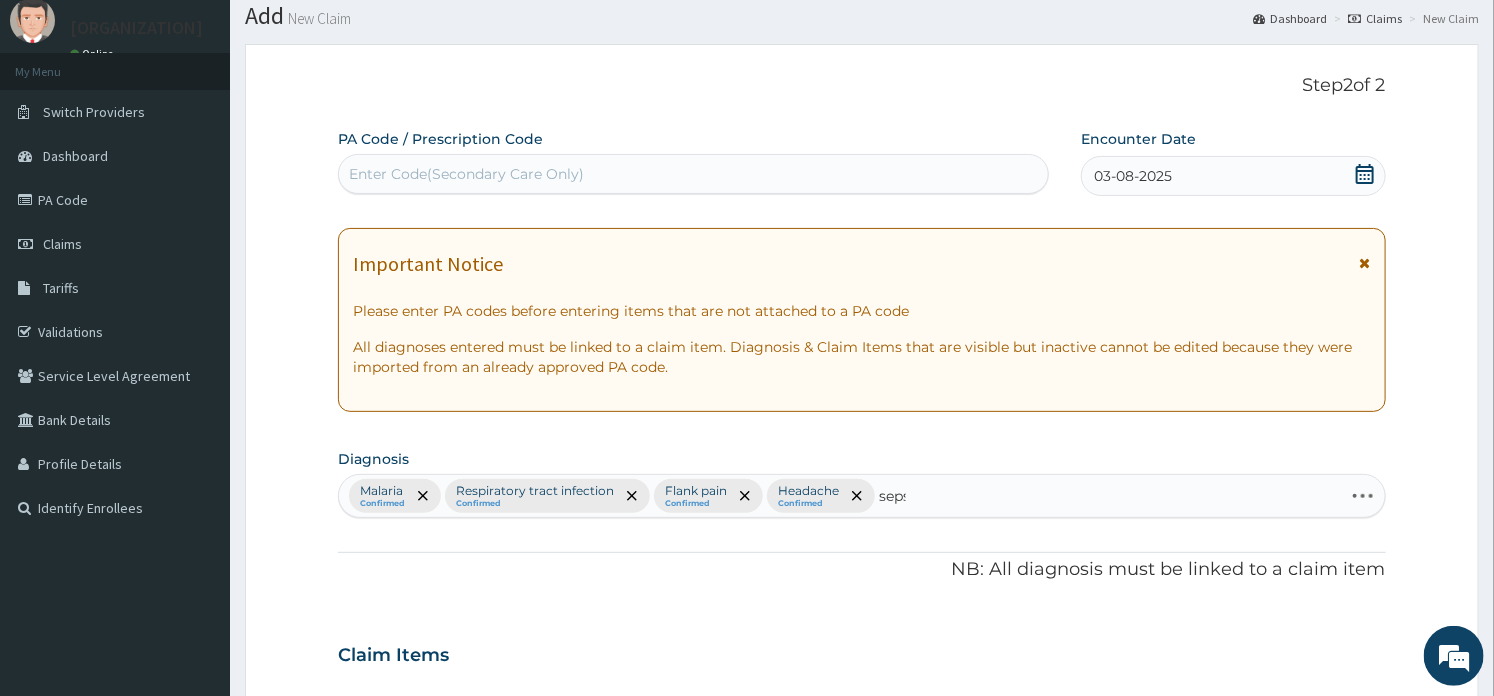type on "sepsis" 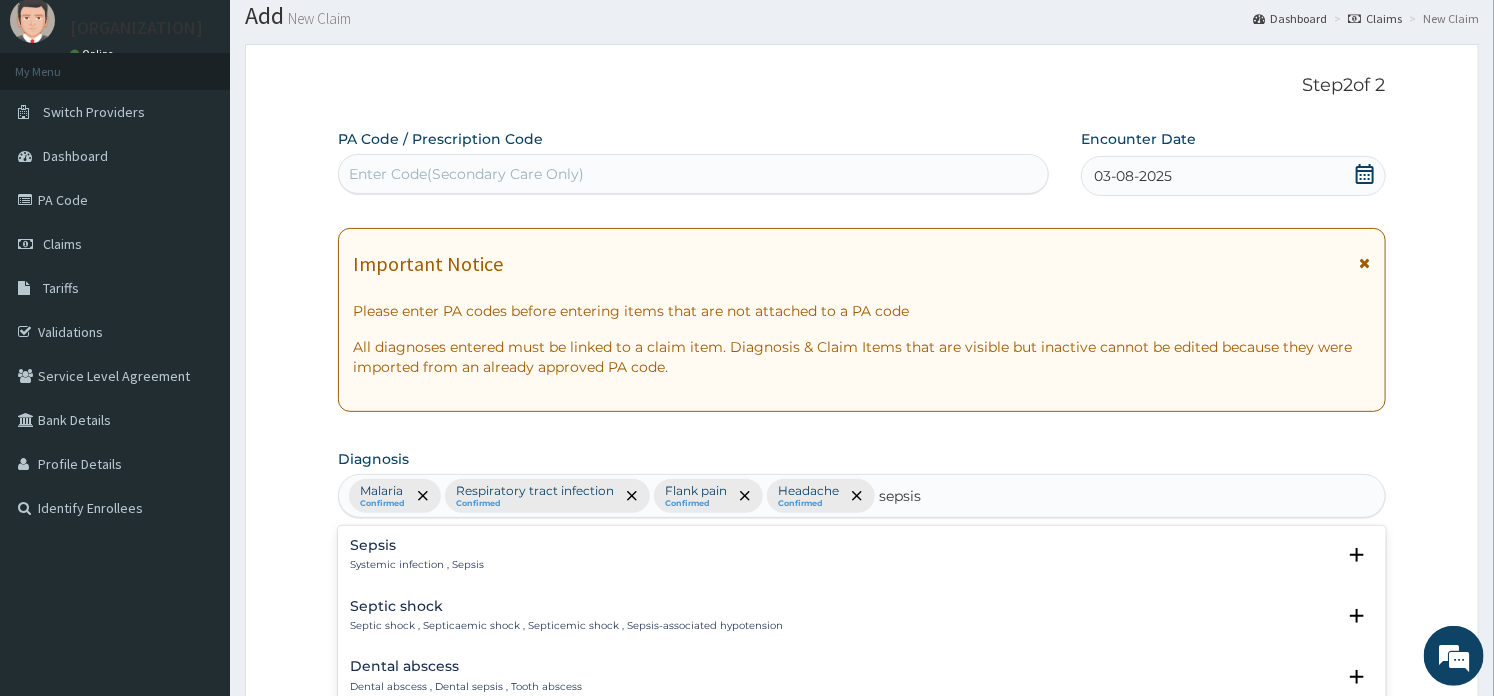 click on "Systemic infection , Sepsis" at bounding box center (417, 565) 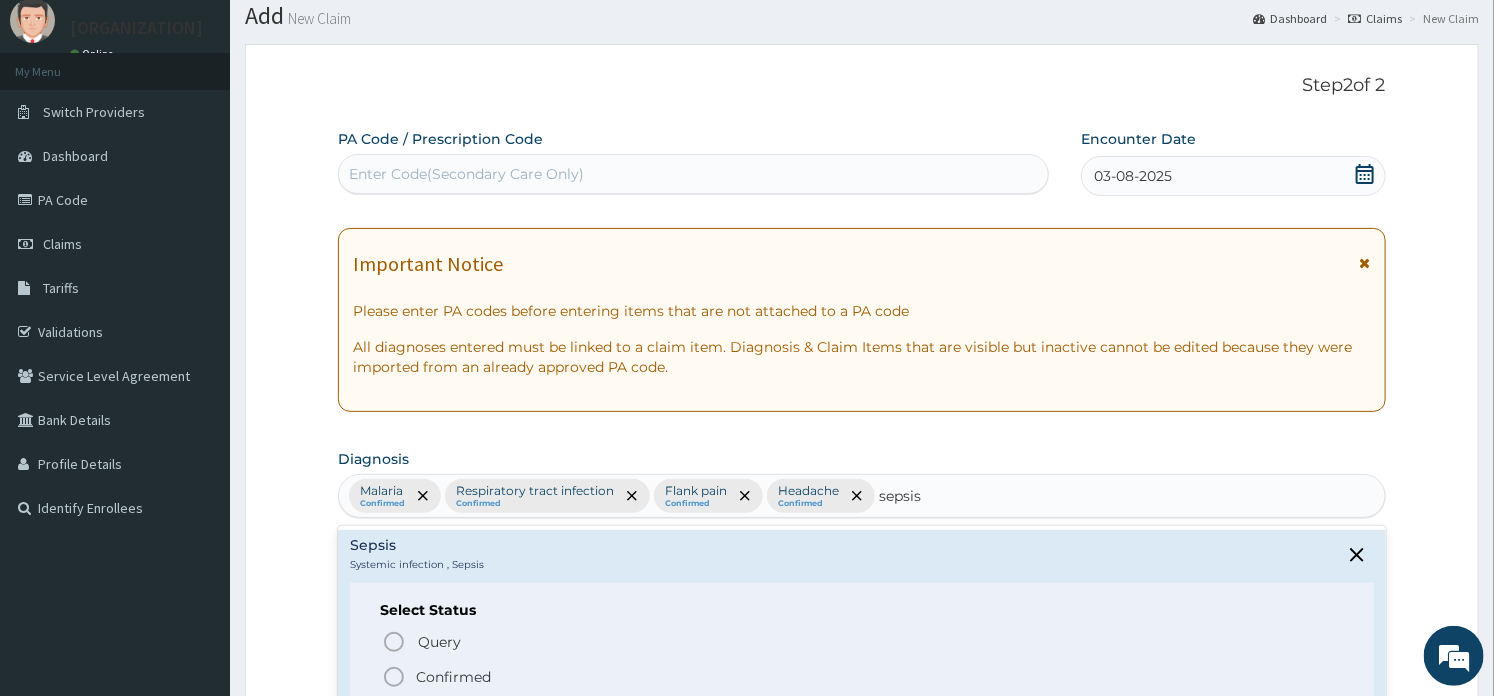 click on "Confirmed" at bounding box center (453, 677) 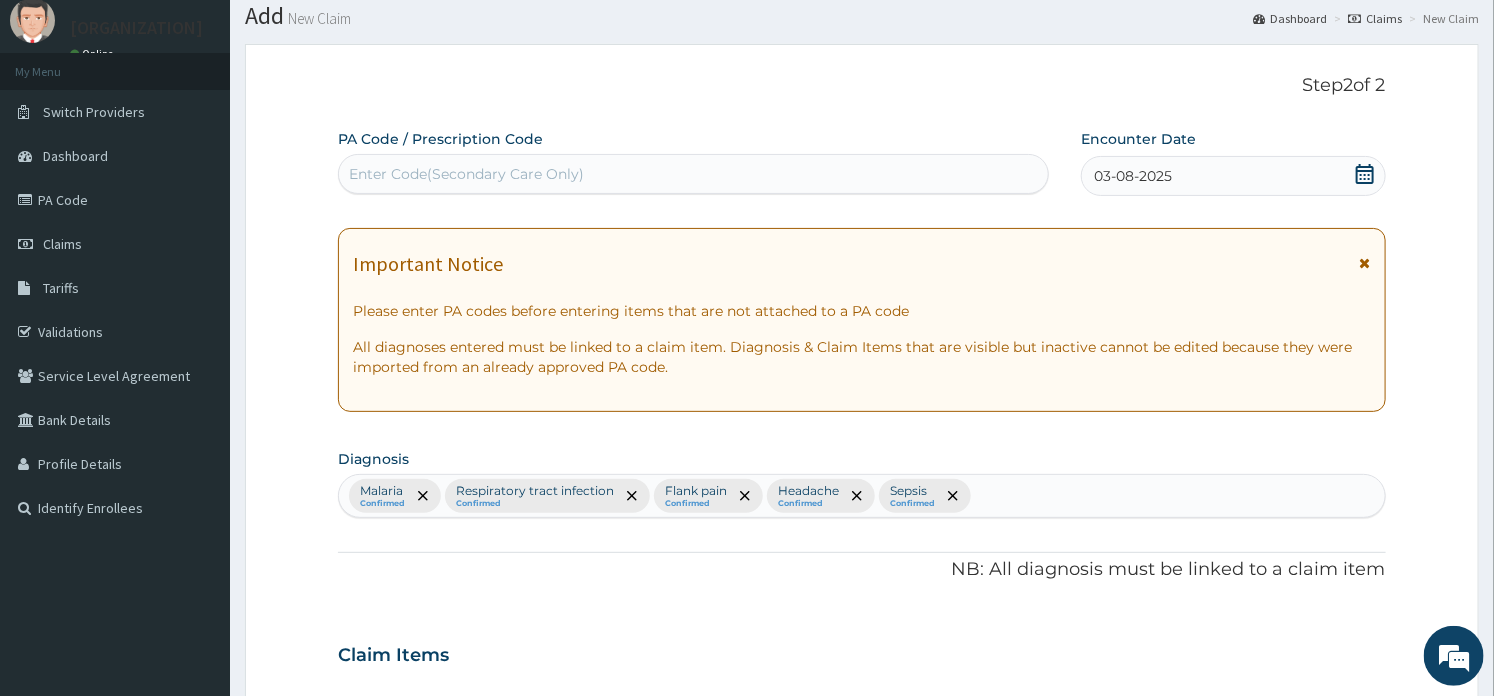 scroll, scrollTop: 506, scrollLeft: 0, axis: vertical 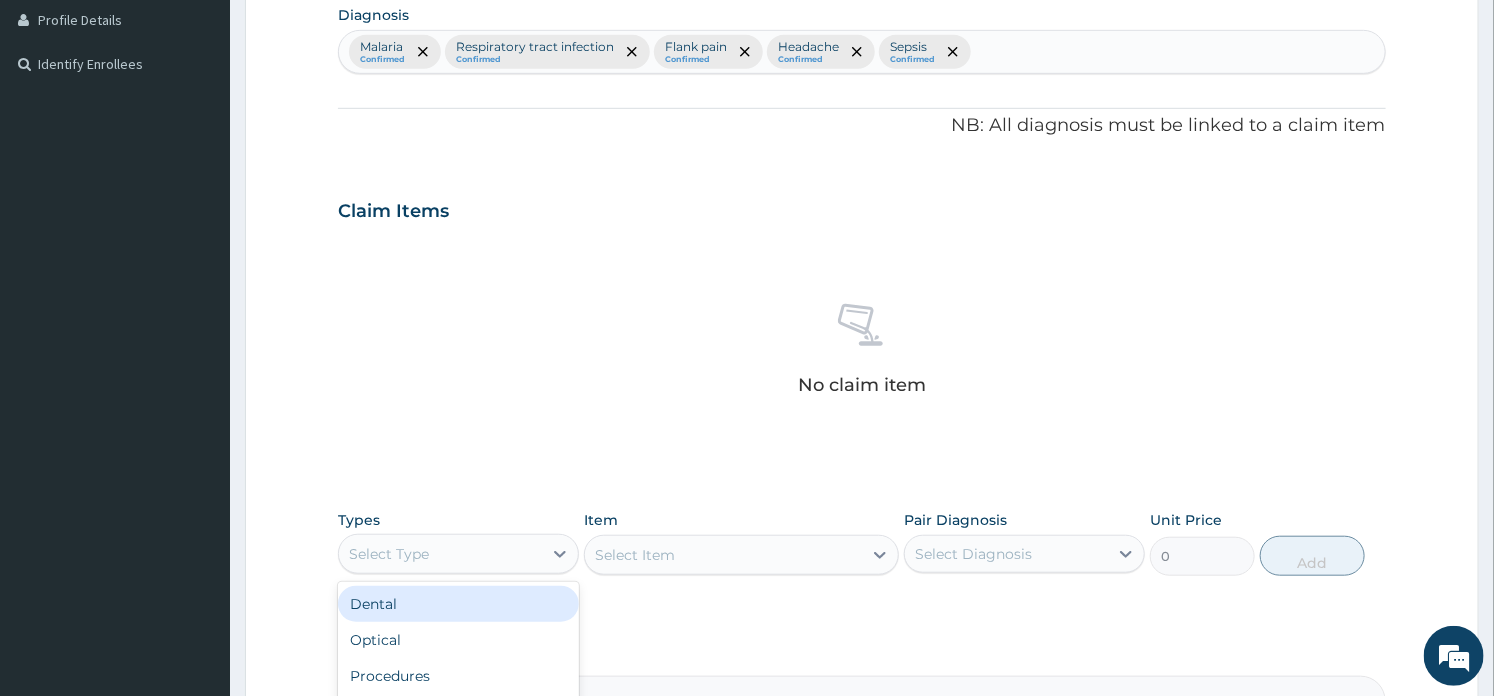 click on "Select Type" at bounding box center [440, 554] 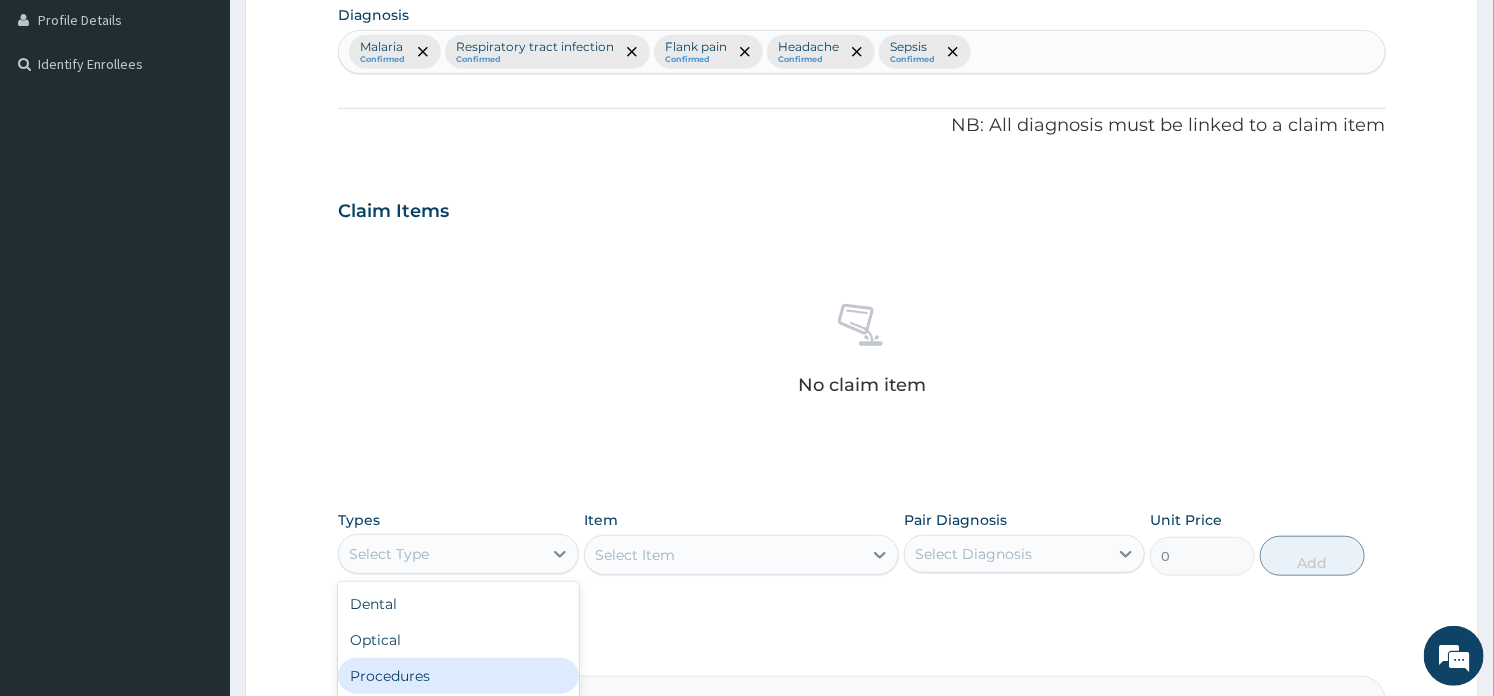 click on "Procedures" at bounding box center (458, 676) 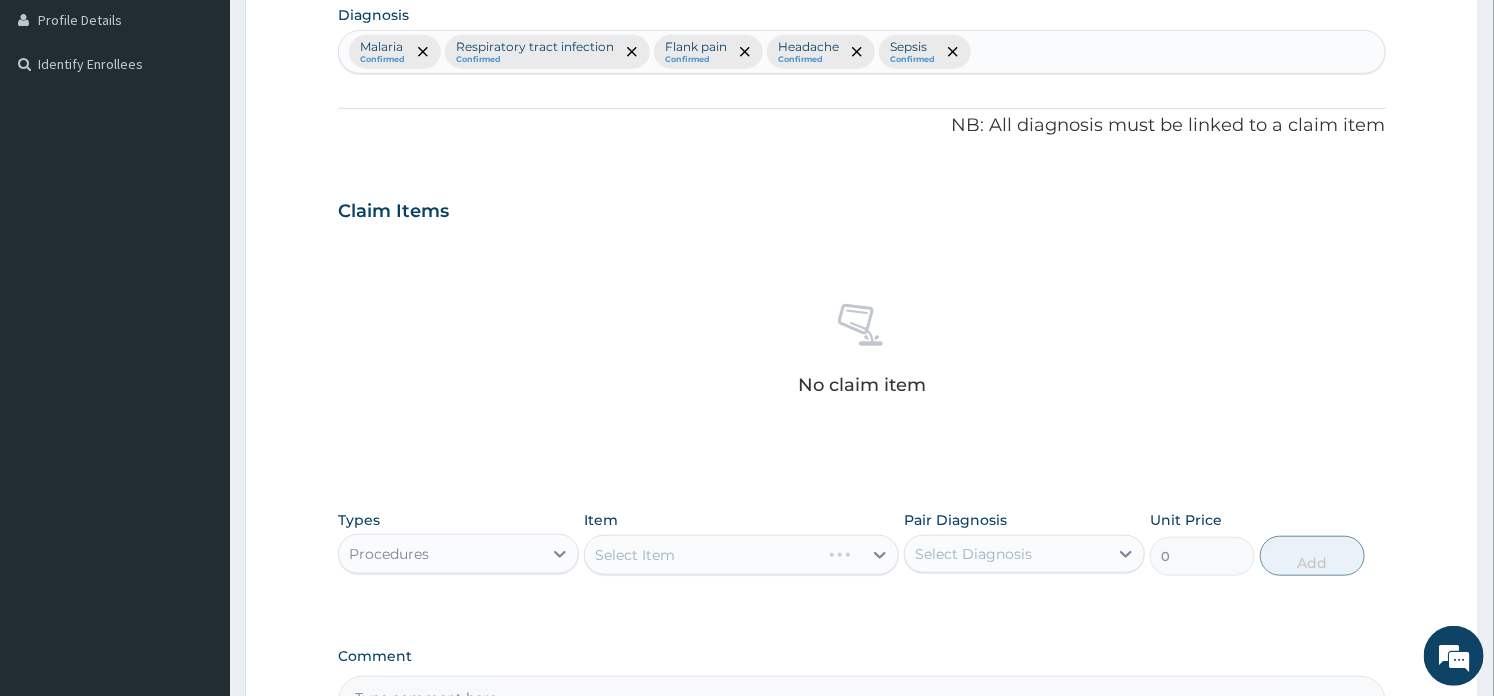 scroll, scrollTop: 745, scrollLeft: 0, axis: vertical 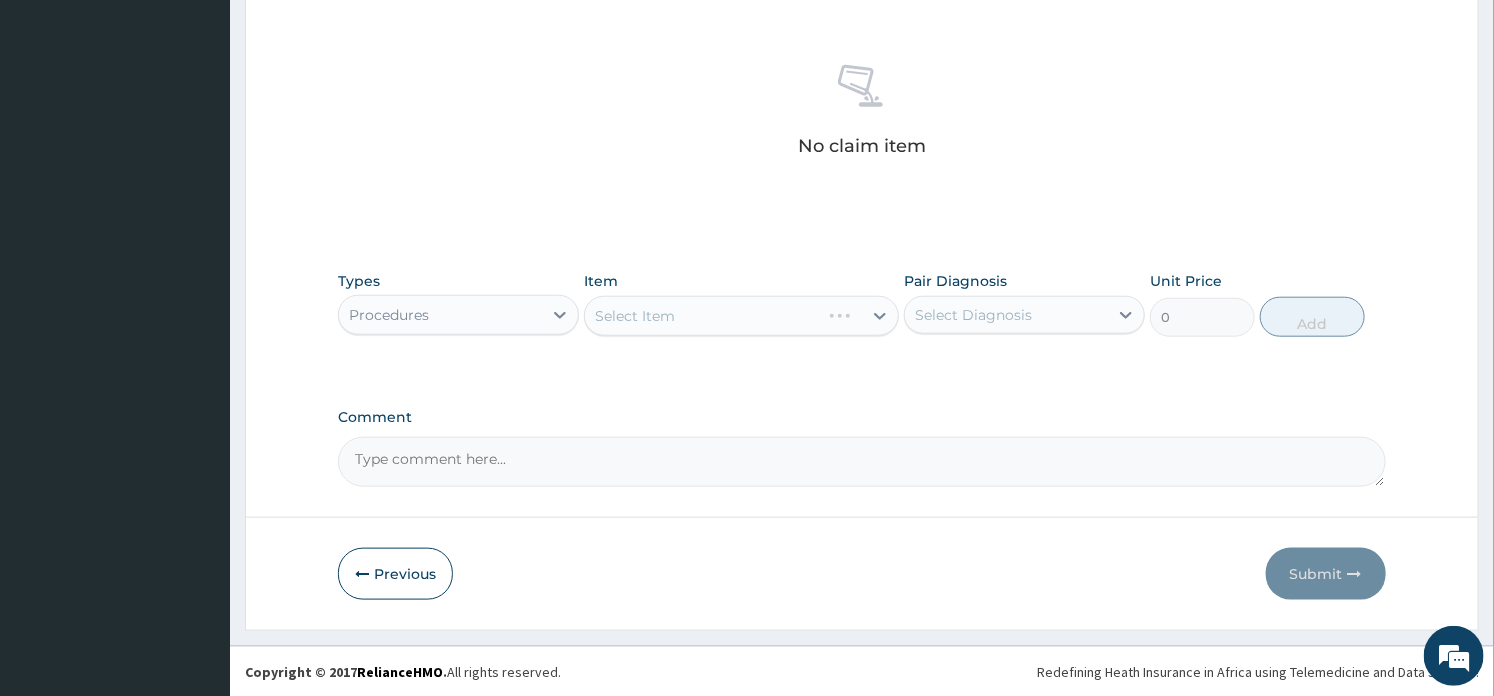 click on "Select Item" at bounding box center [741, 316] 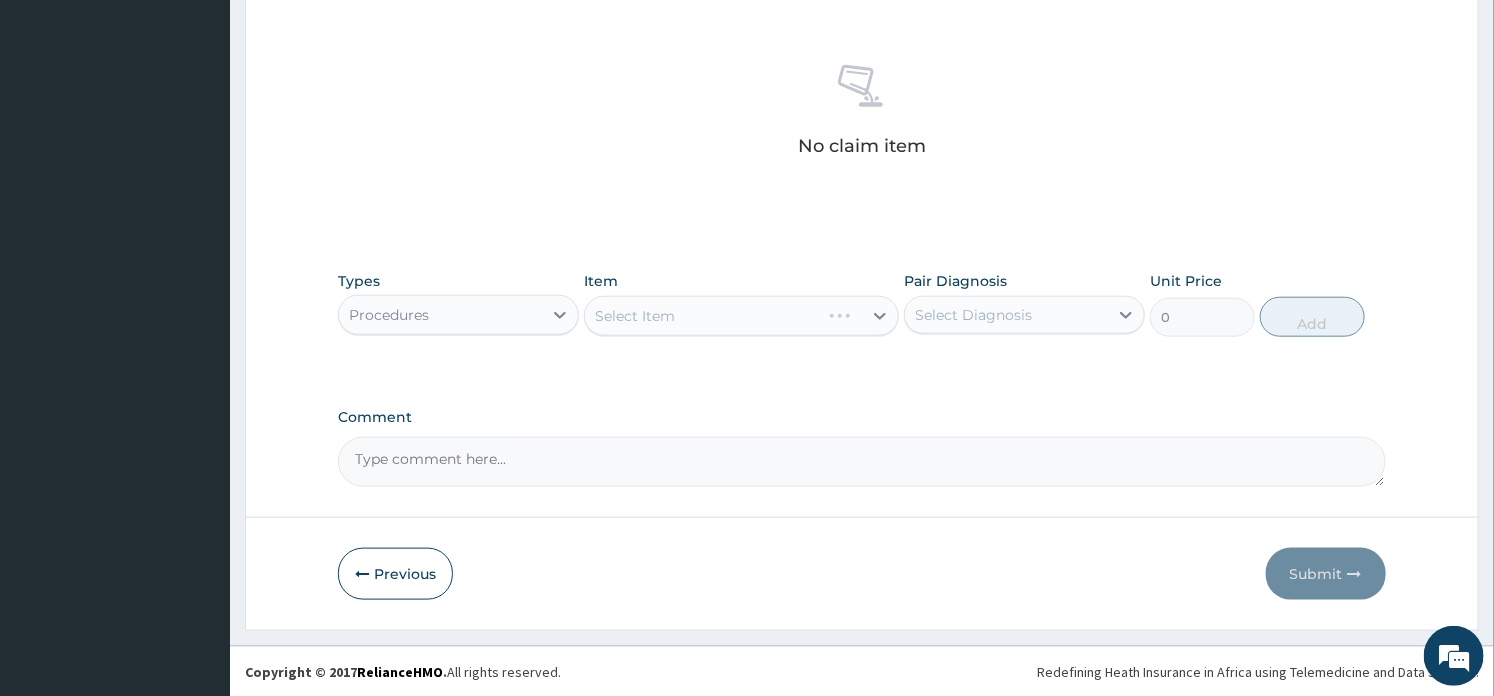 click on "Select Item" at bounding box center (741, 316) 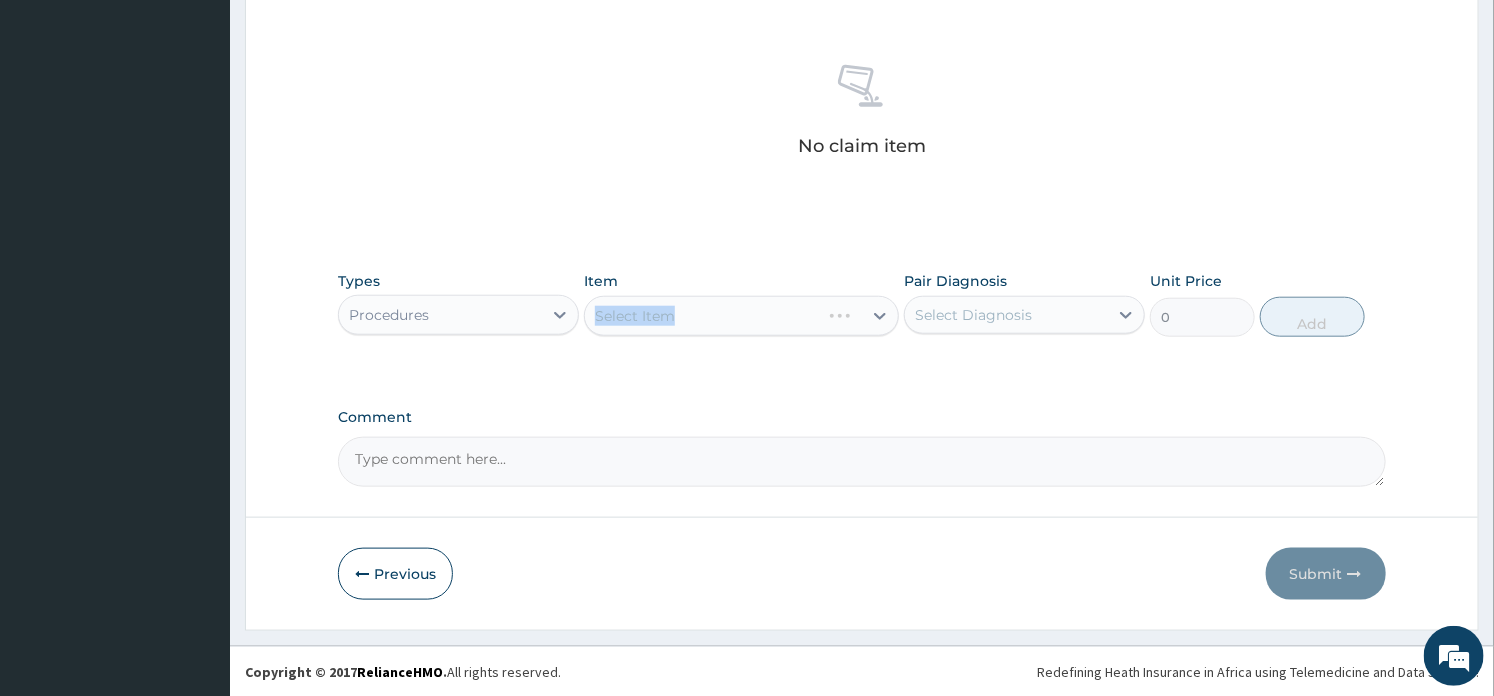 click on "Select Item" at bounding box center [741, 316] 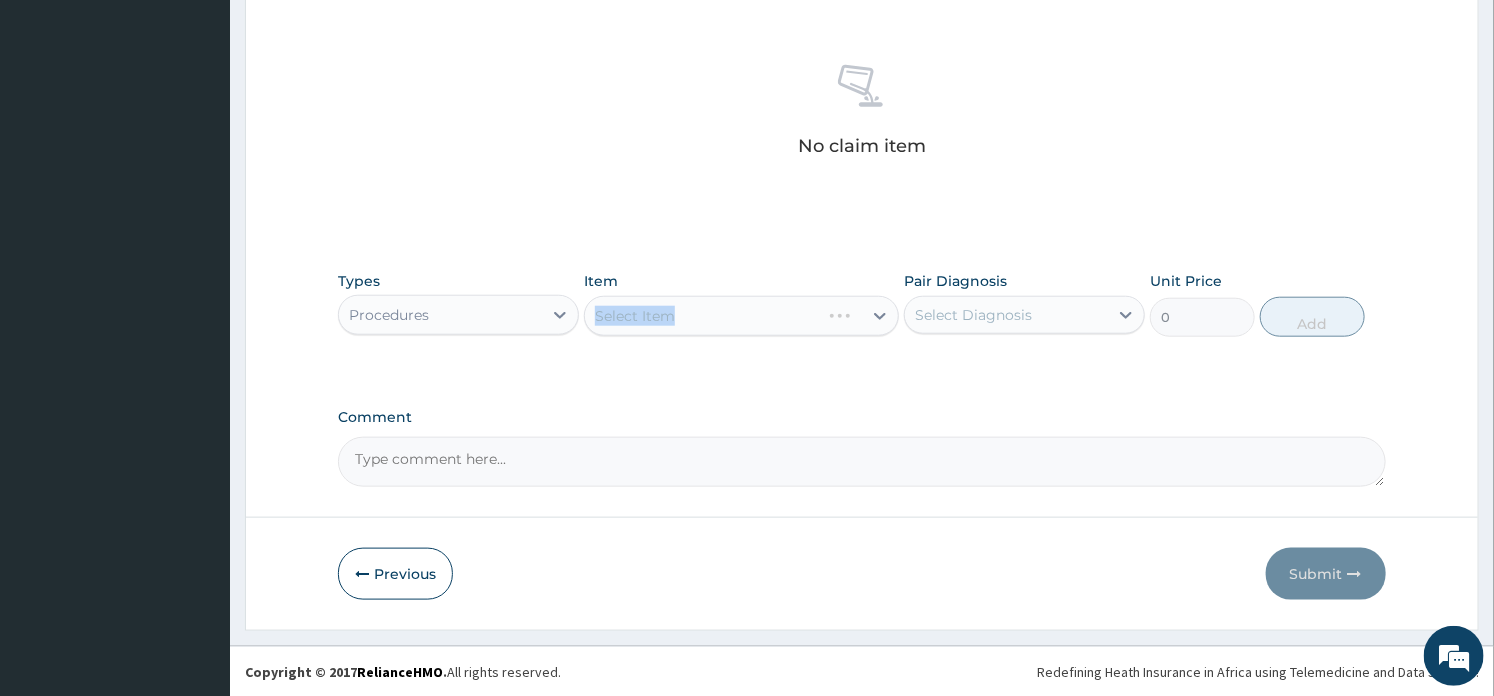 click on "Select Item" at bounding box center (702, 316) 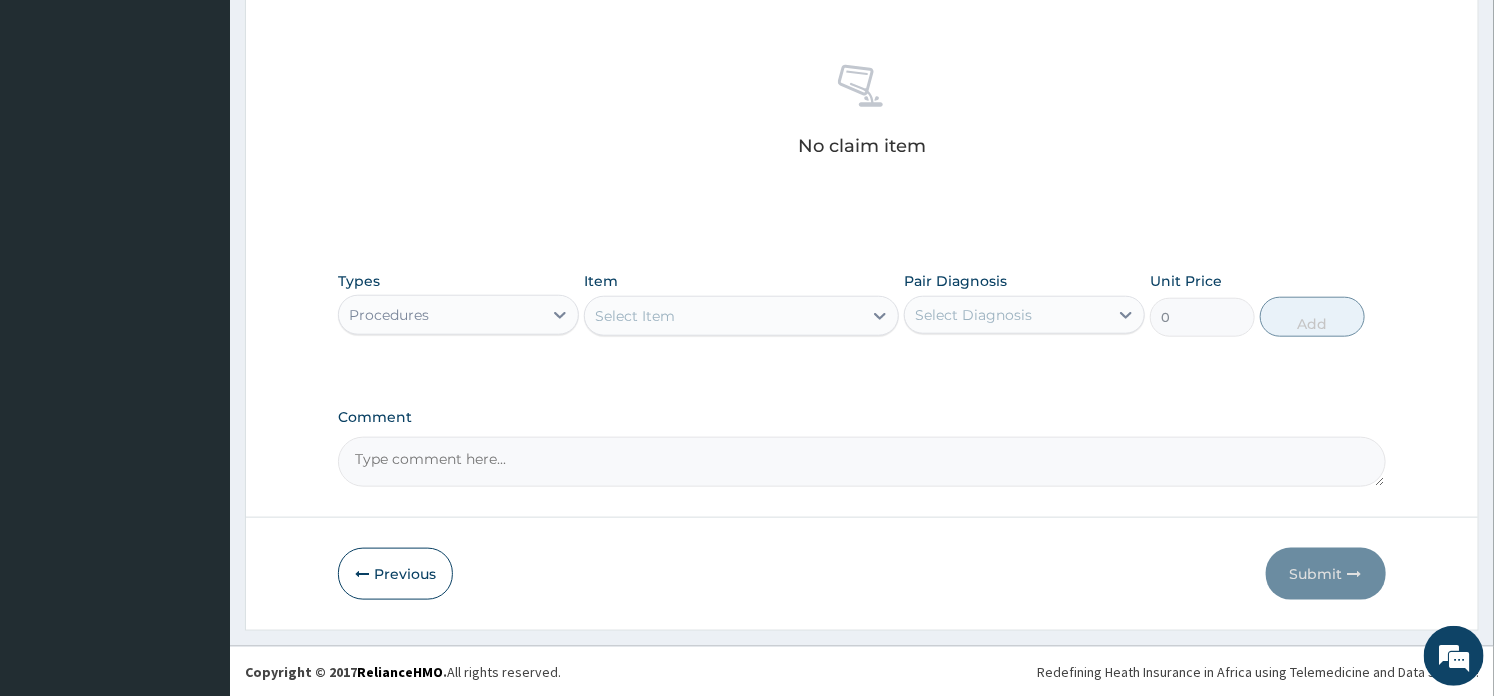 click on "Select Item" at bounding box center [723, 316] 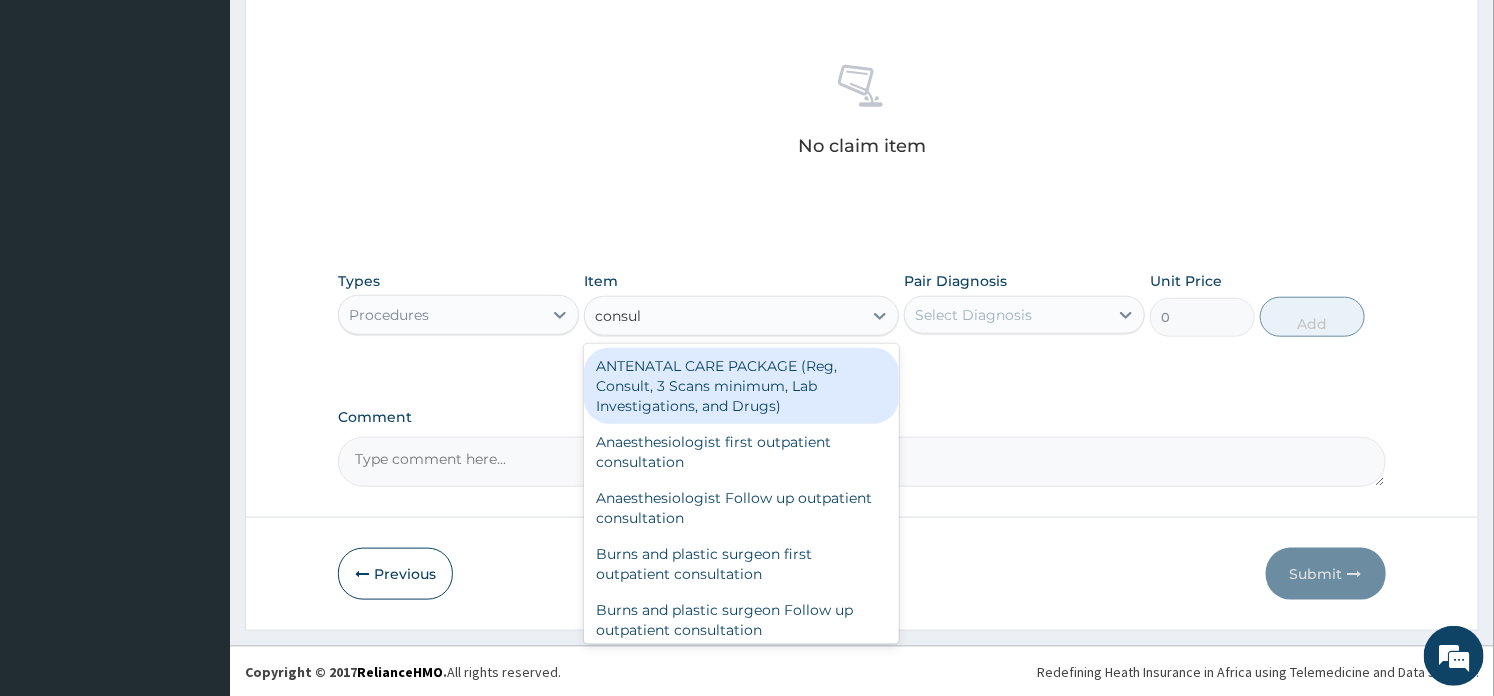 type on "consult" 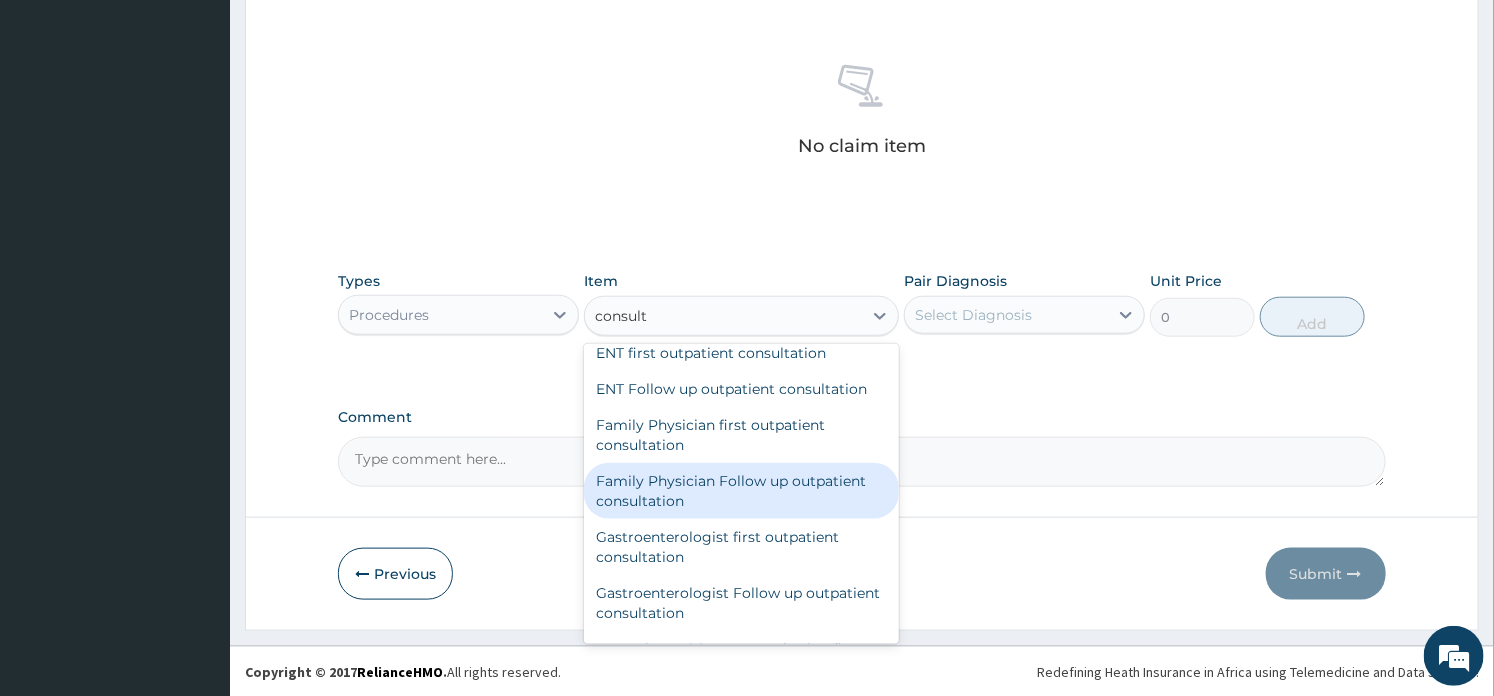 scroll, scrollTop: 1000, scrollLeft: 0, axis: vertical 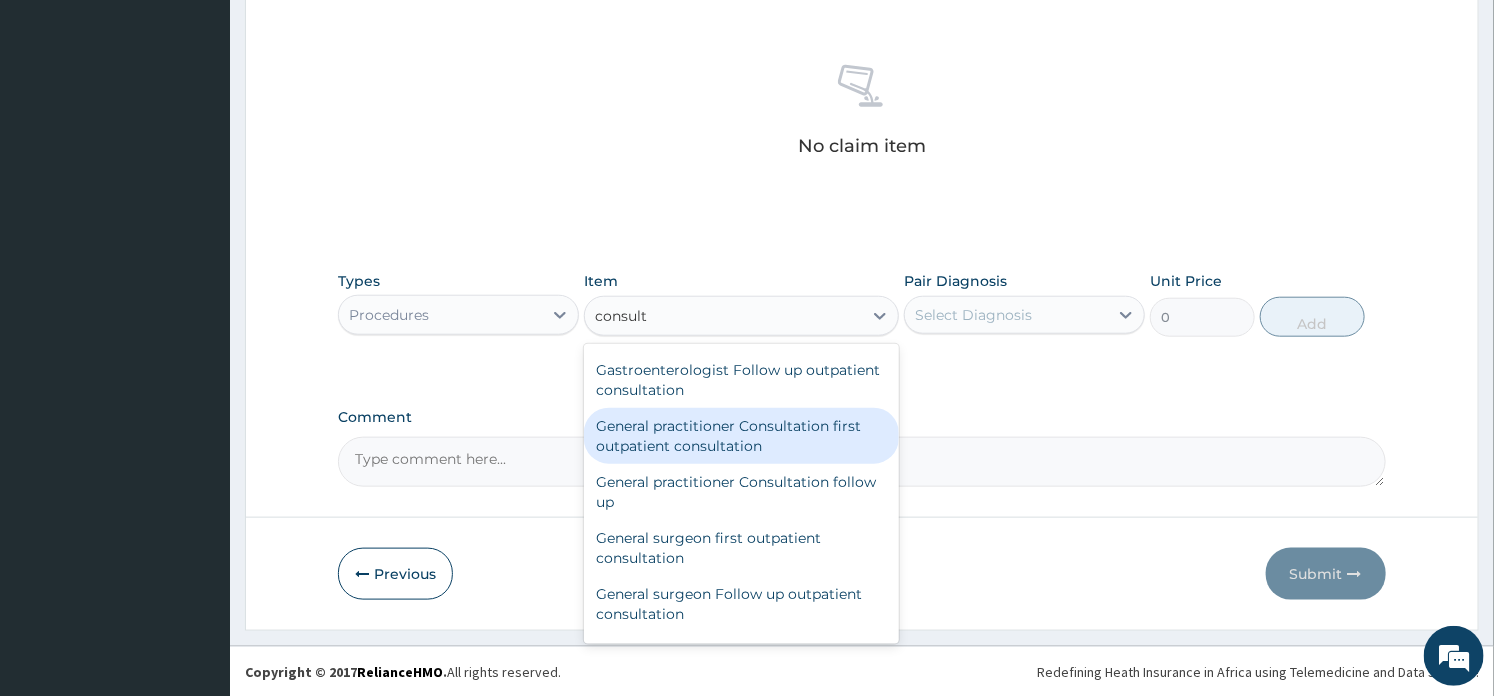 click on "General practitioner Consultation first outpatient consultation" at bounding box center [741, 436] 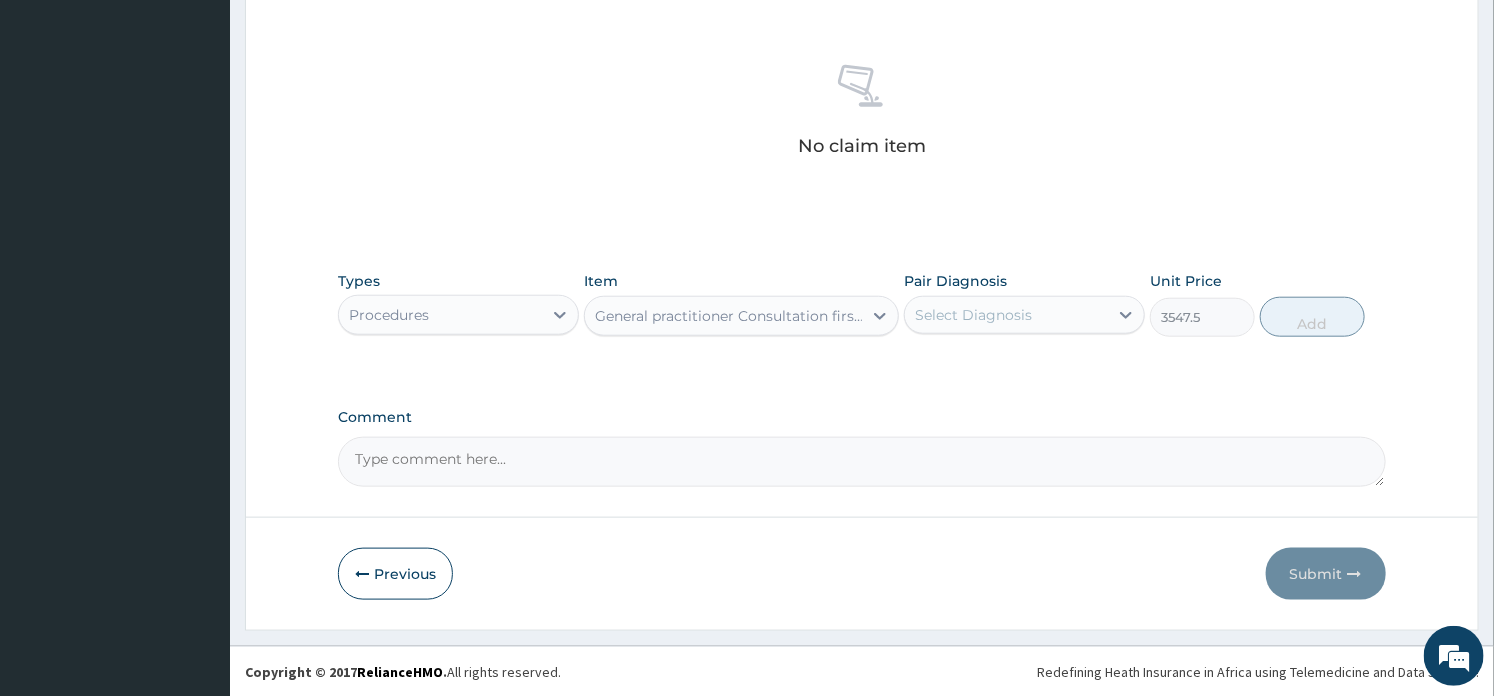 click on "Select Diagnosis" at bounding box center [1006, 315] 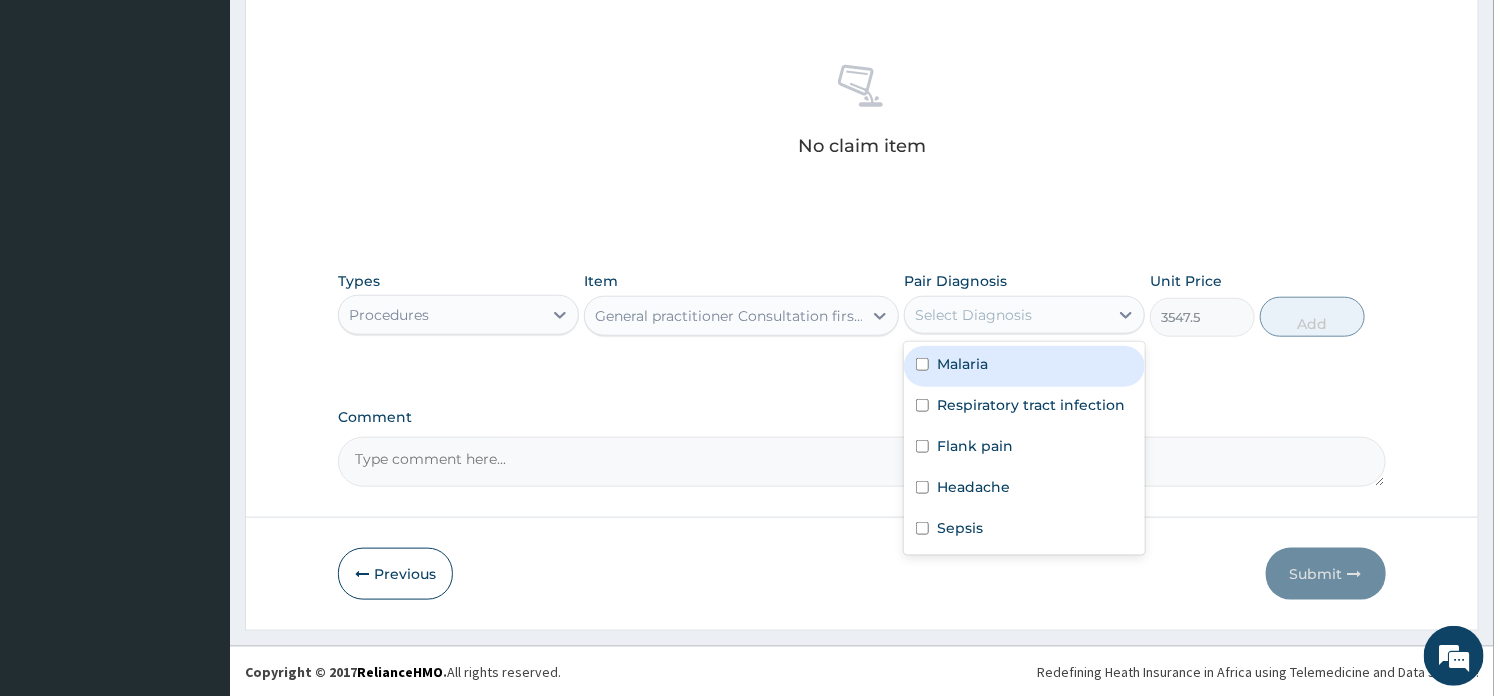 click on "Malaria" at bounding box center (1024, 366) 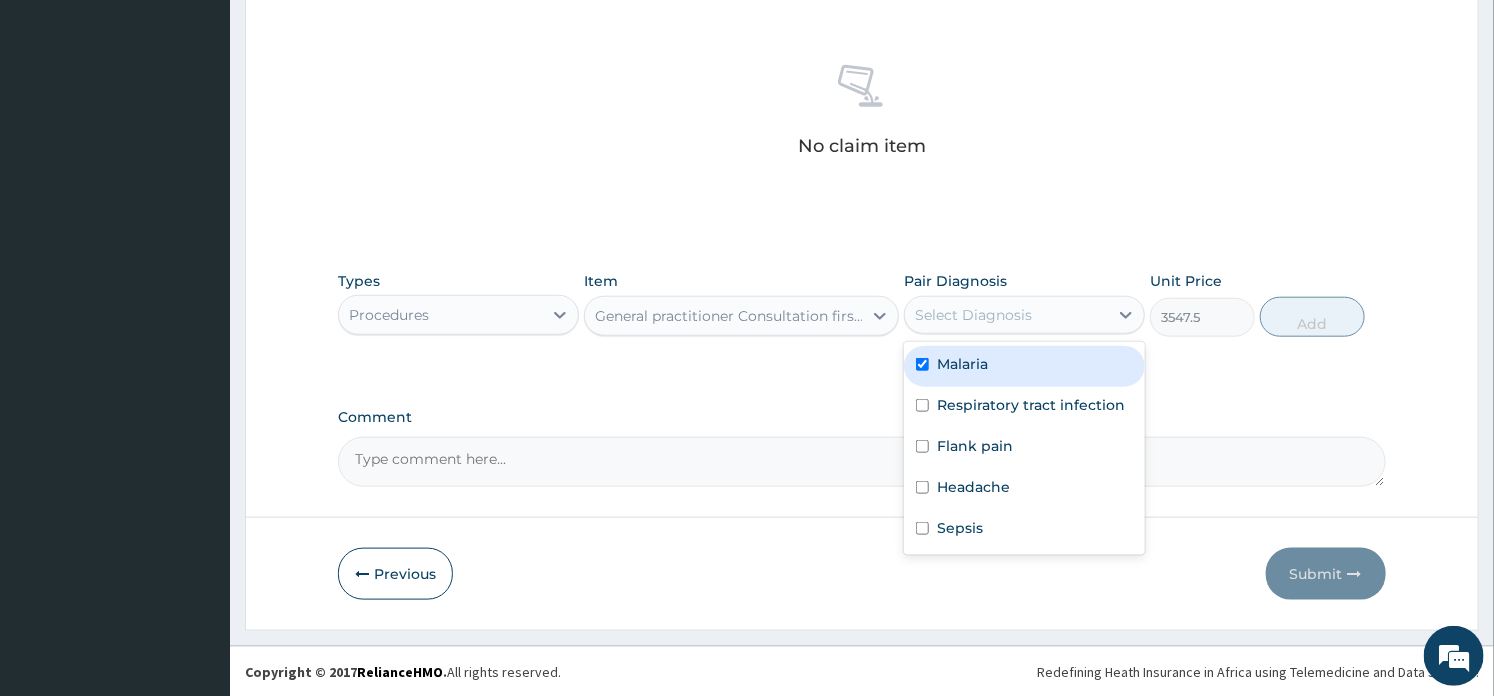 checkbox on "true" 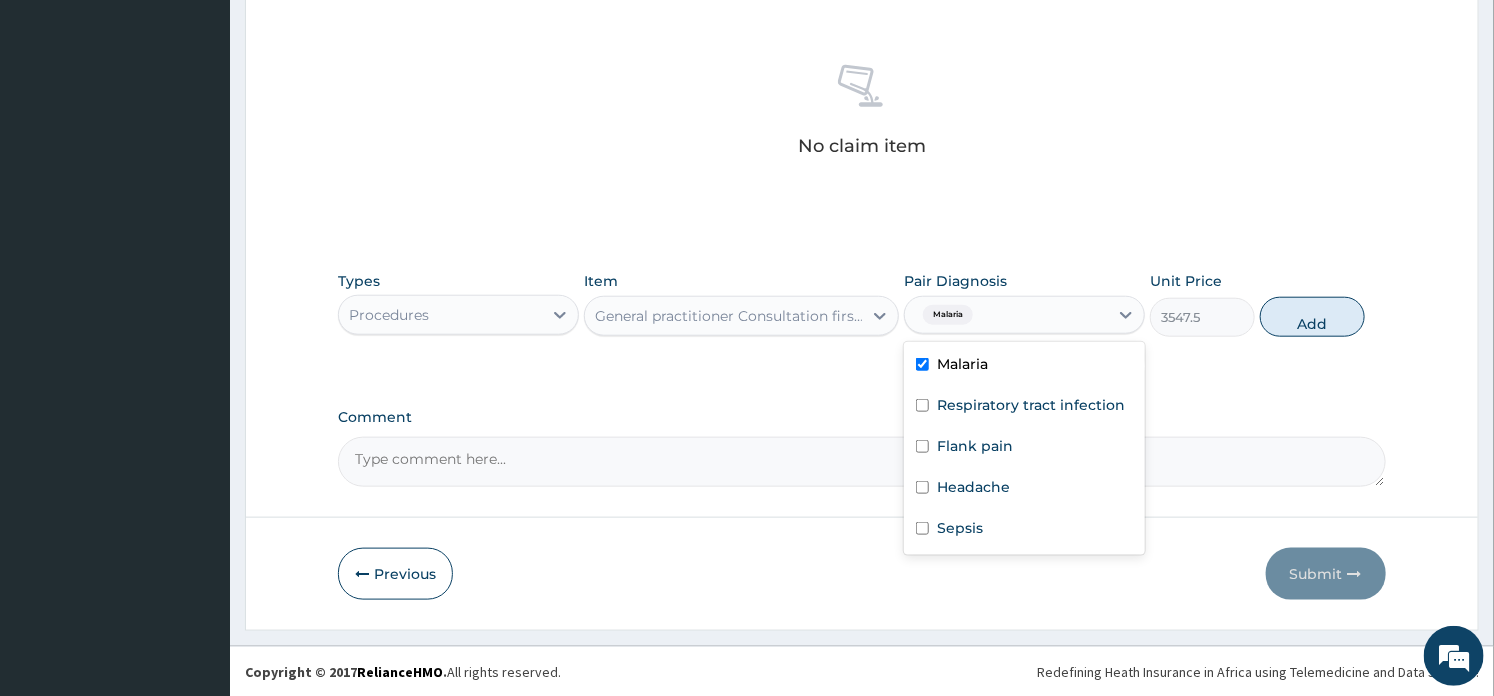 click on "Respiratory tract infection" at bounding box center (1024, 407) 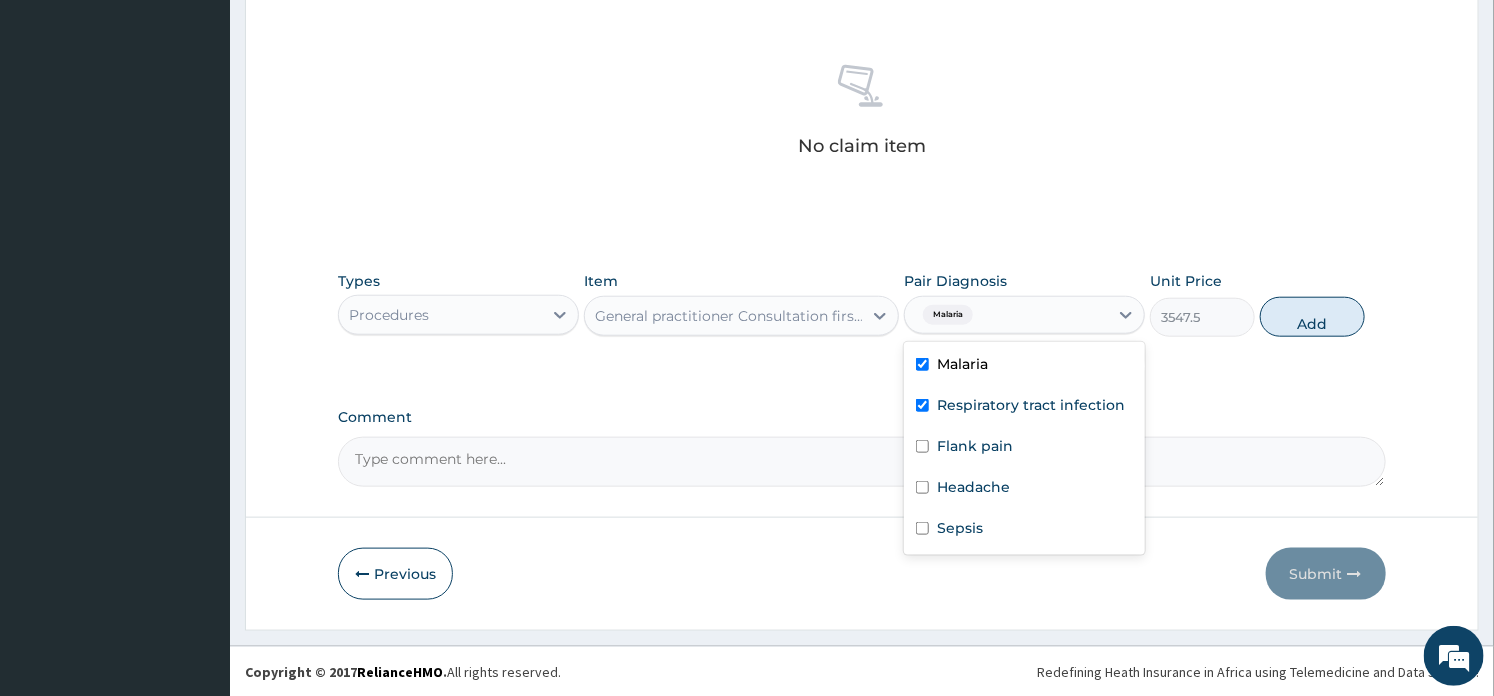 checkbox on "true" 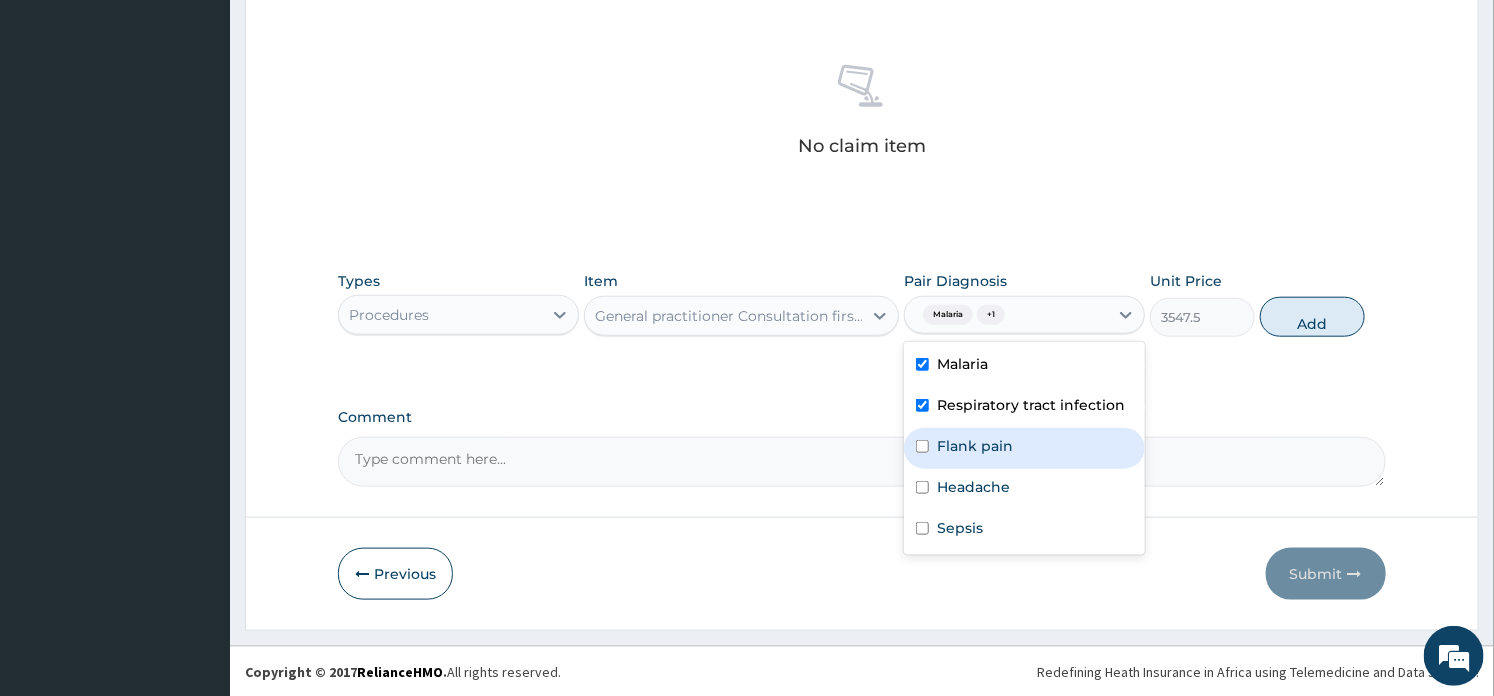 click on "Flank pain" at bounding box center [975, 446] 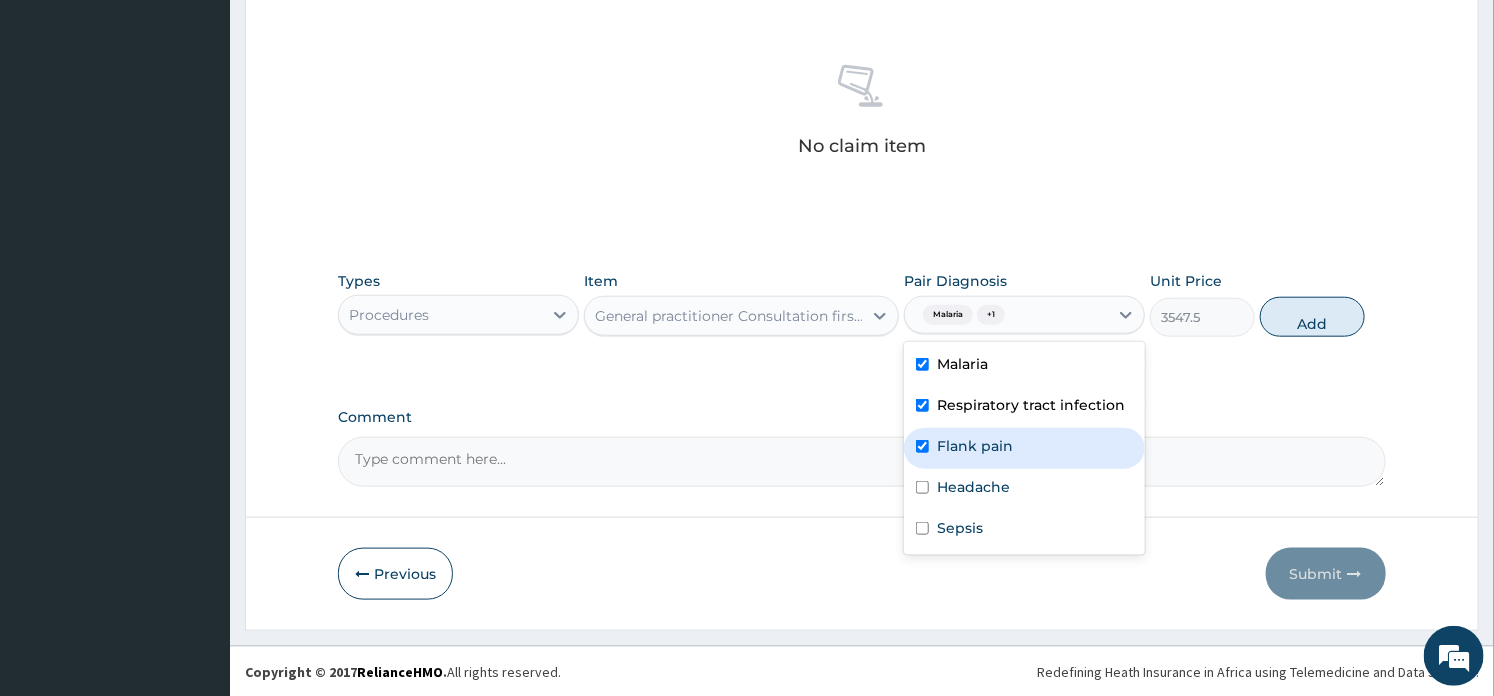 checkbox on "true" 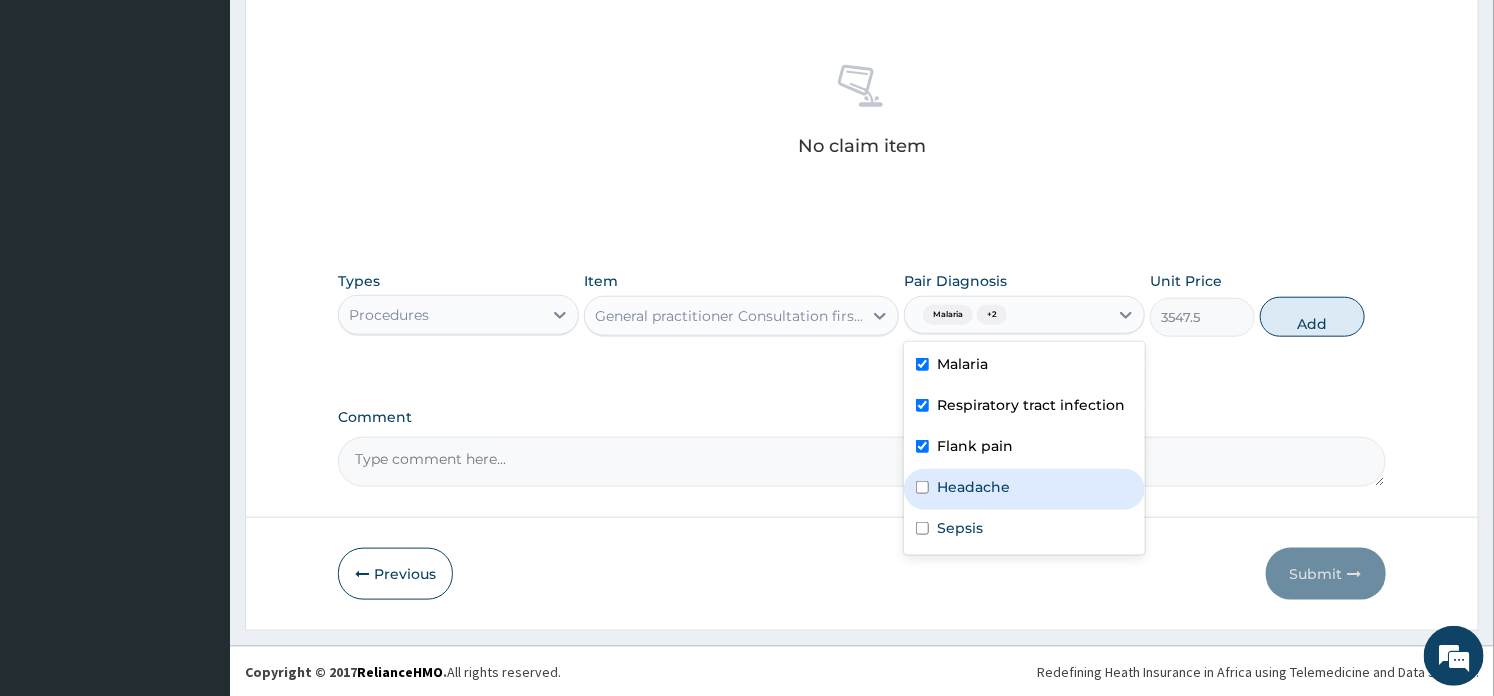 drag, startPoint x: 950, startPoint y: 484, endPoint x: 950, endPoint y: 501, distance: 17 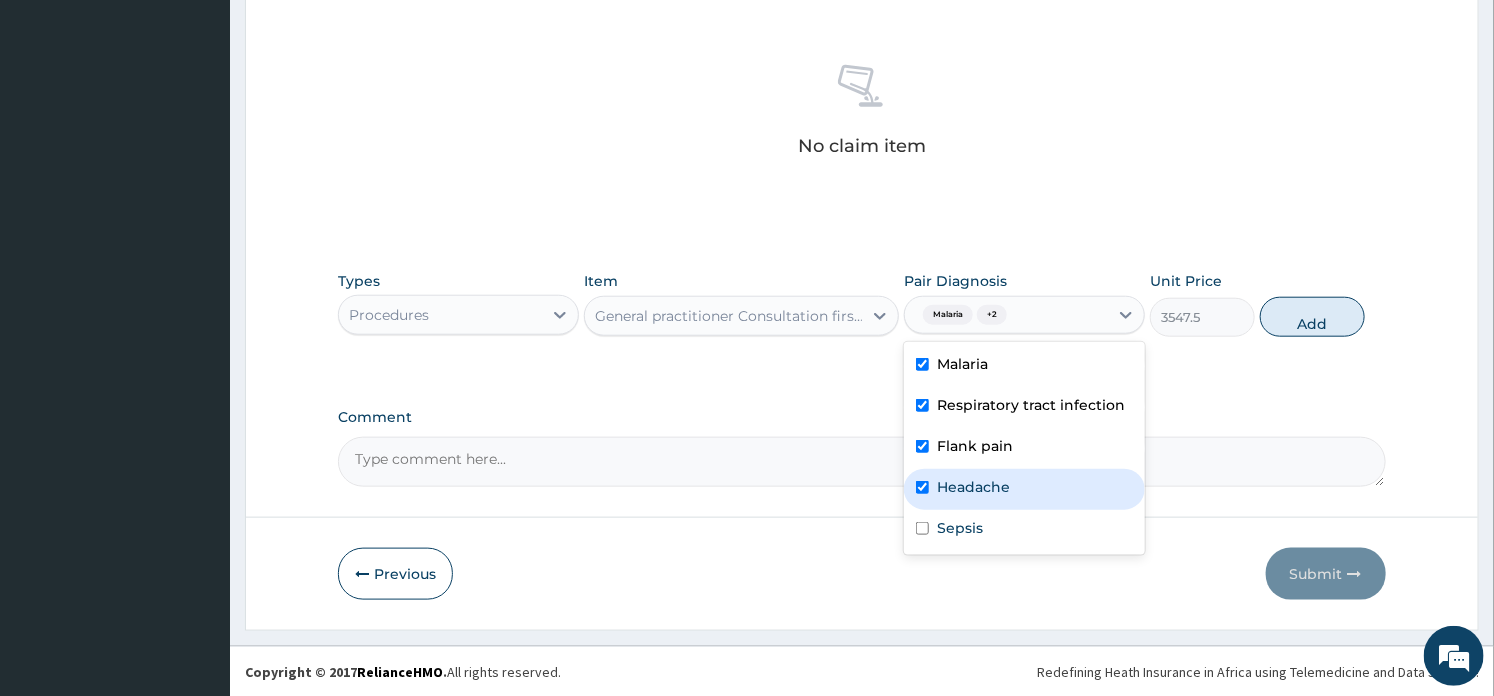 checkbox on "true" 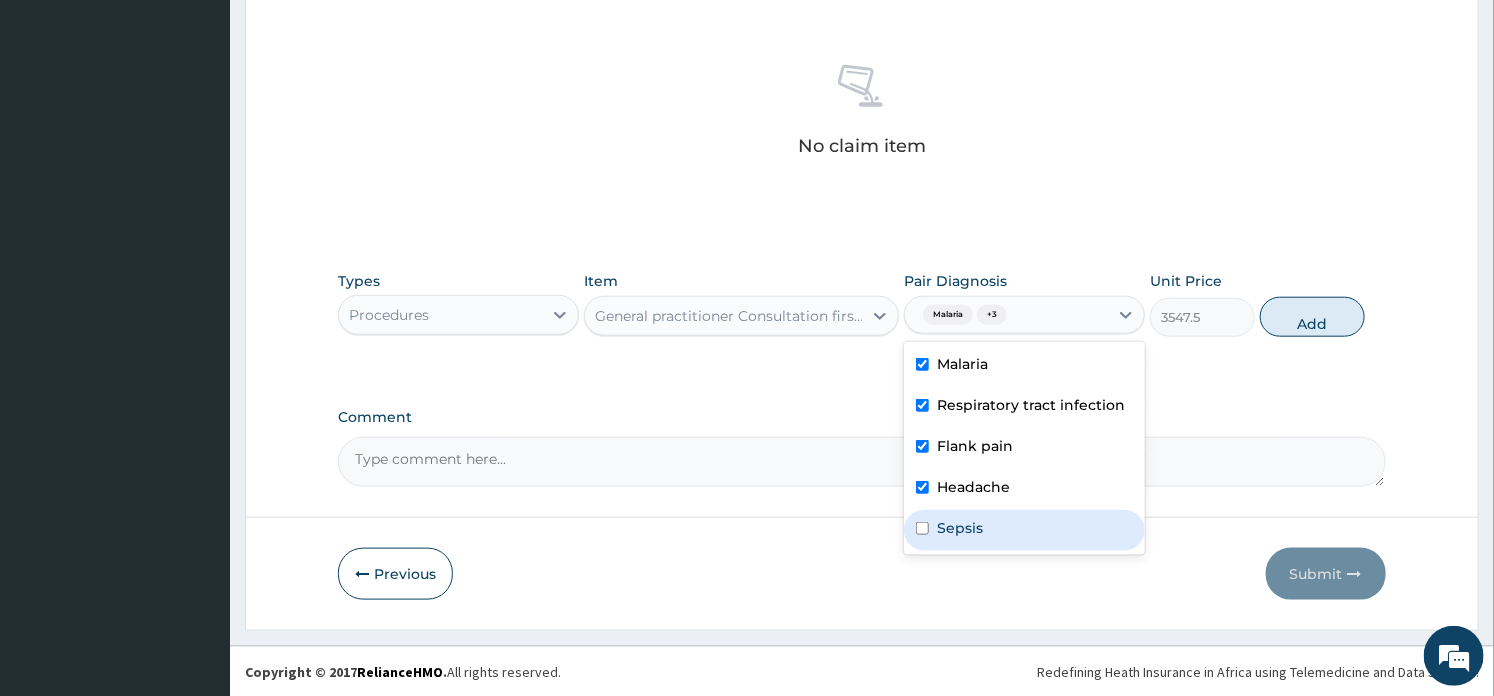 drag, startPoint x: 951, startPoint y: 533, endPoint x: 1002, endPoint y: 514, distance: 54.42426 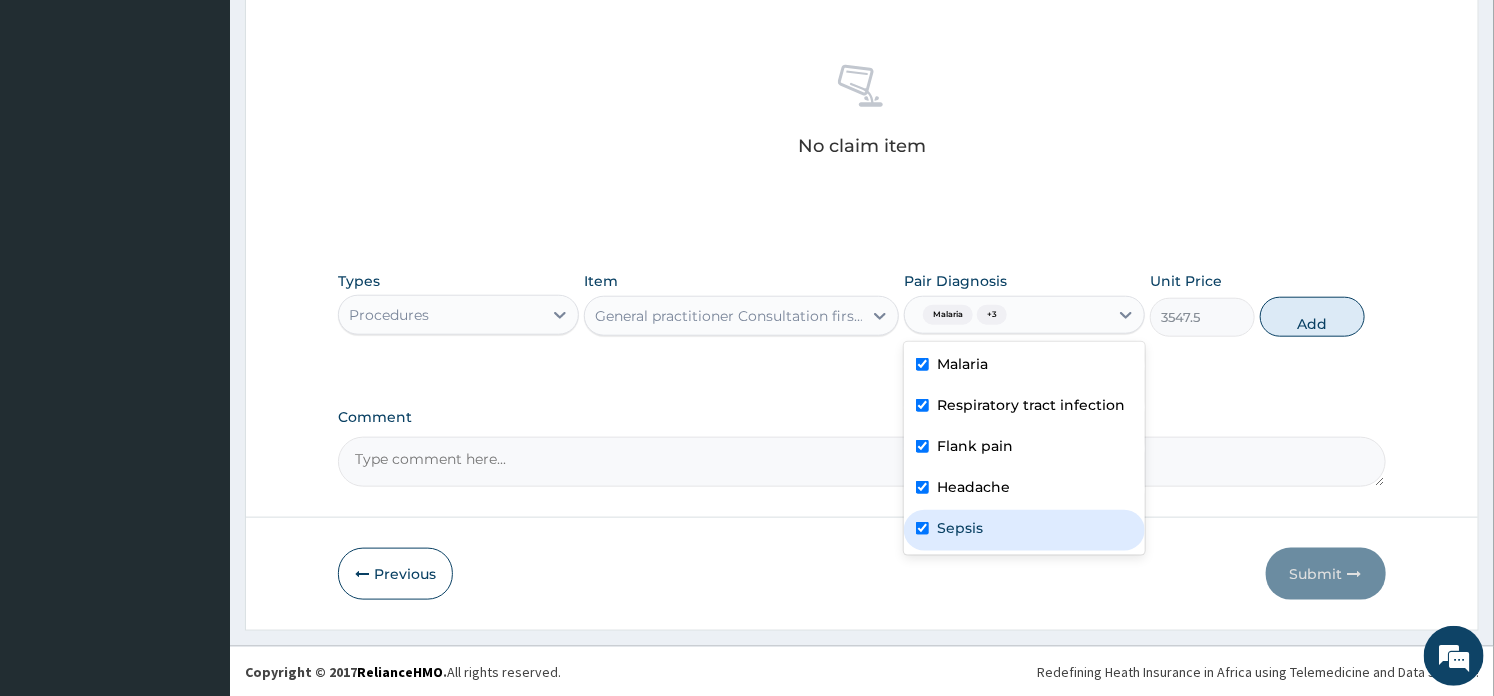 checkbox on "true" 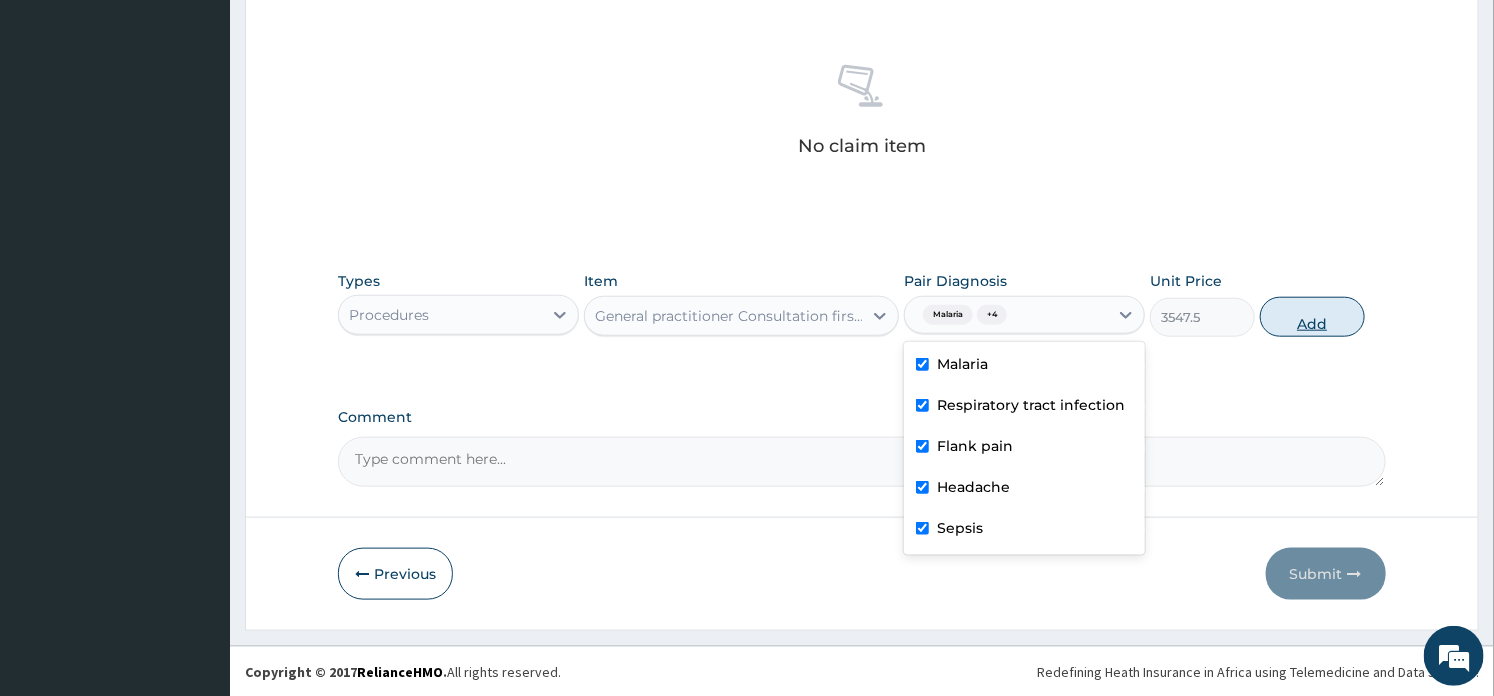 click on "Add" at bounding box center [1312, 317] 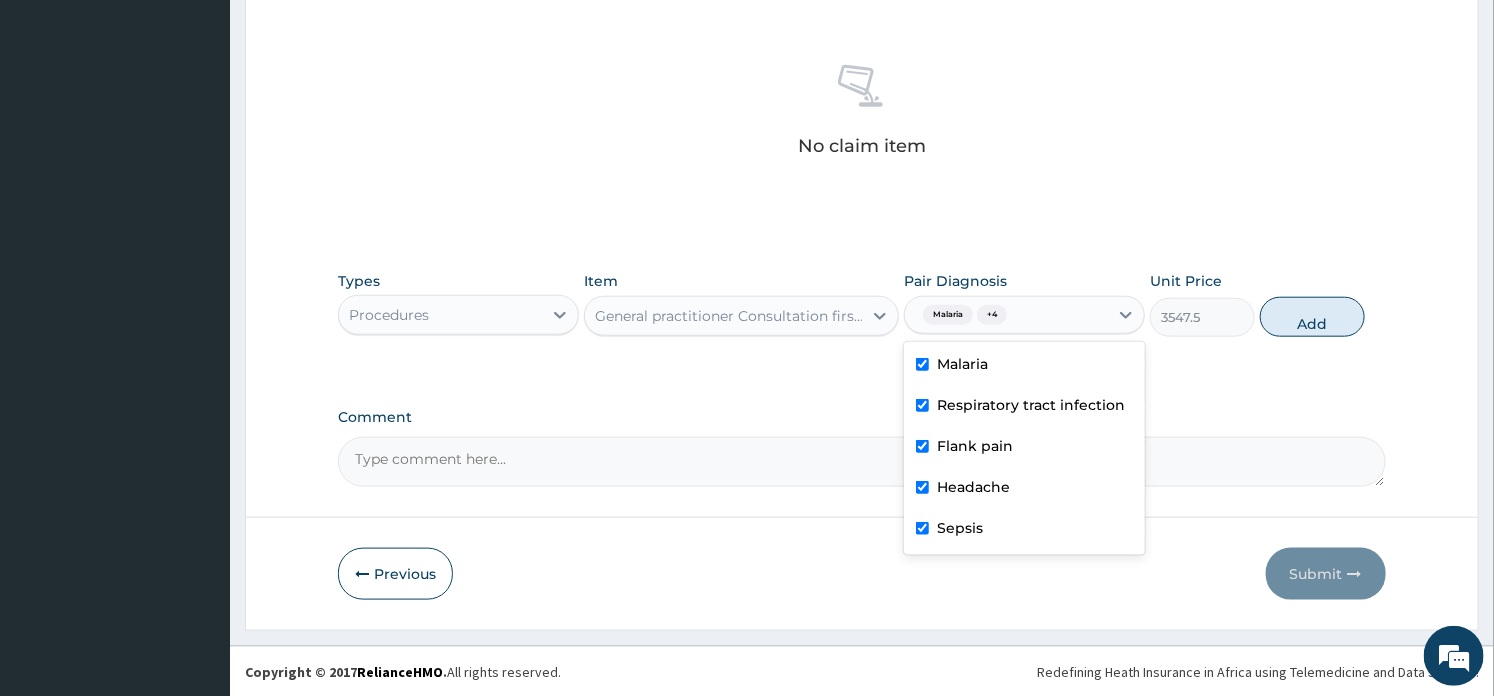 type on "0" 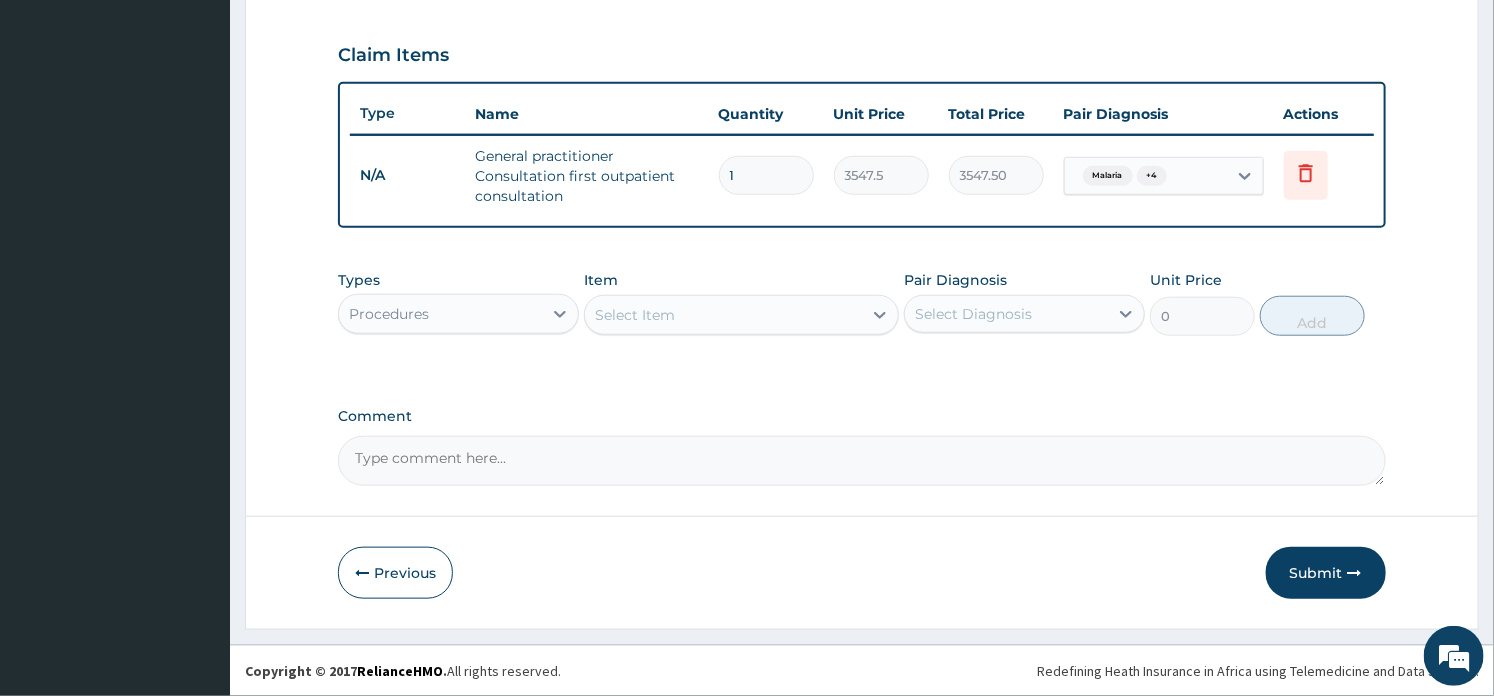 scroll, scrollTop: 658, scrollLeft: 0, axis: vertical 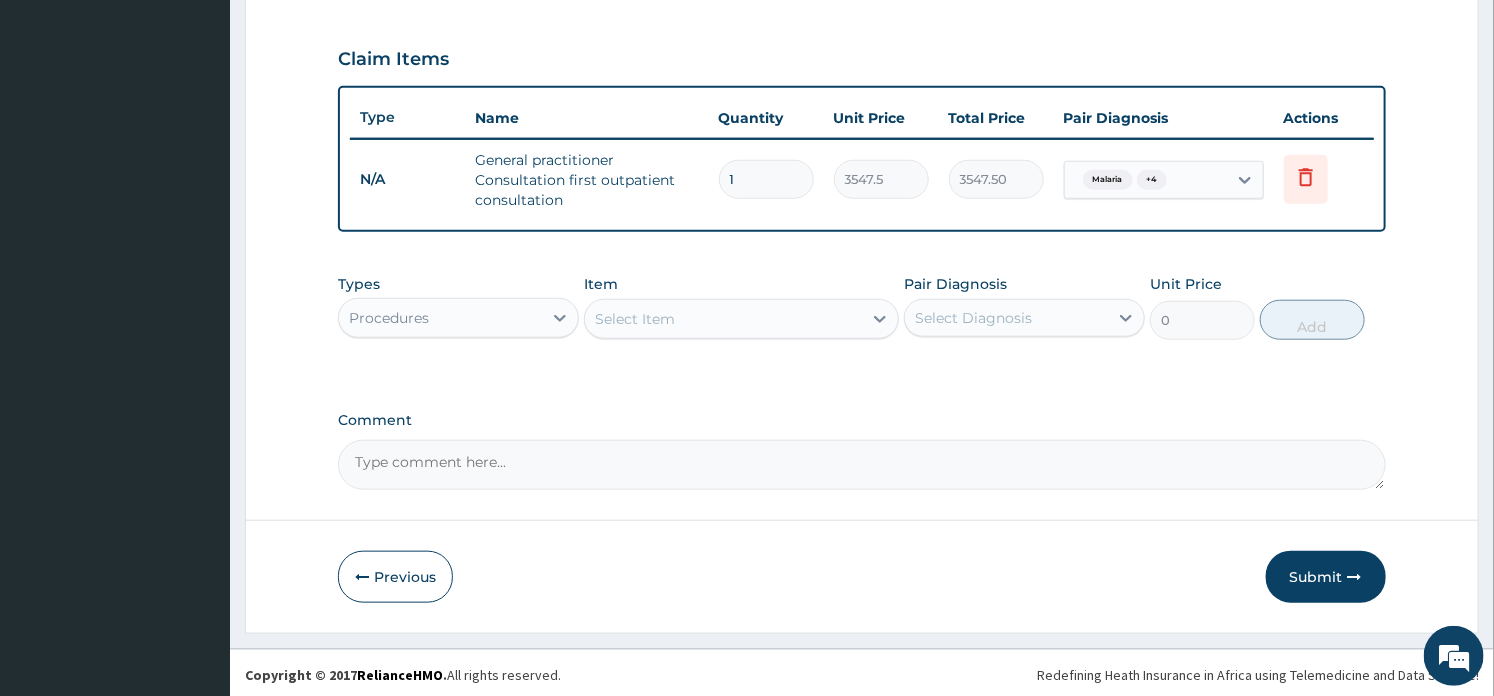 click on "Procedures" at bounding box center (440, 318) 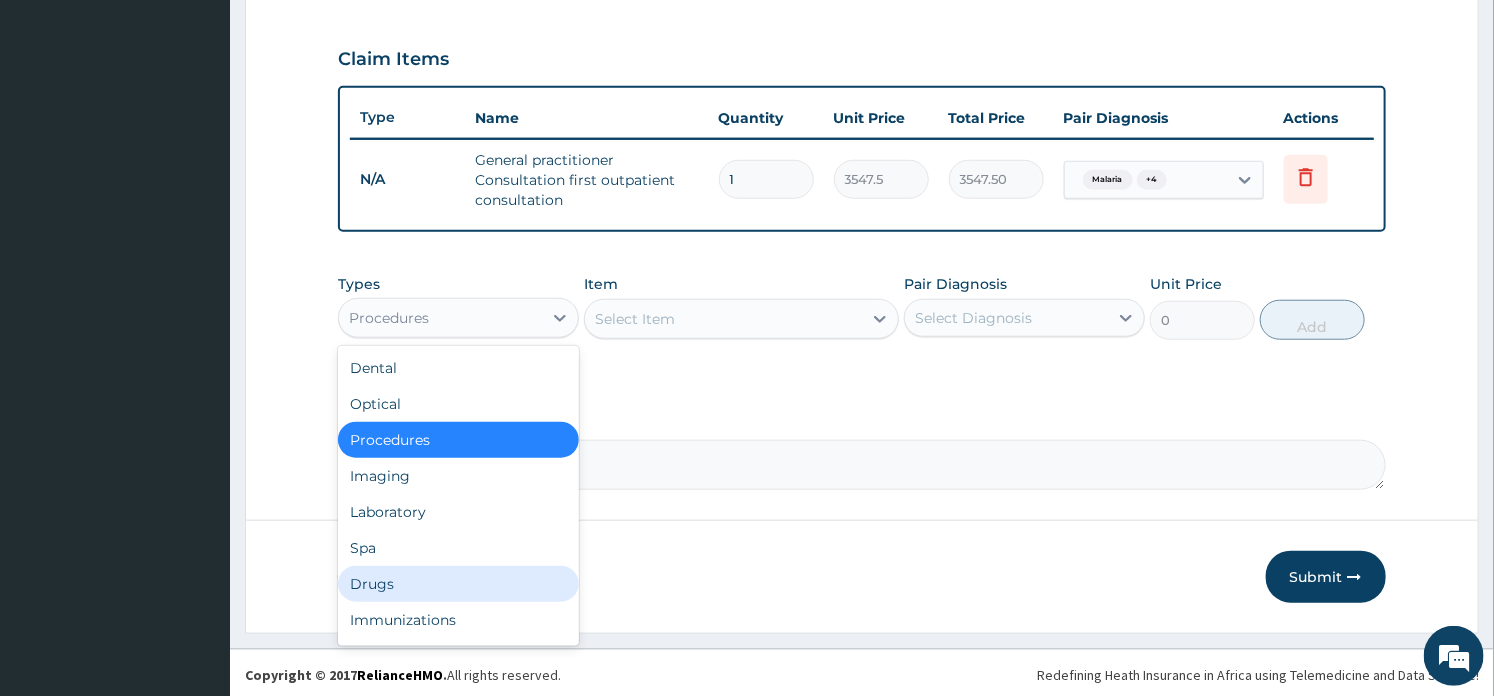 drag, startPoint x: 425, startPoint y: 575, endPoint x: 448, endPoint y: 556, distance: 29.832869 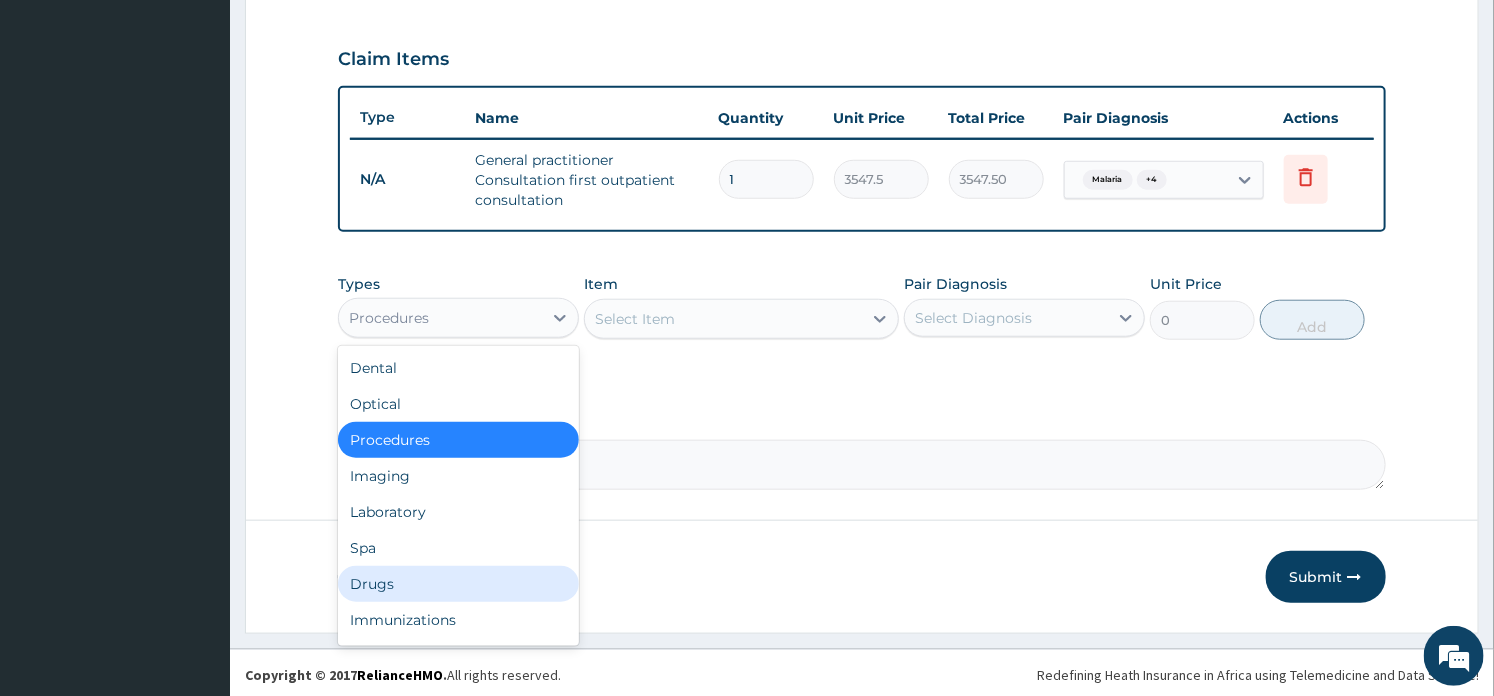 click on "Drugs" at bounding box center (458, 584) 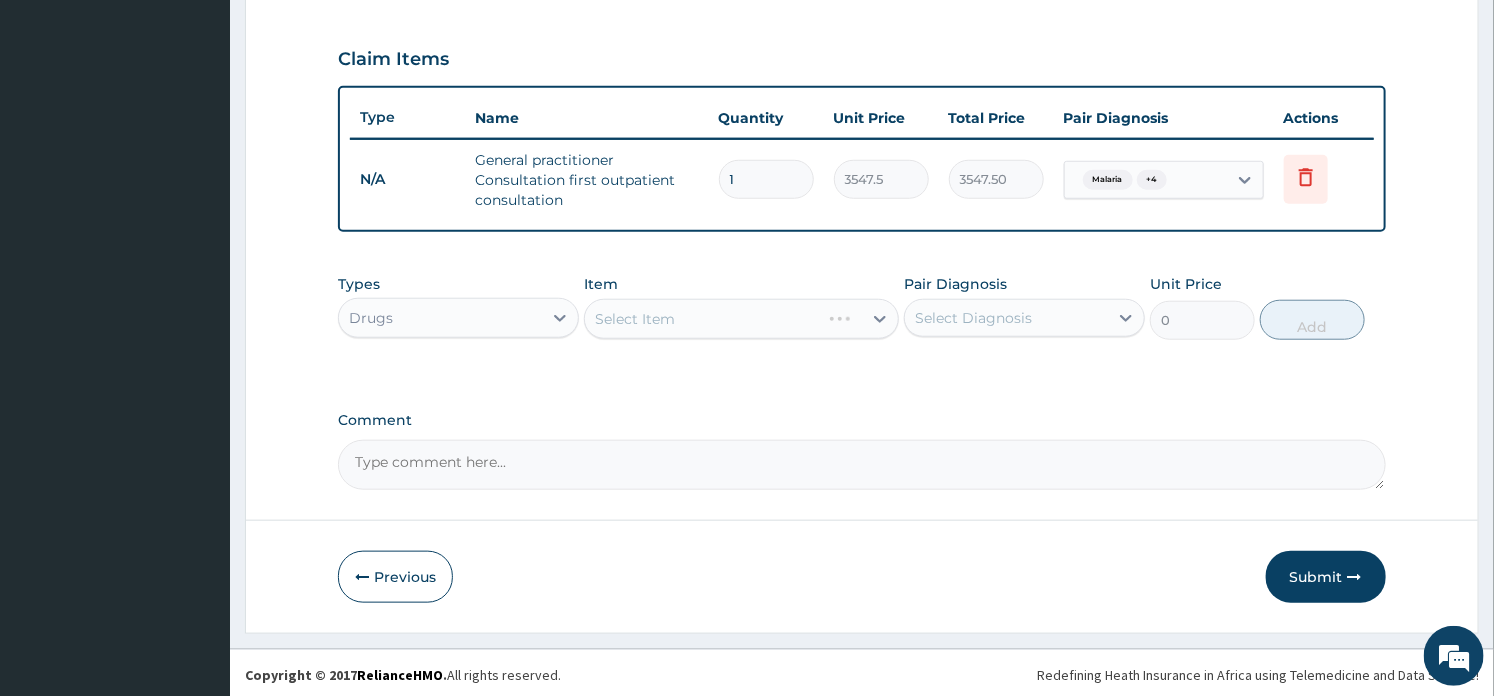 click on "Comment" at bounding box center [861, 465] 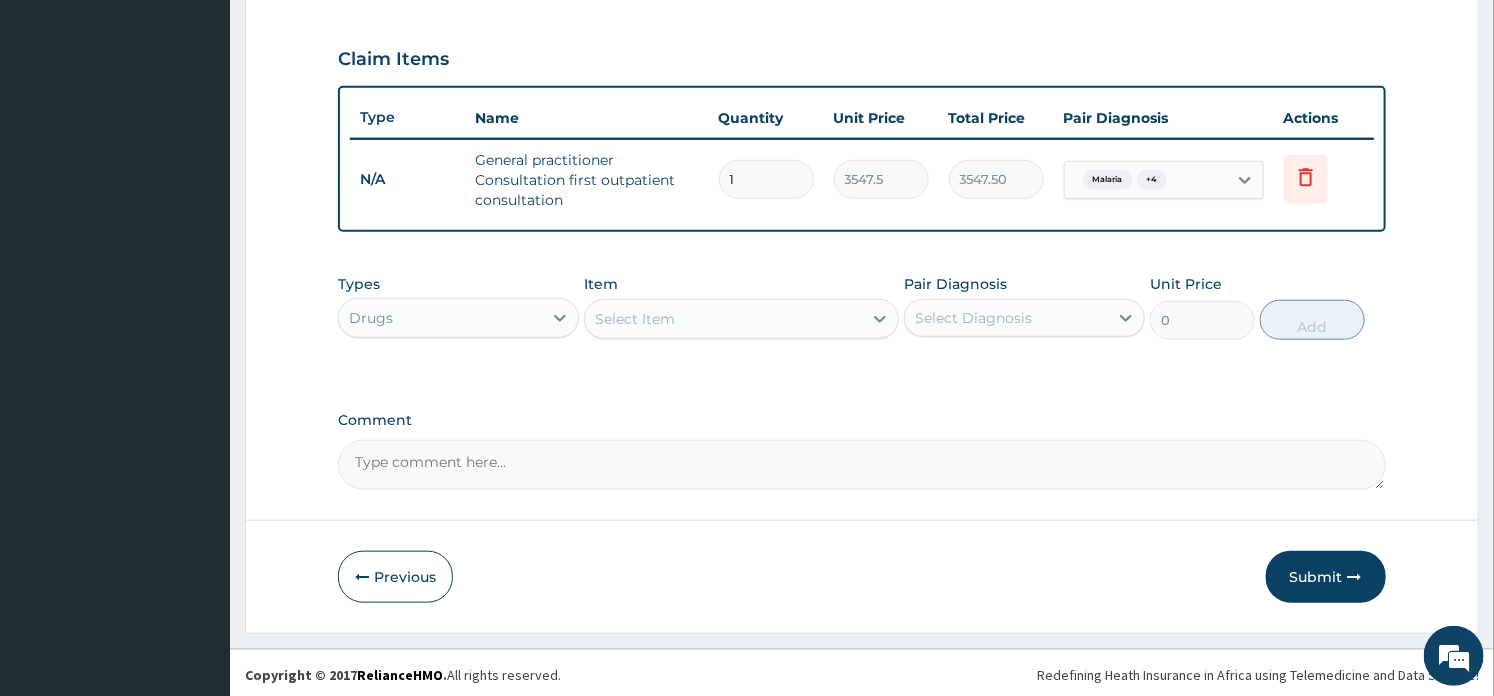 click on "Select Item" at bounding box center [723, 319] 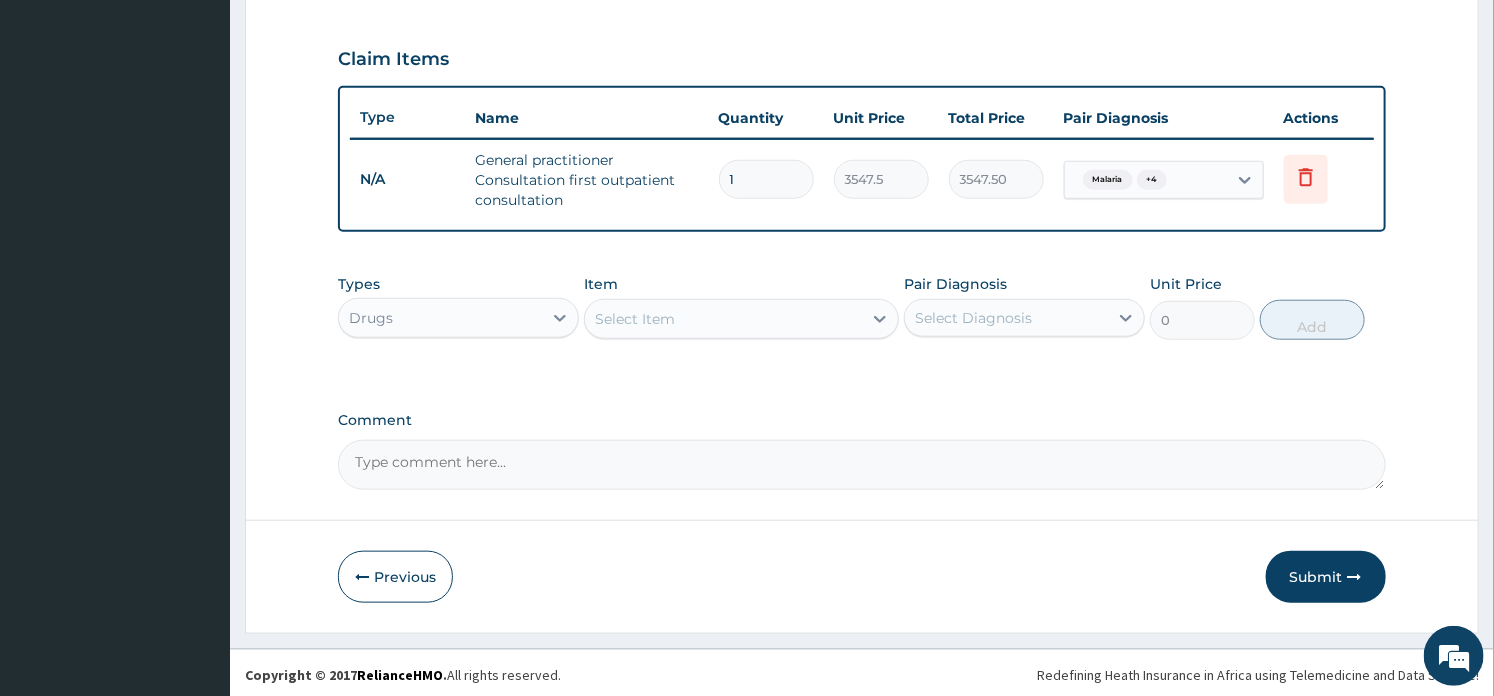 click on "Select Item" at bounding box center (723, 319) 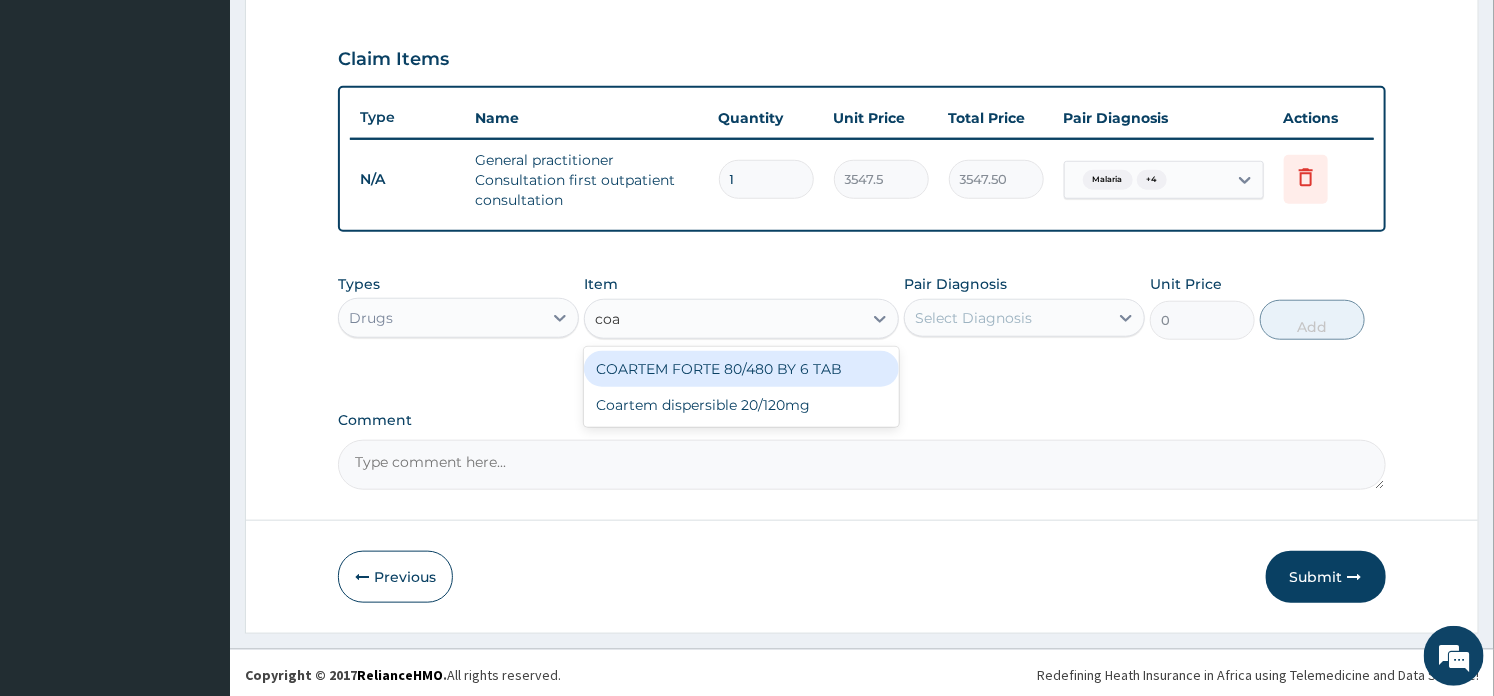 type on "coar" 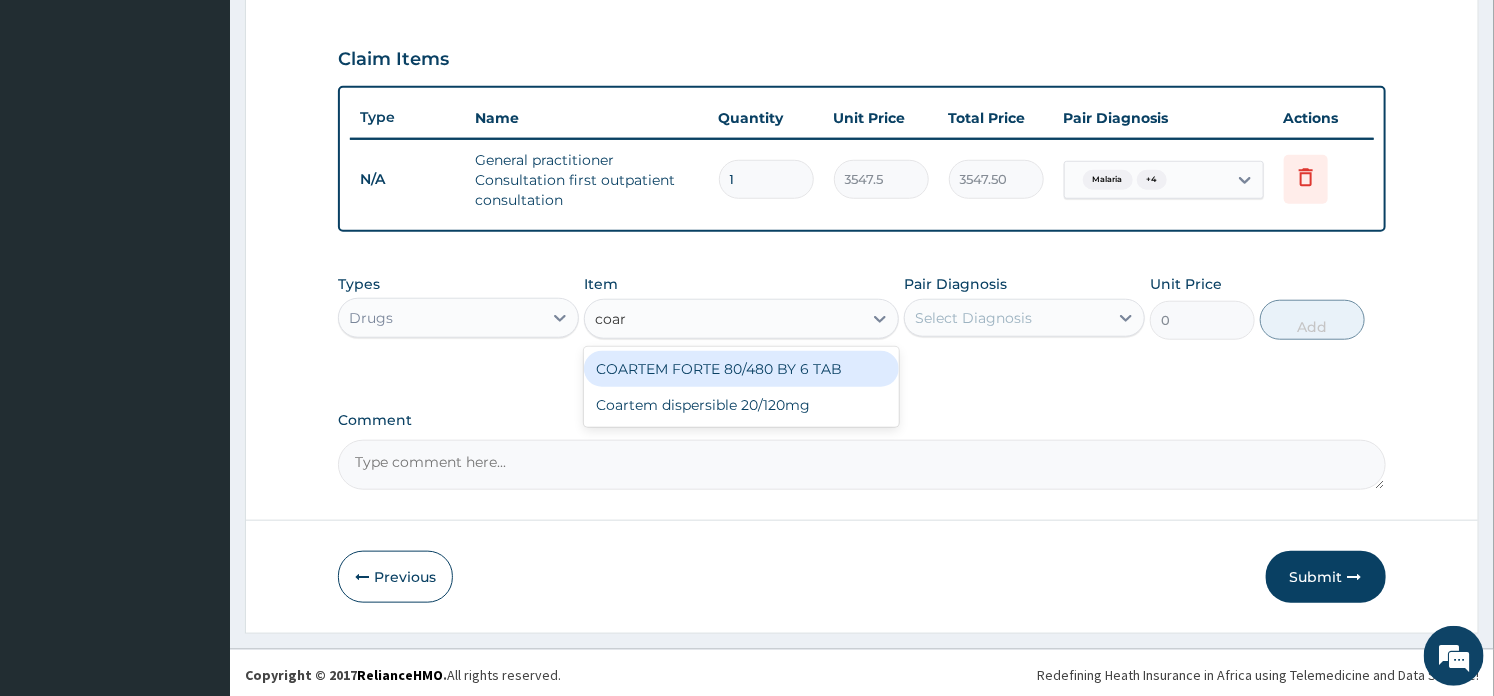 click on "COARTEM FORTE 80/480 BY 6 TAB" at bounding box center [741, 369] 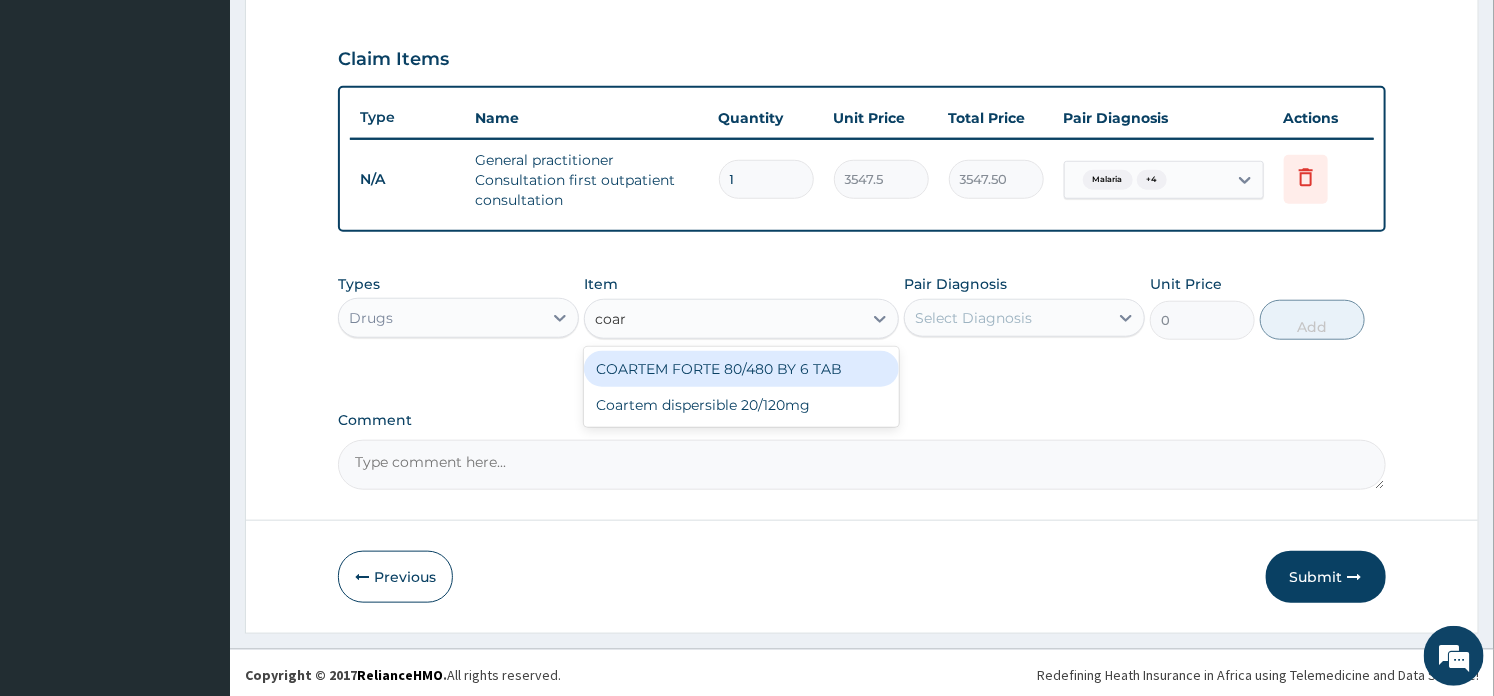 type 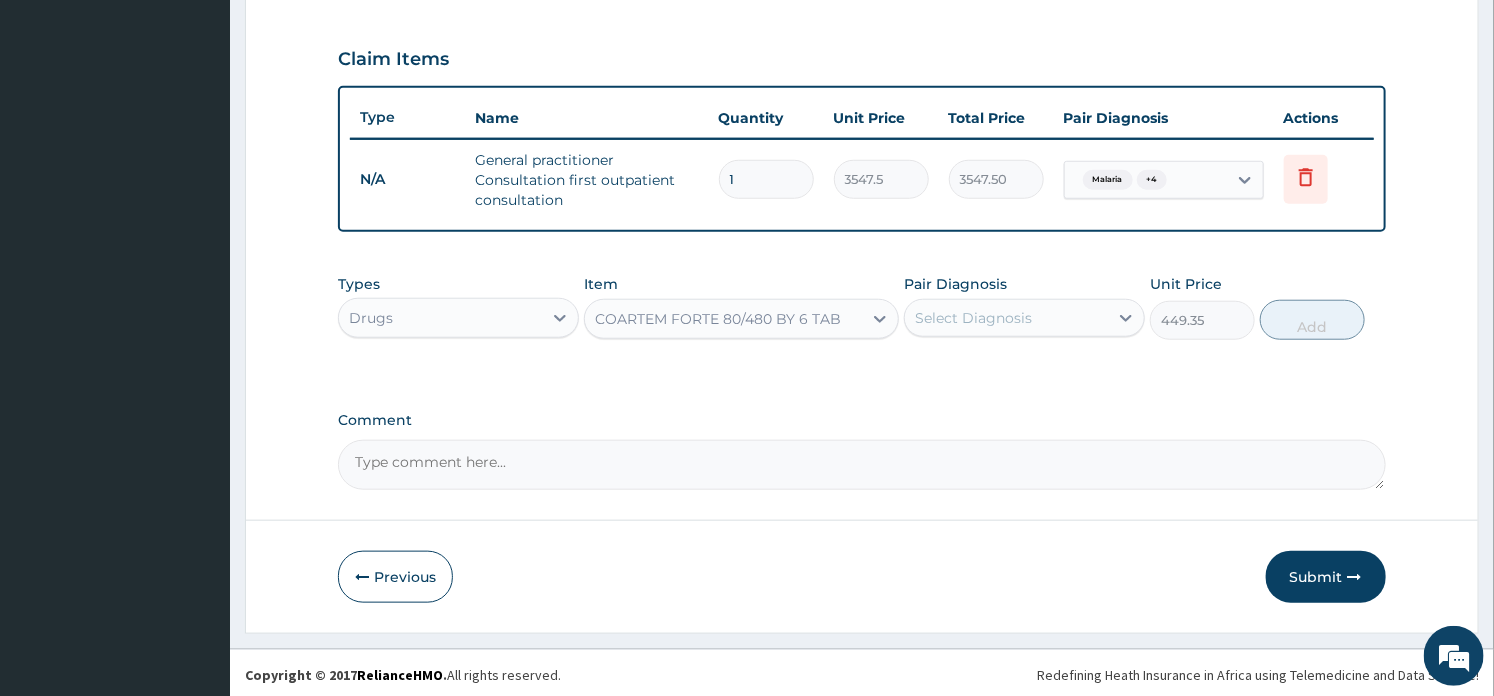 click on "Select Diagnosis" at bounding box center [973, 318] 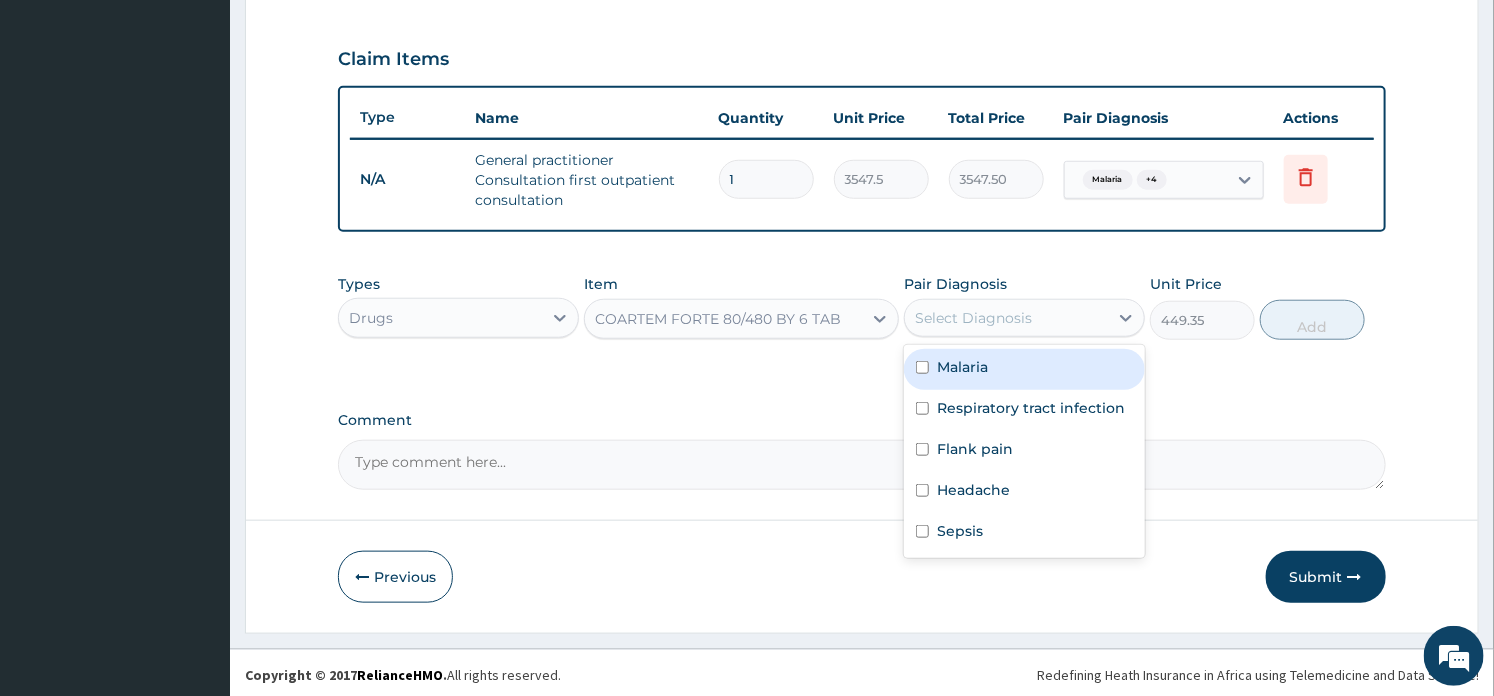 click on "Malaria" at bounding box center (1024, 369) 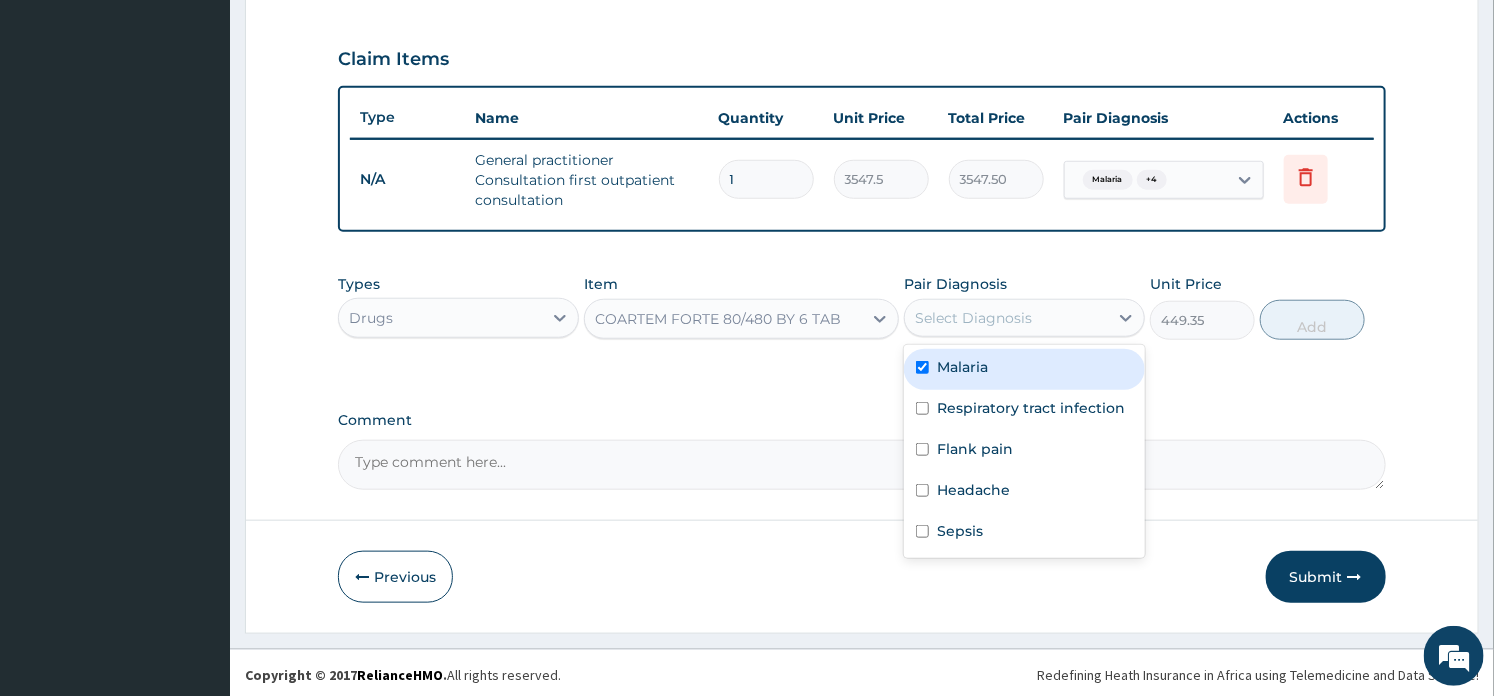 checkbox on "true" 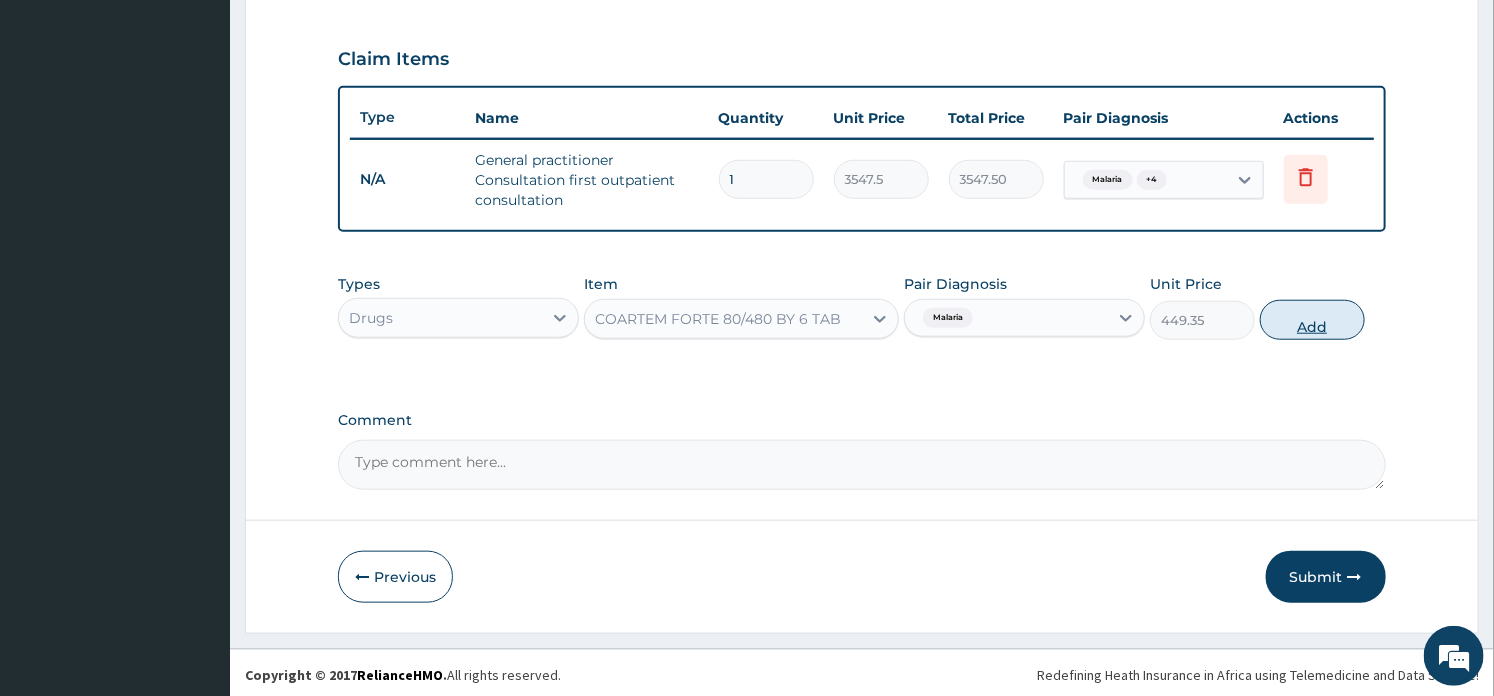 click on "Add" at bounding box center [1312, 320] 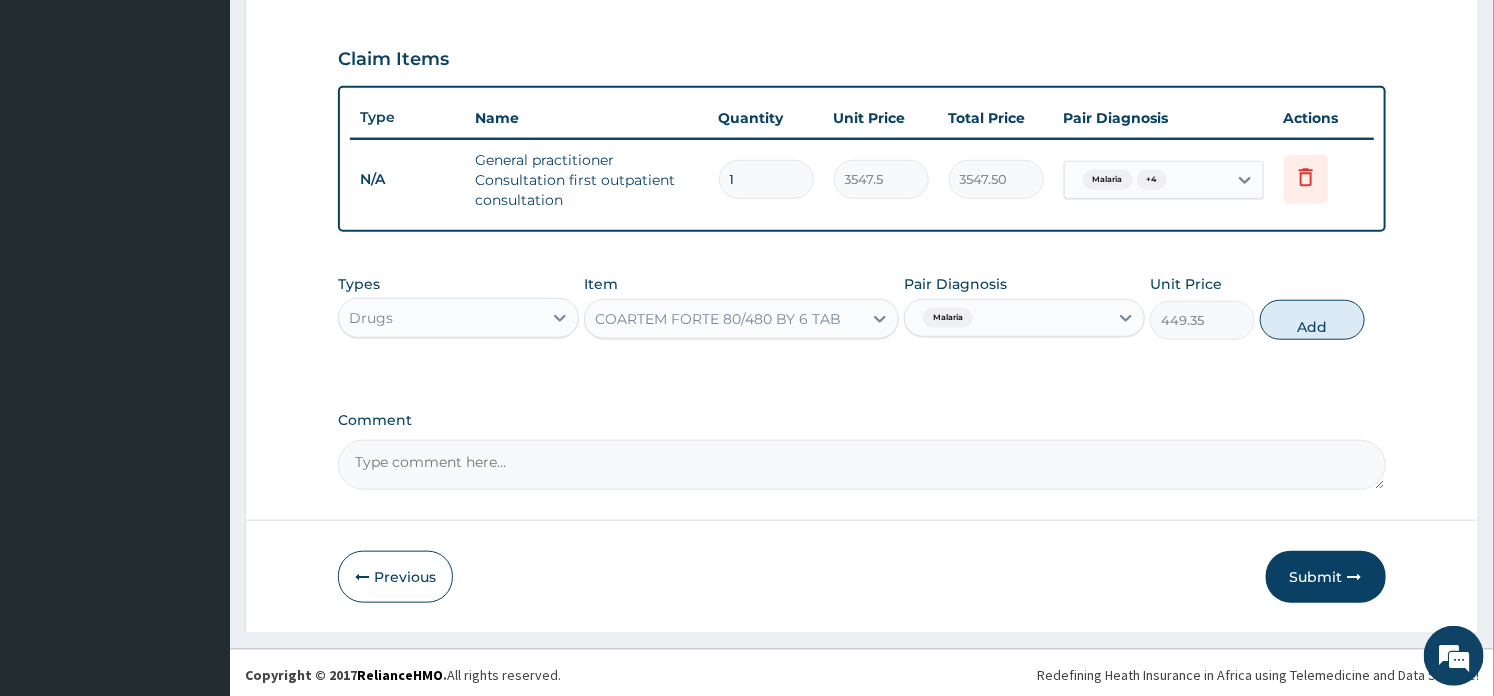 type on "0" 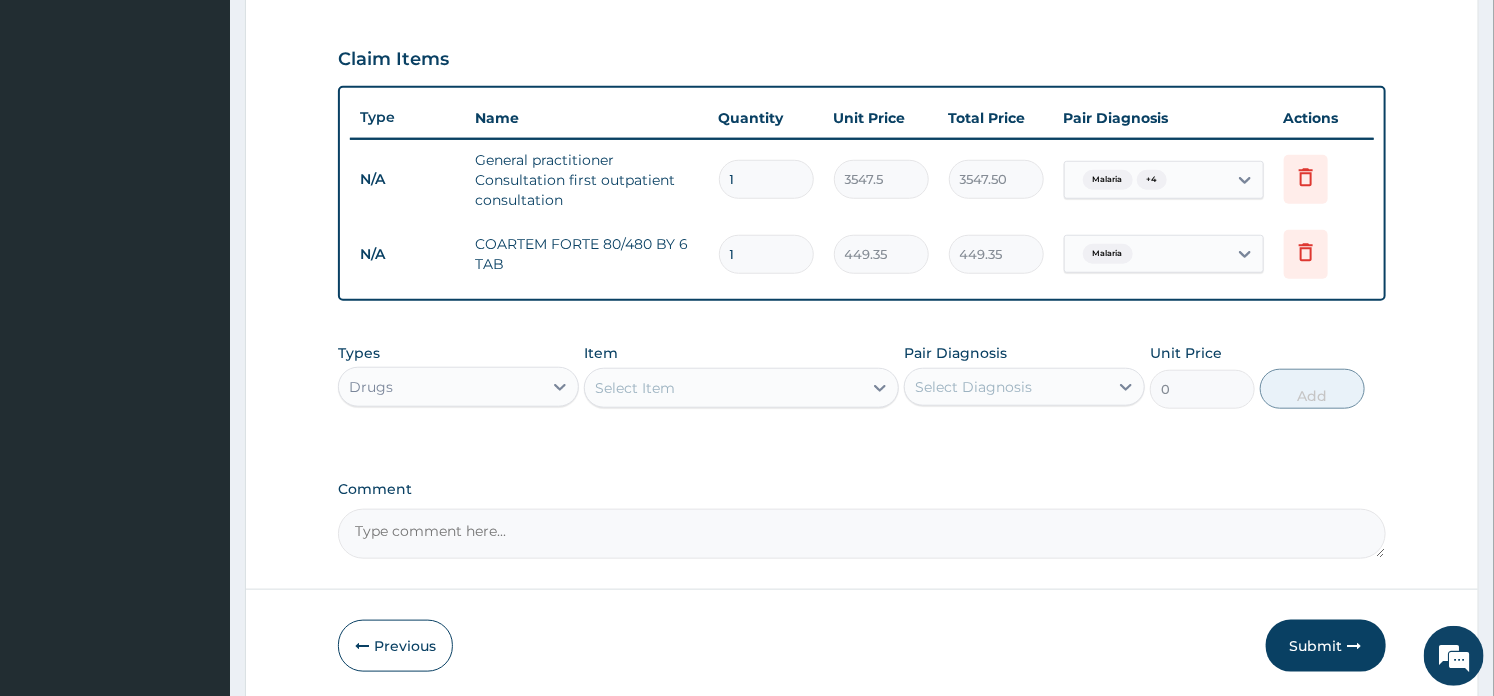 click on "1" at bounding box center (766, 254) 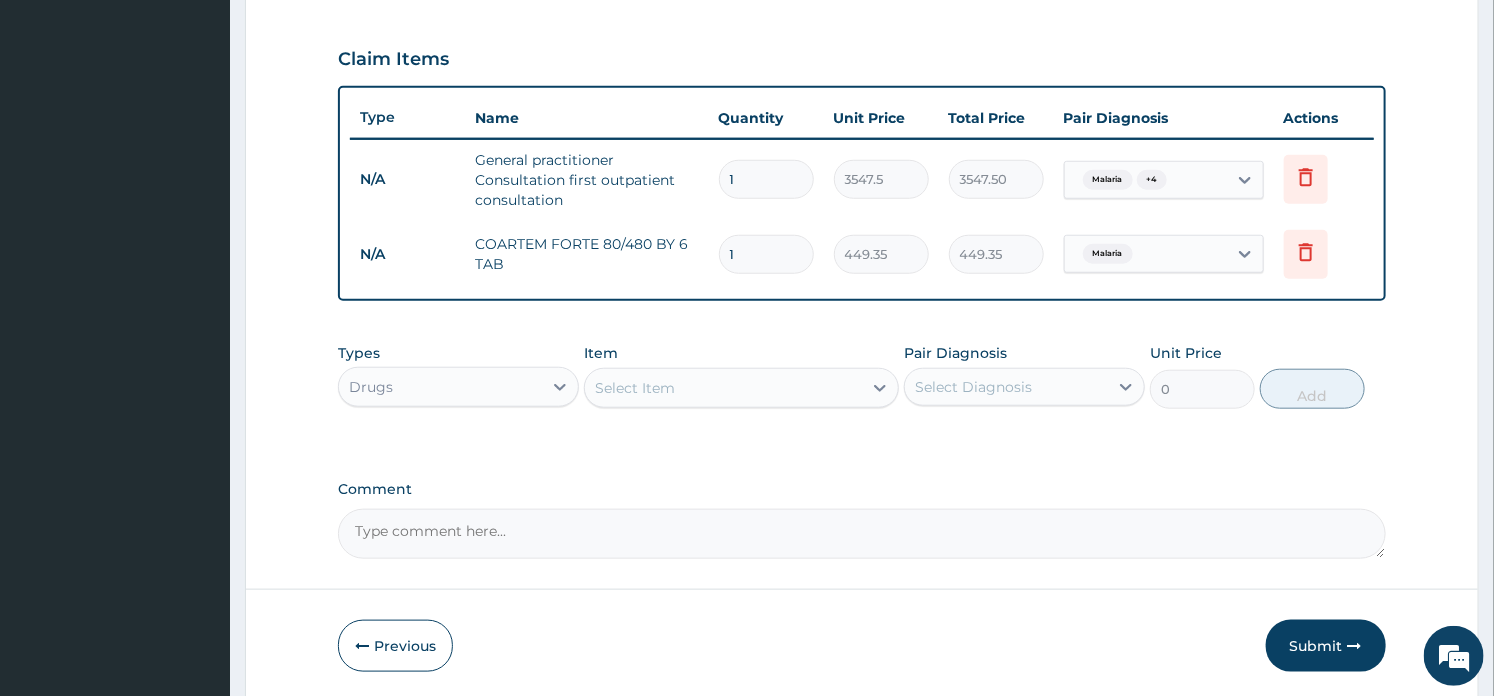 click on "1" at bounding box center [766, 254] 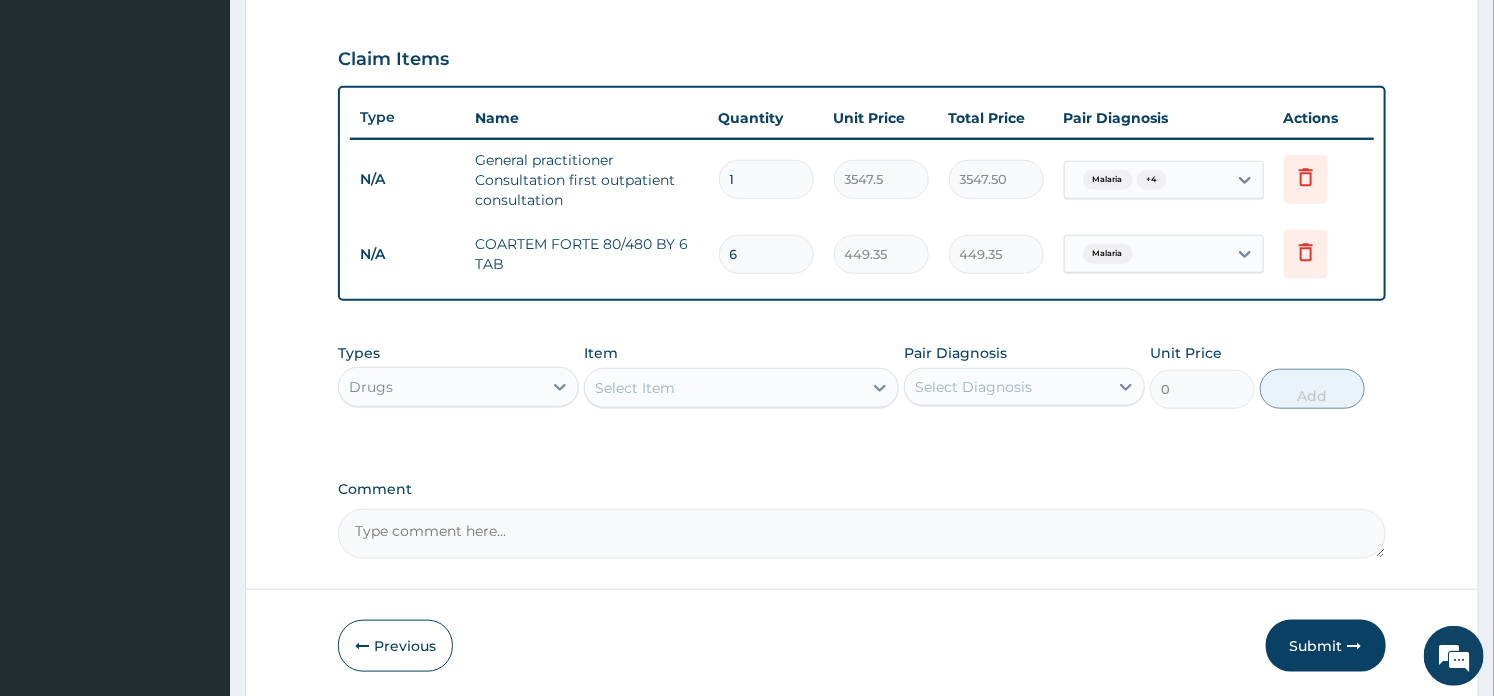 type on "2696.10" 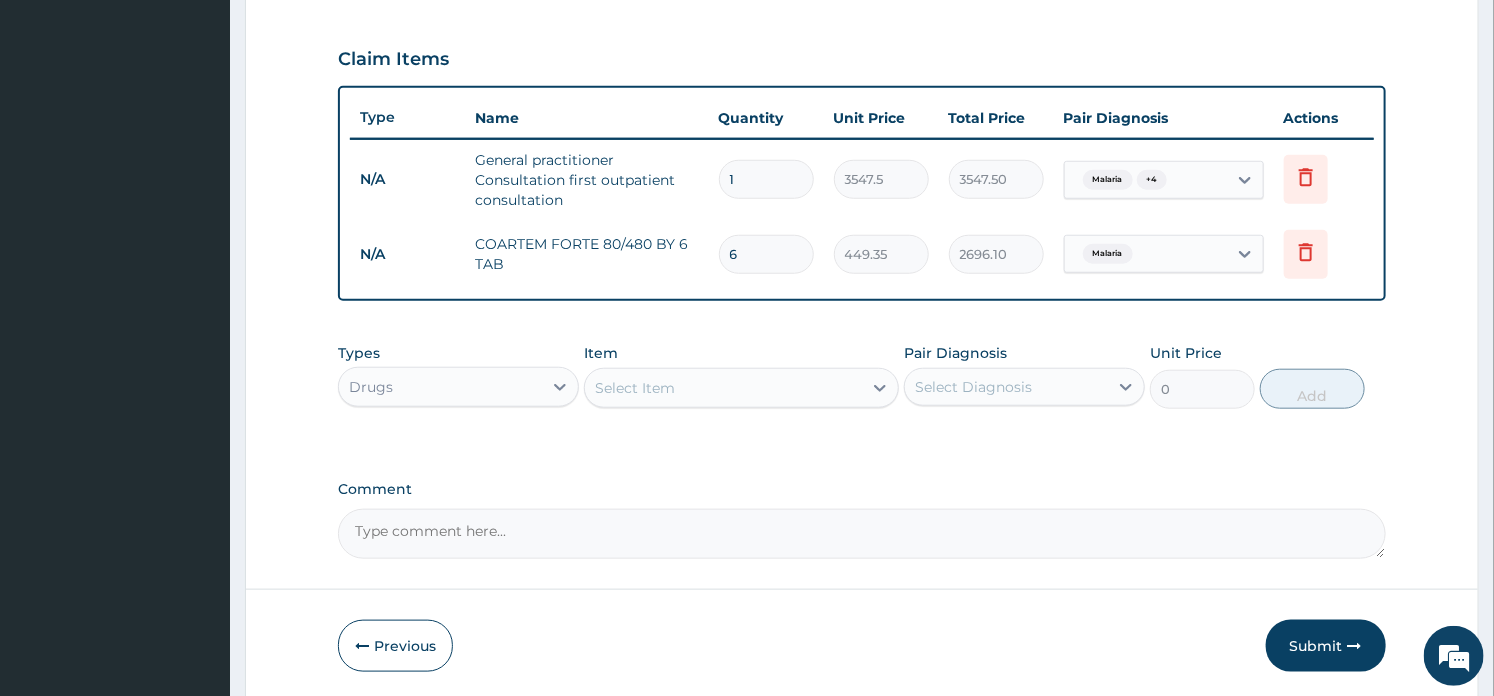 type on "6" 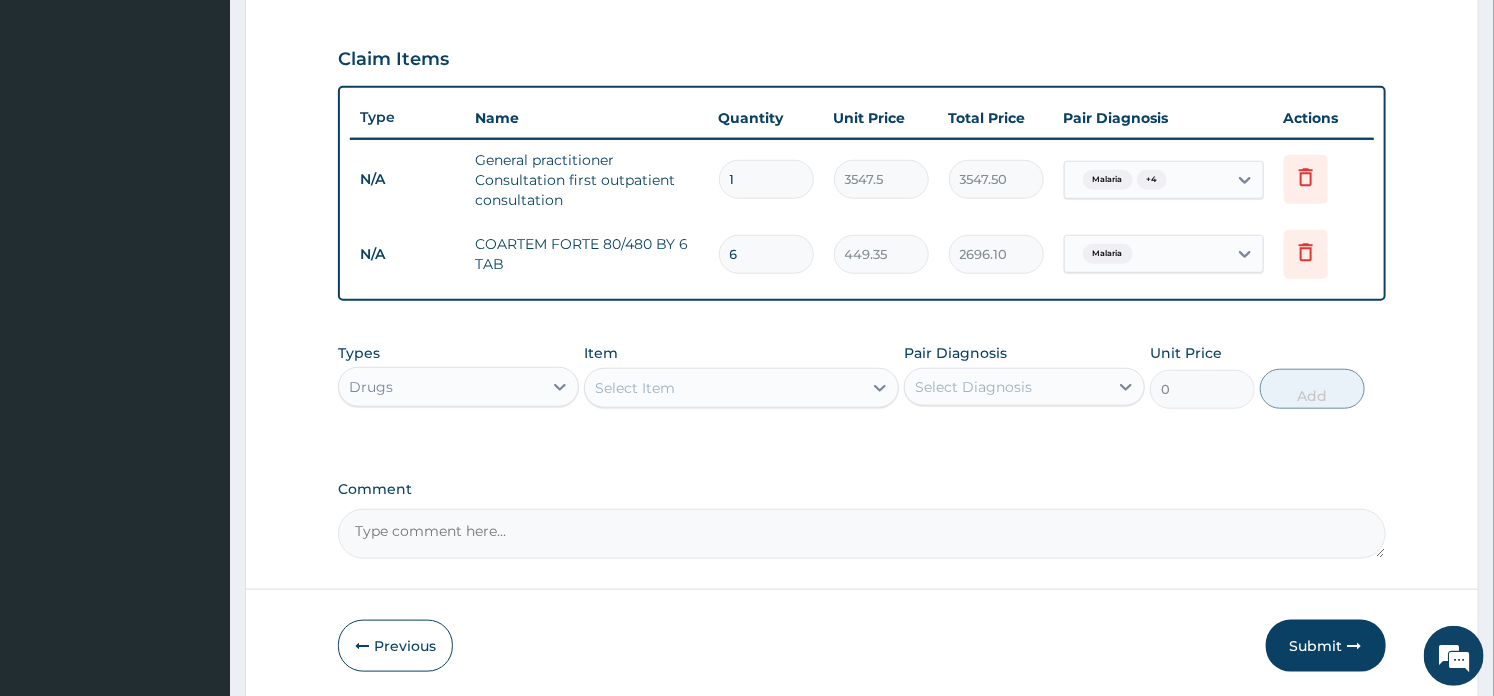 click on "Select Item" at bounding box center [723, 388] 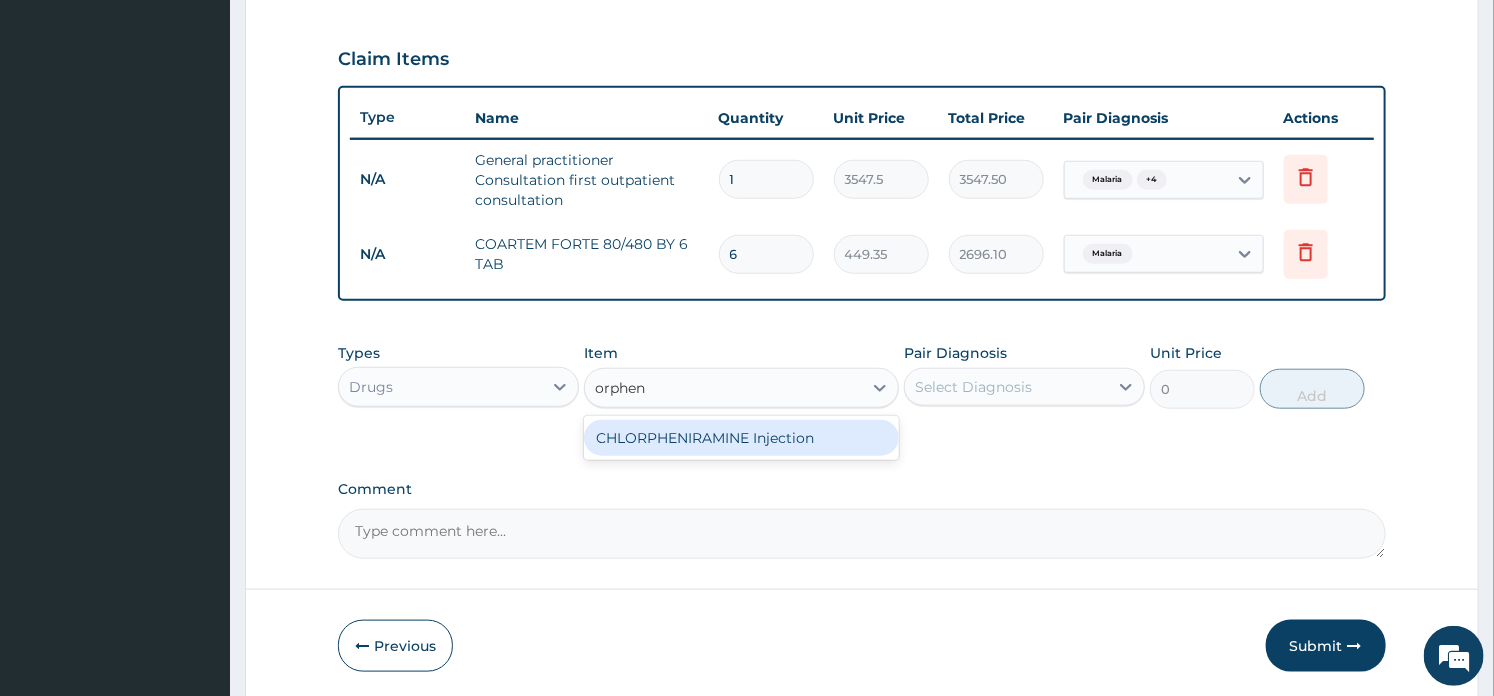 type on "orphe" 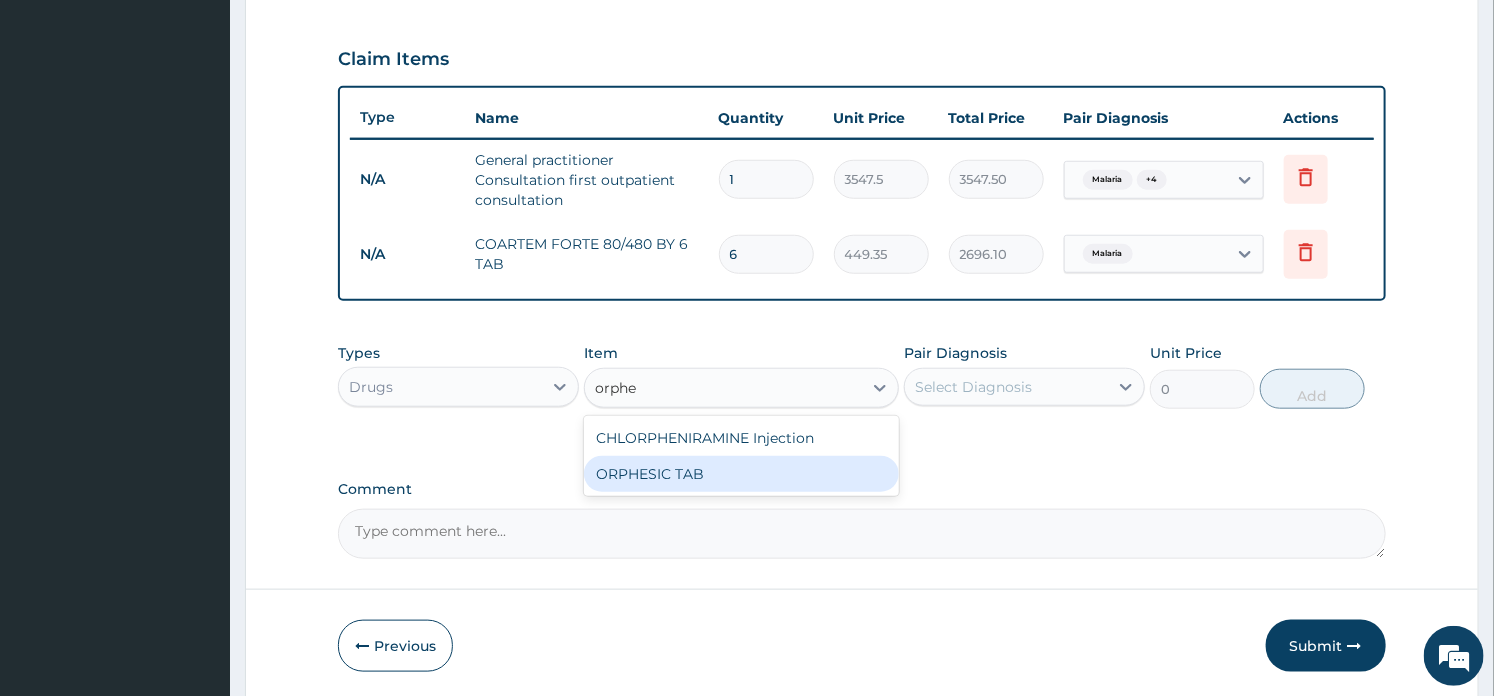 click on "ORPHESIC TAB" at bounding box center [741, 474] 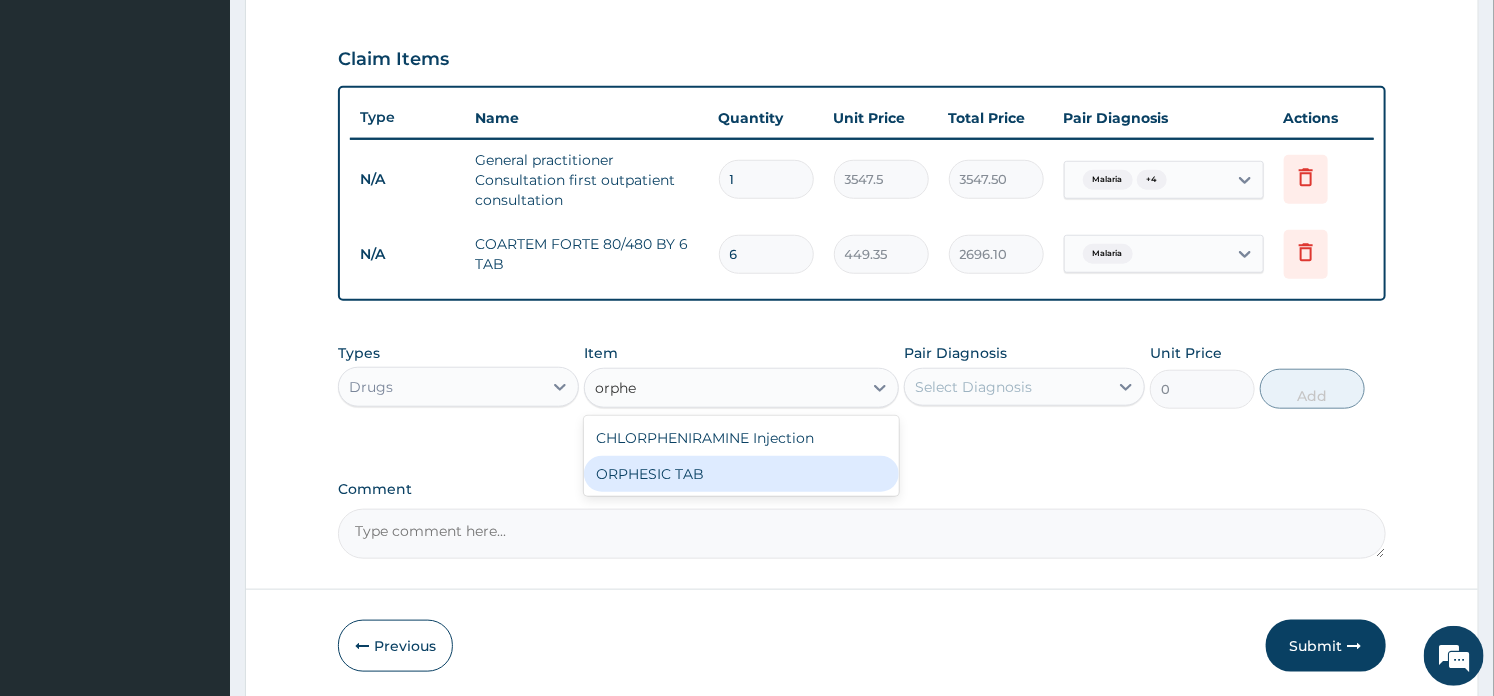 type 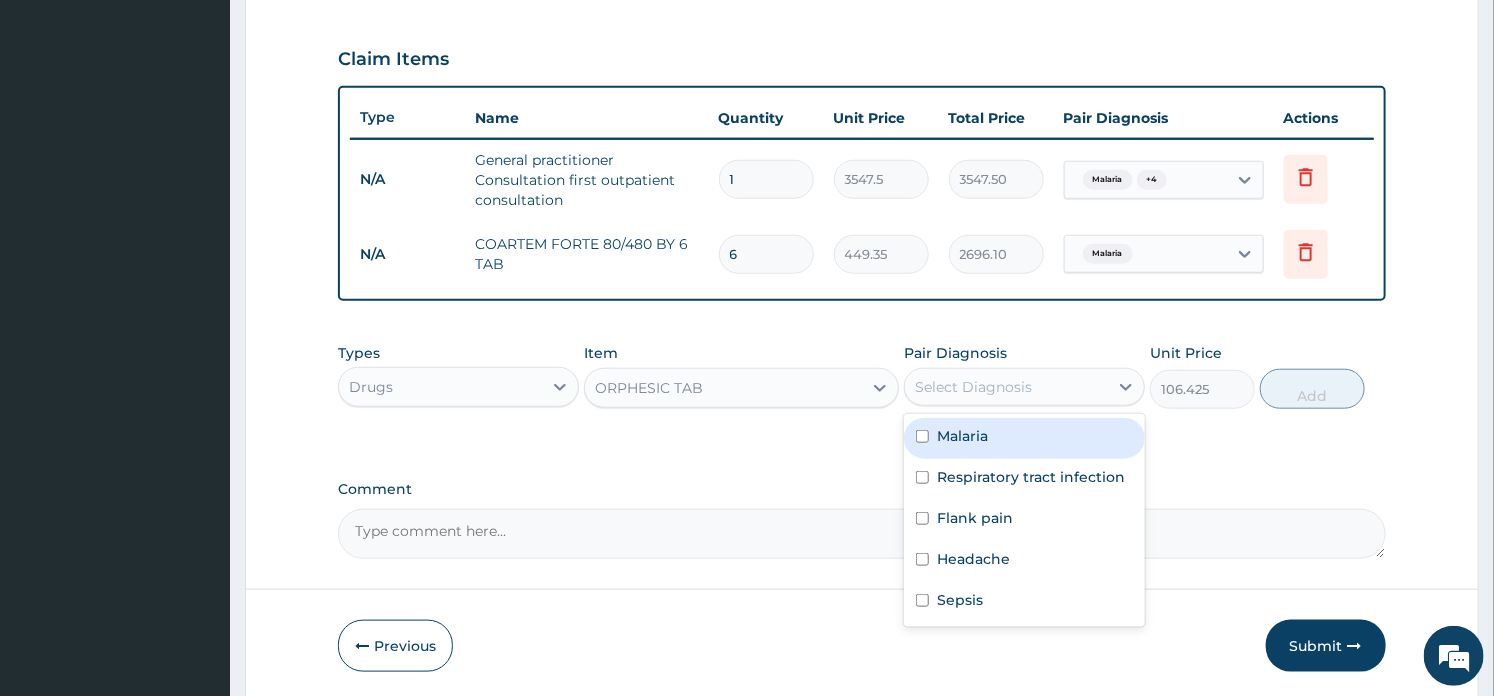 click on "Select Diagnosis" at bounding box center [1006, 387] 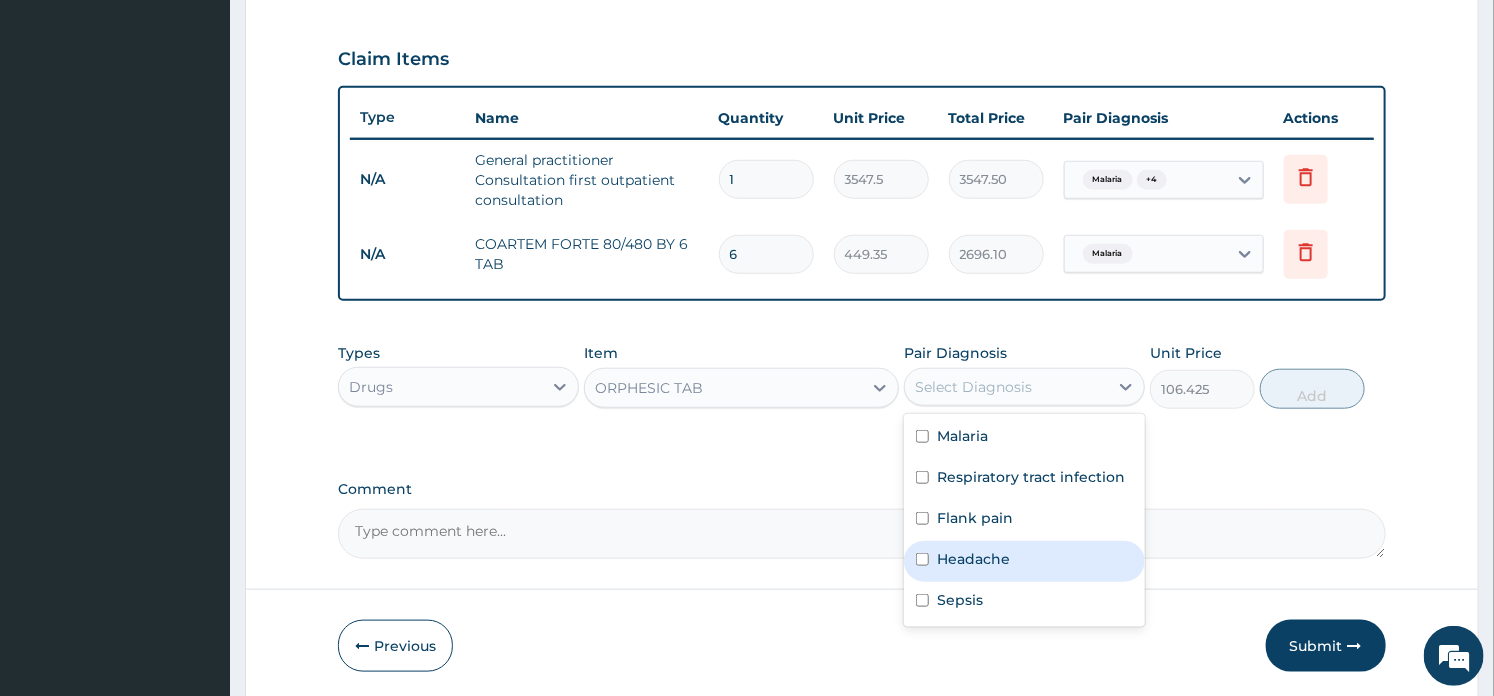 click on "Headache" at bounding box center [973, 559] 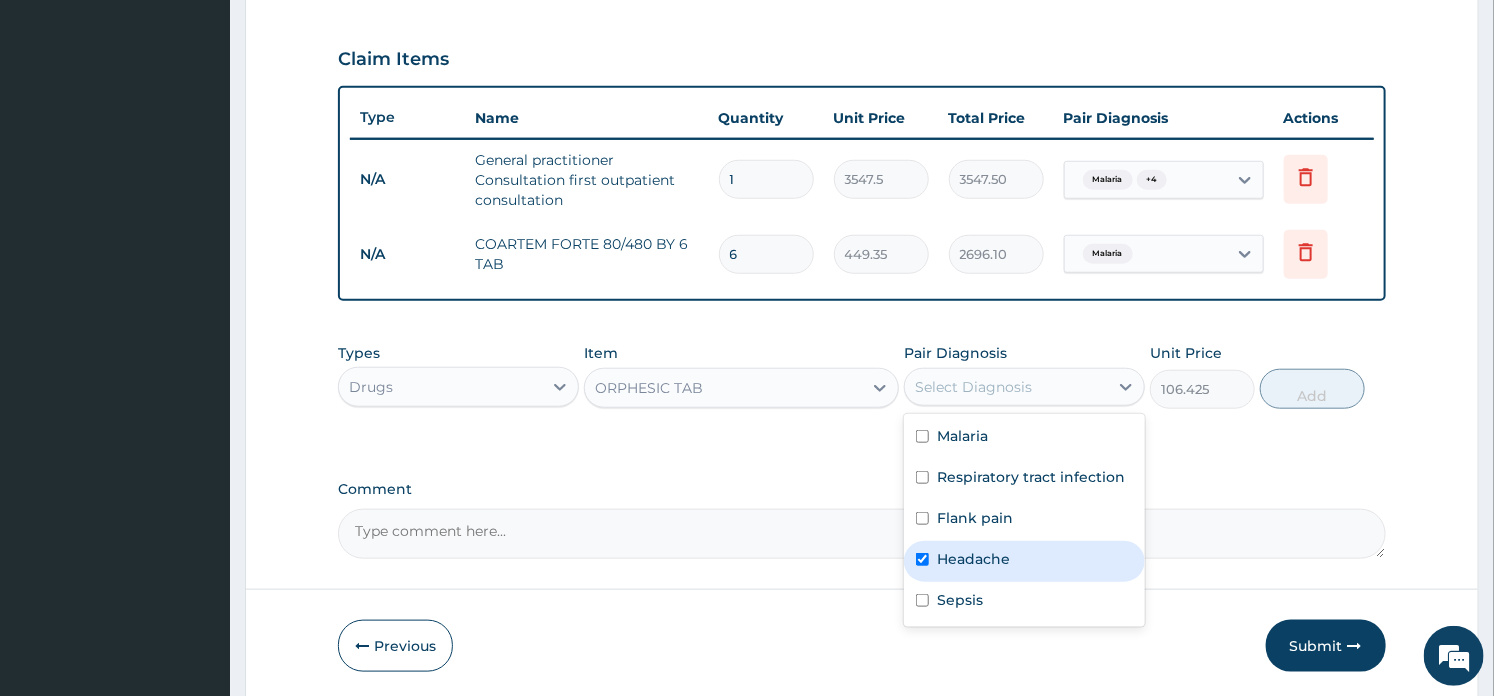 checkbox on "true" 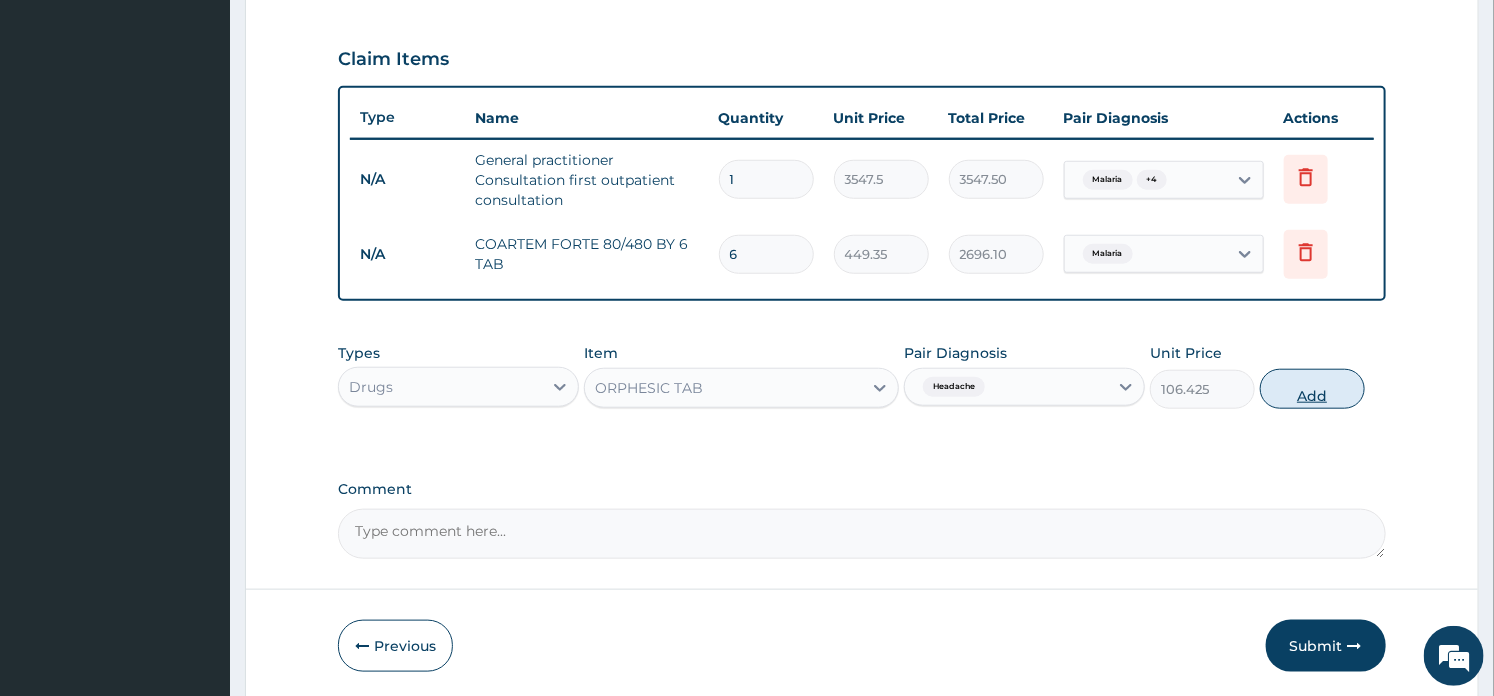 click on "Add" at bounding box center (1312, 389) 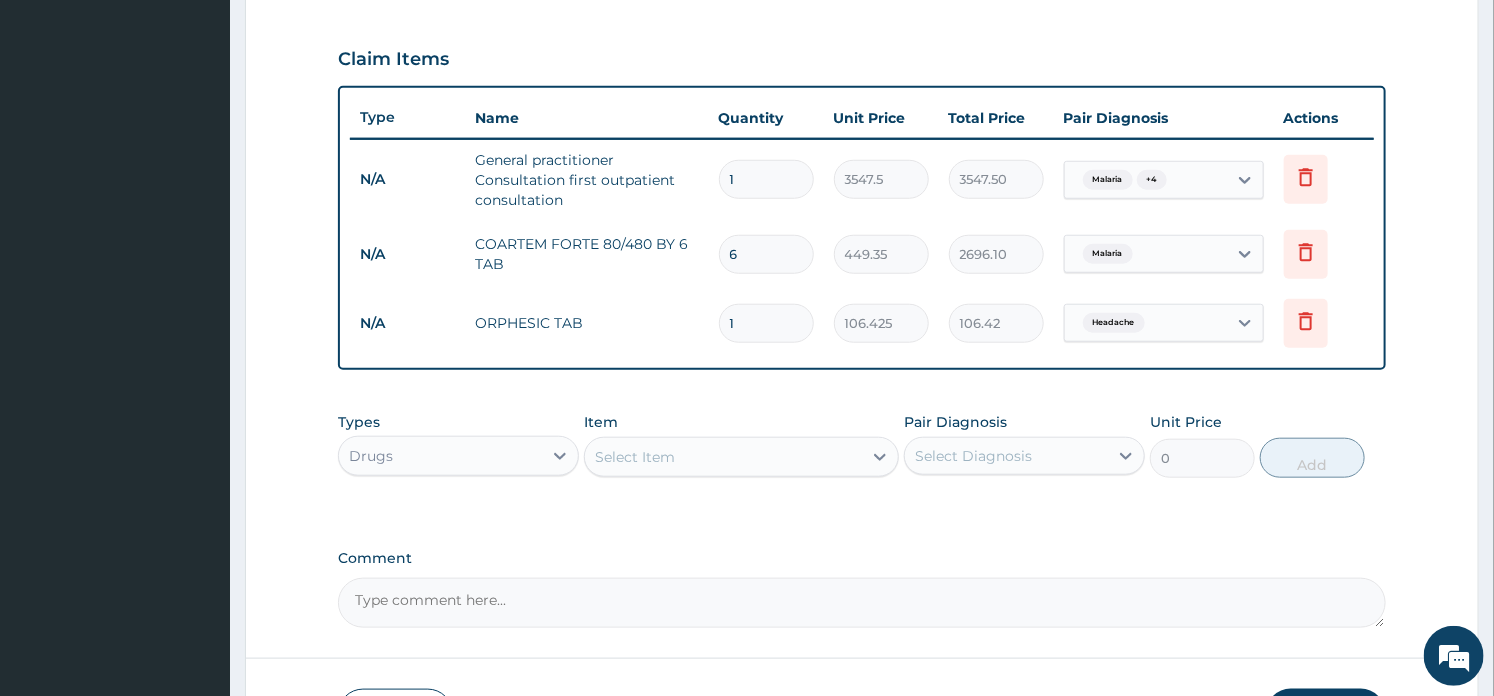 click on "1" at bounding box center (766, 323) 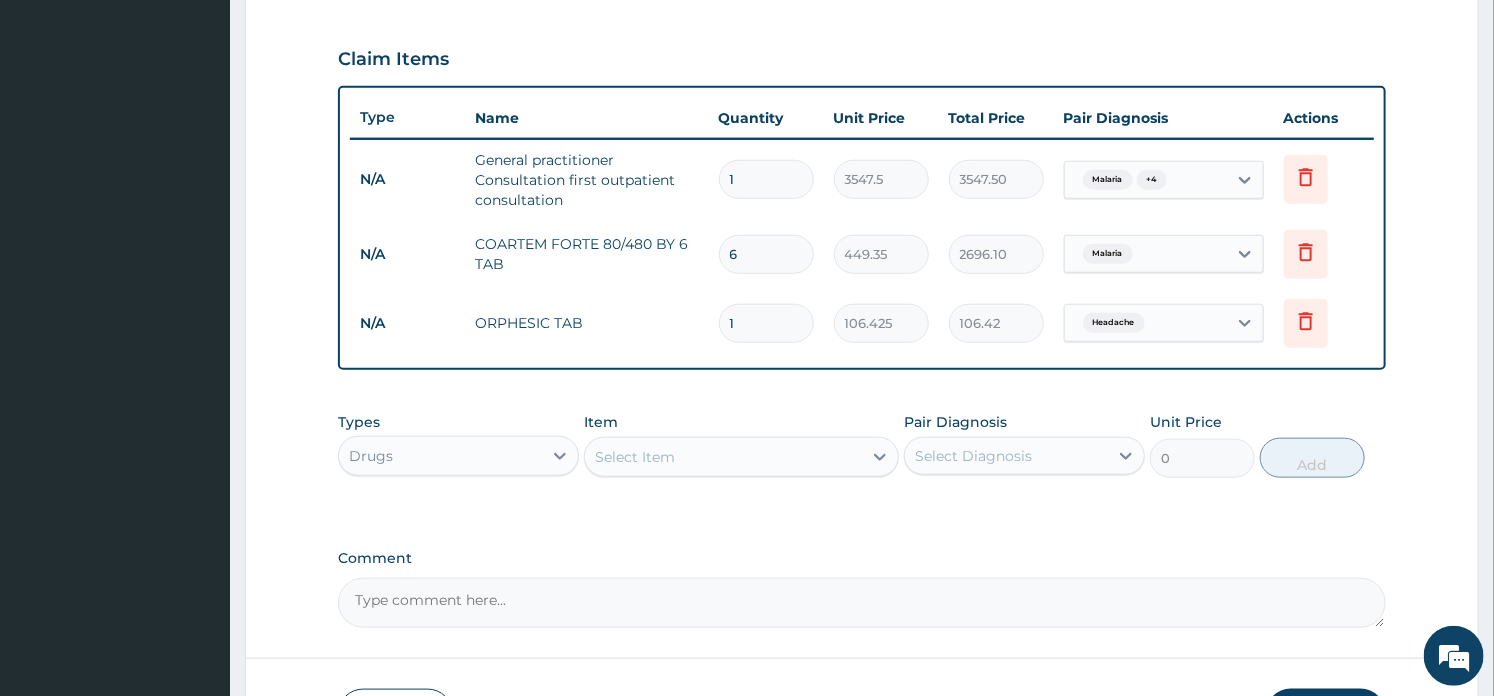 type on "10" 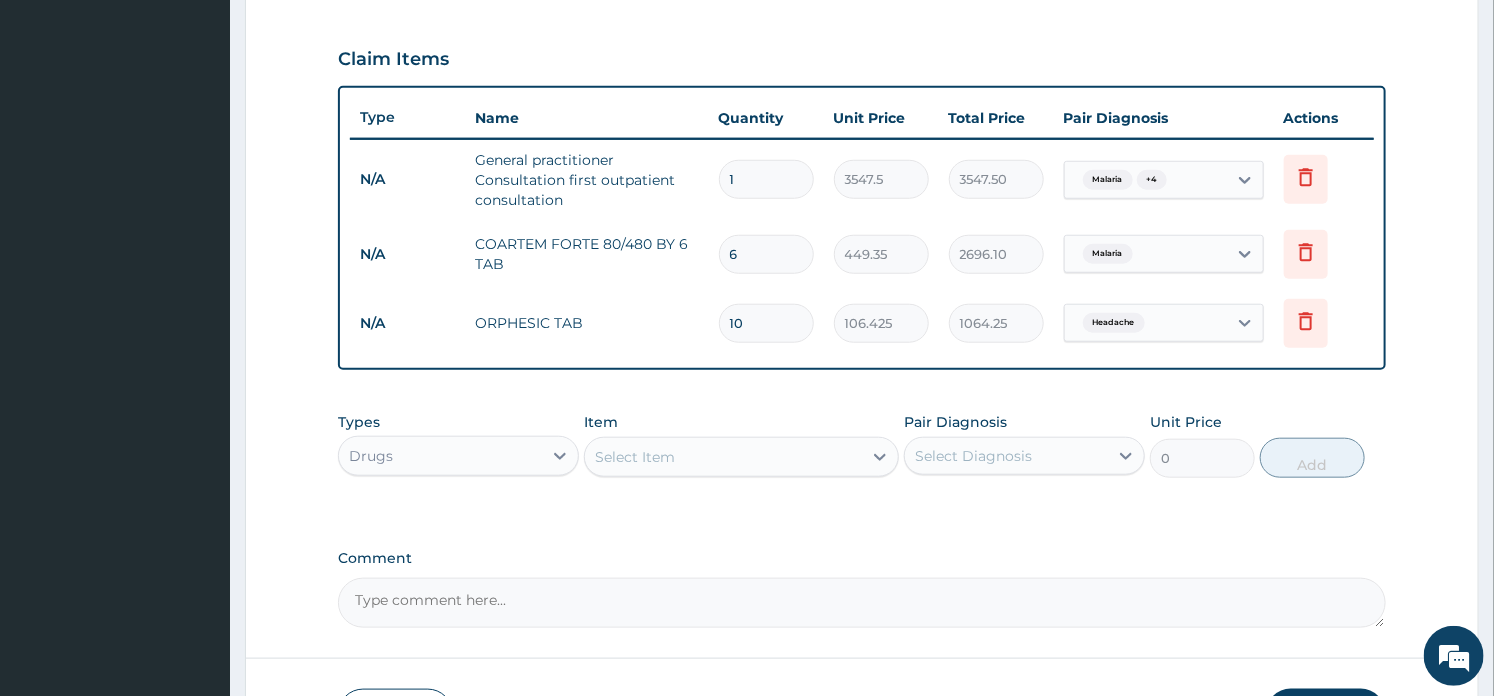 type on "10" 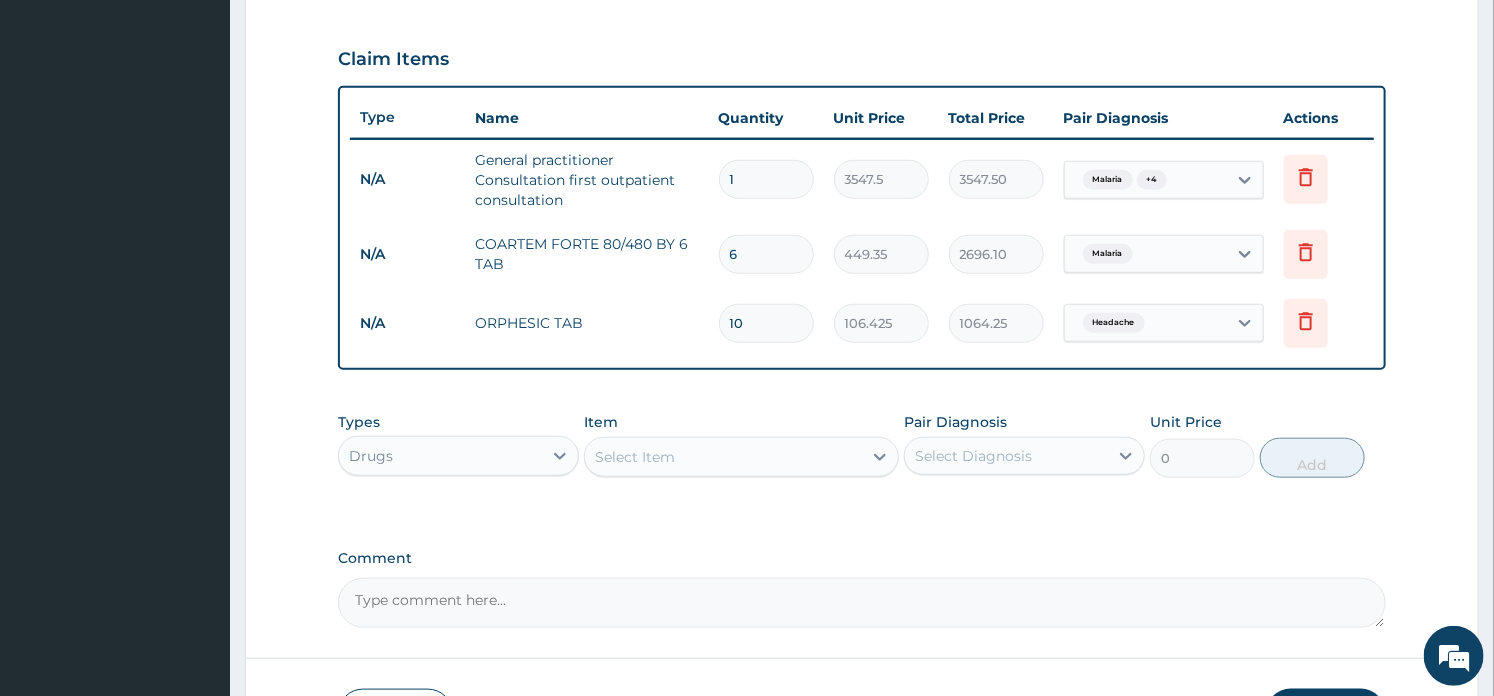 click on "Select Item" at bounding box center [723, 457] 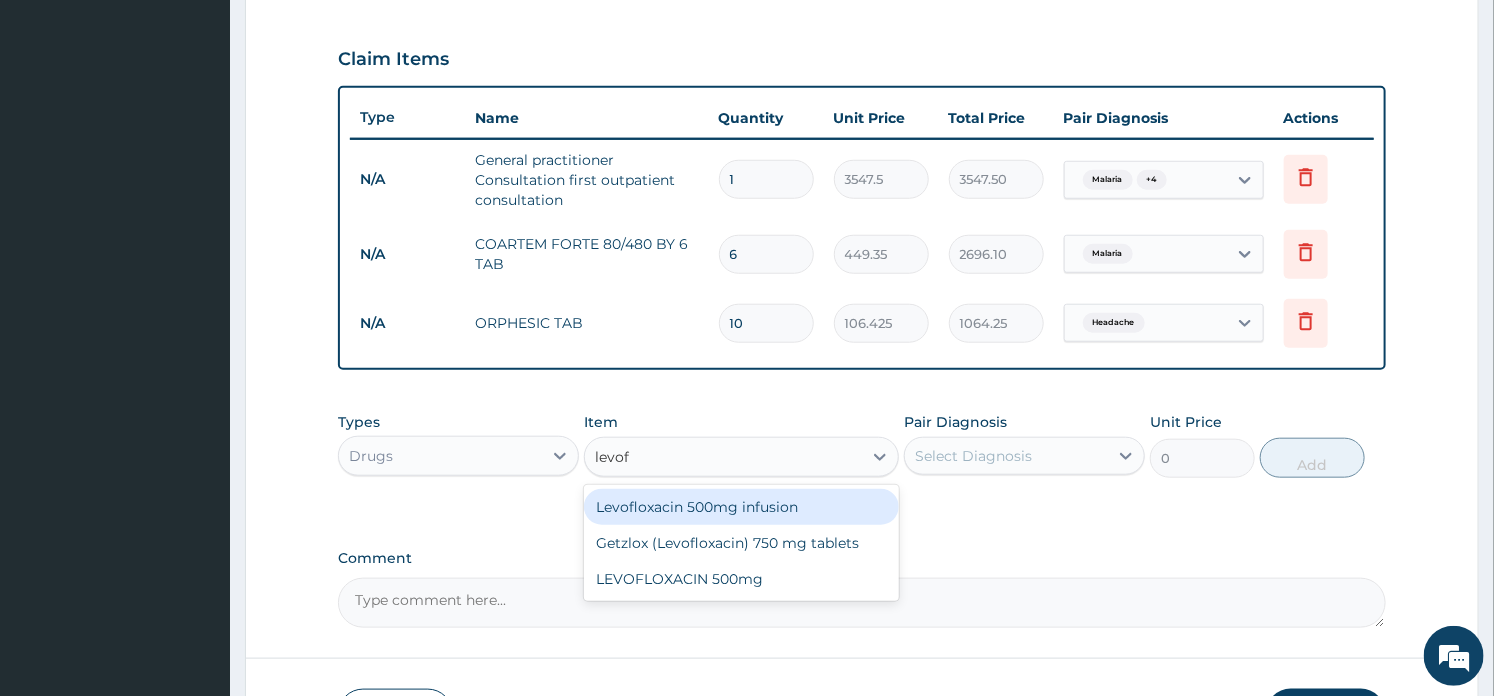 type on "levoflo" 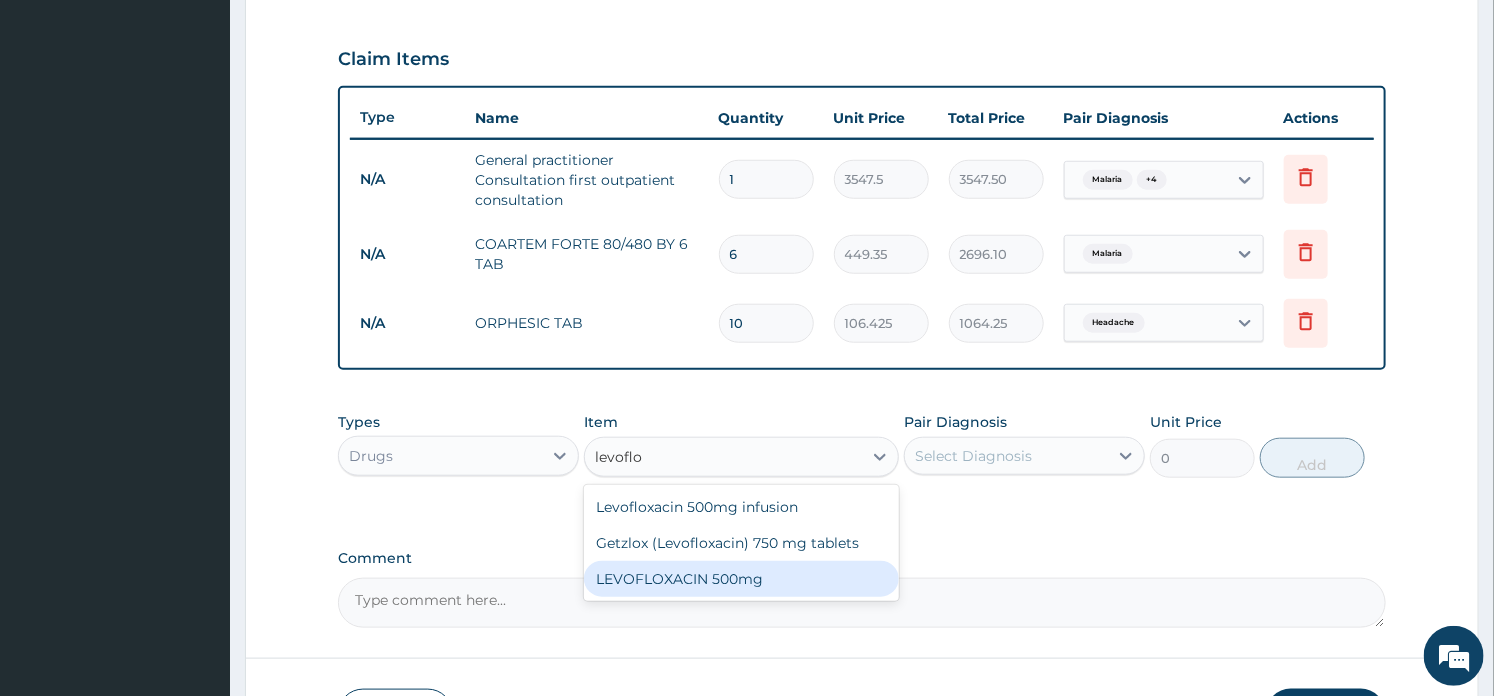 click on "LEVOFLOXACIN 500mg" at bounding box center [741, 579] 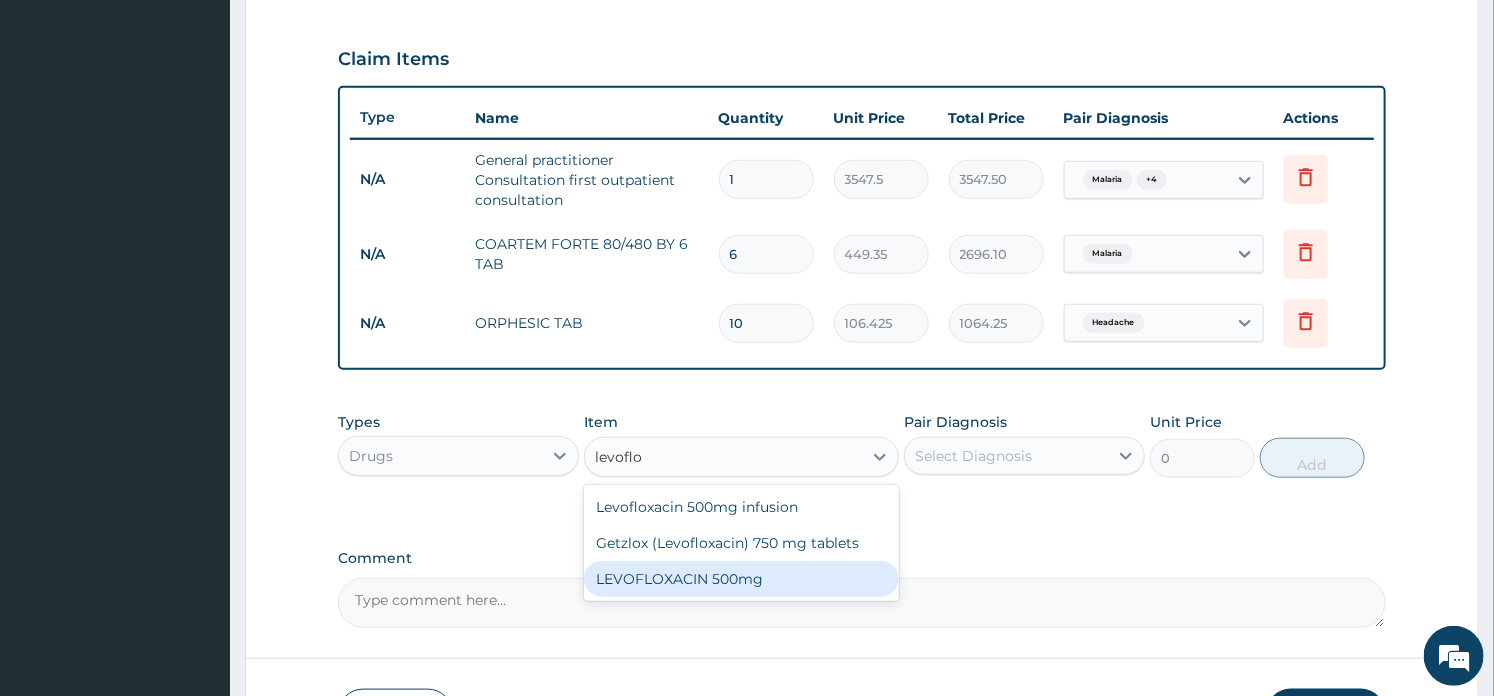 type 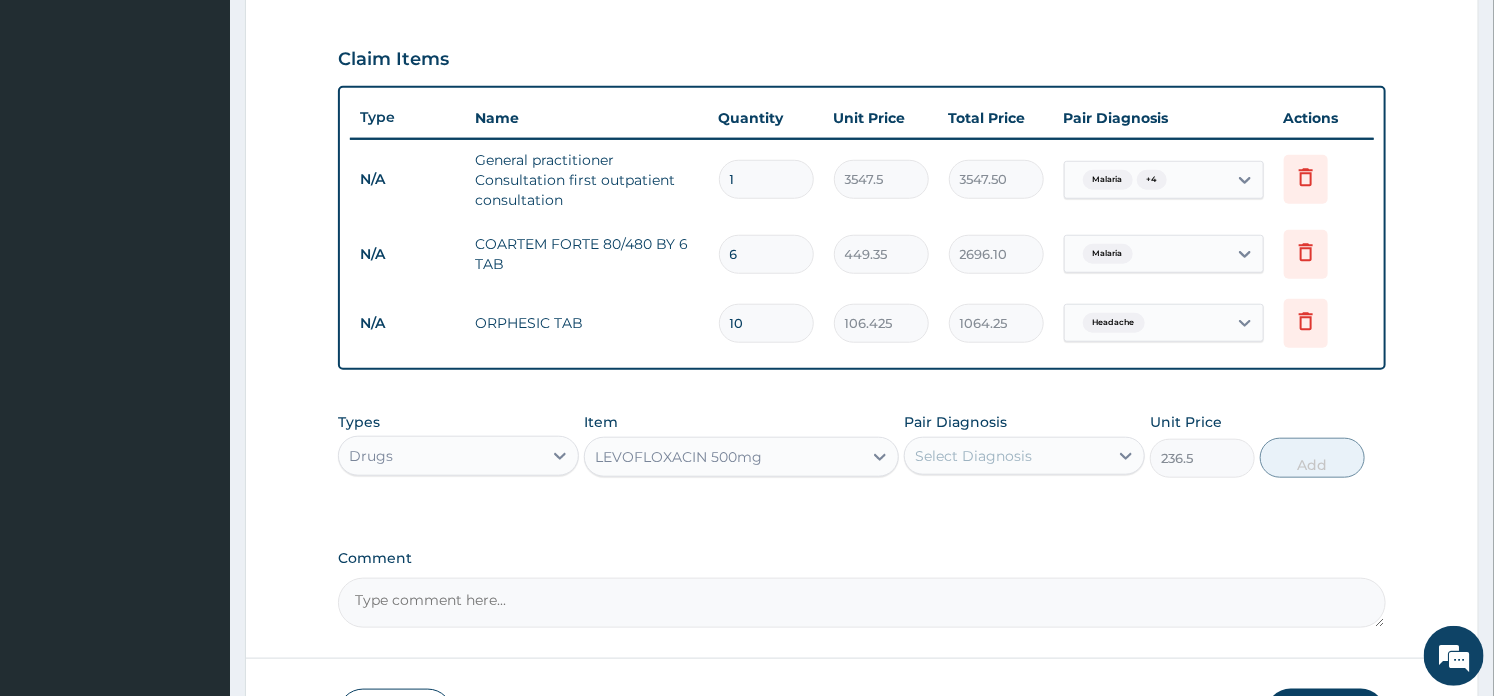 click on "Select Diagnosis" at bounding box center [973, 456] 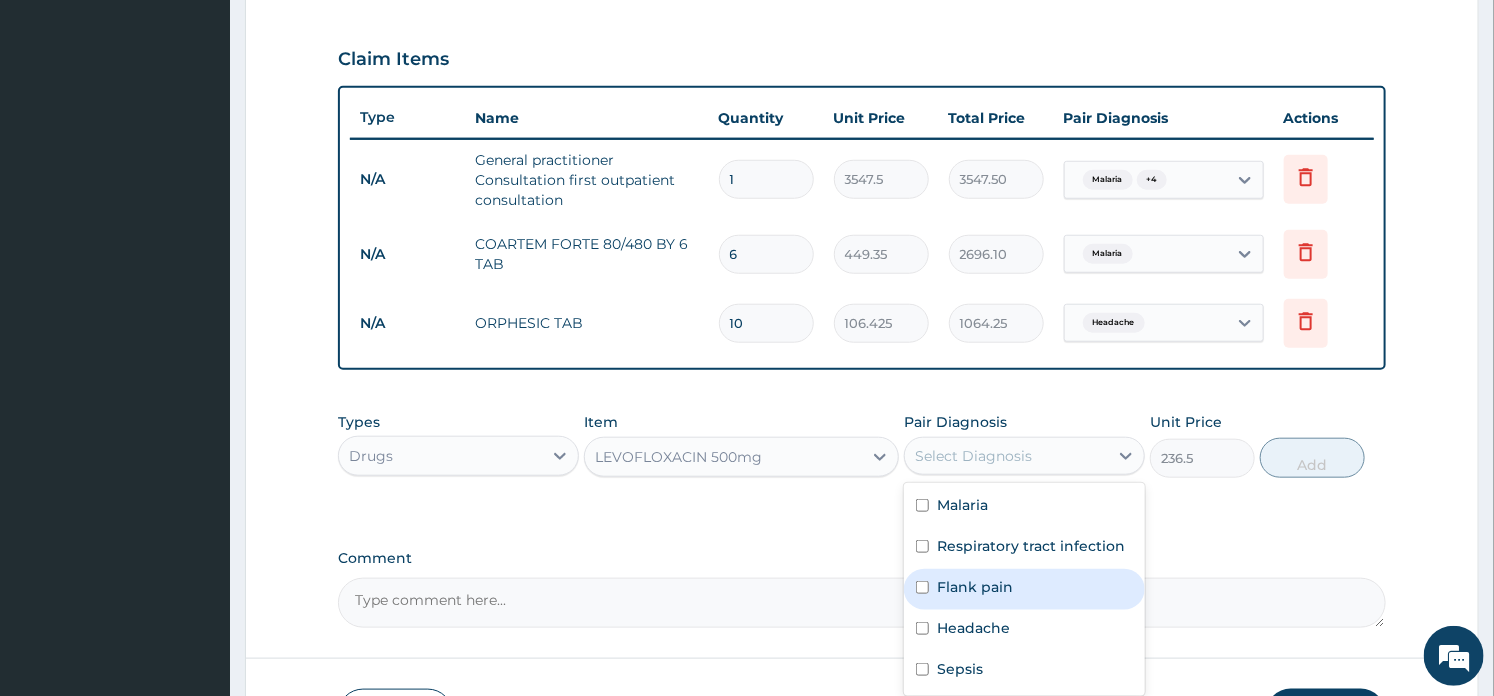 click on "Flank pain" at bounding box center [975, 587] 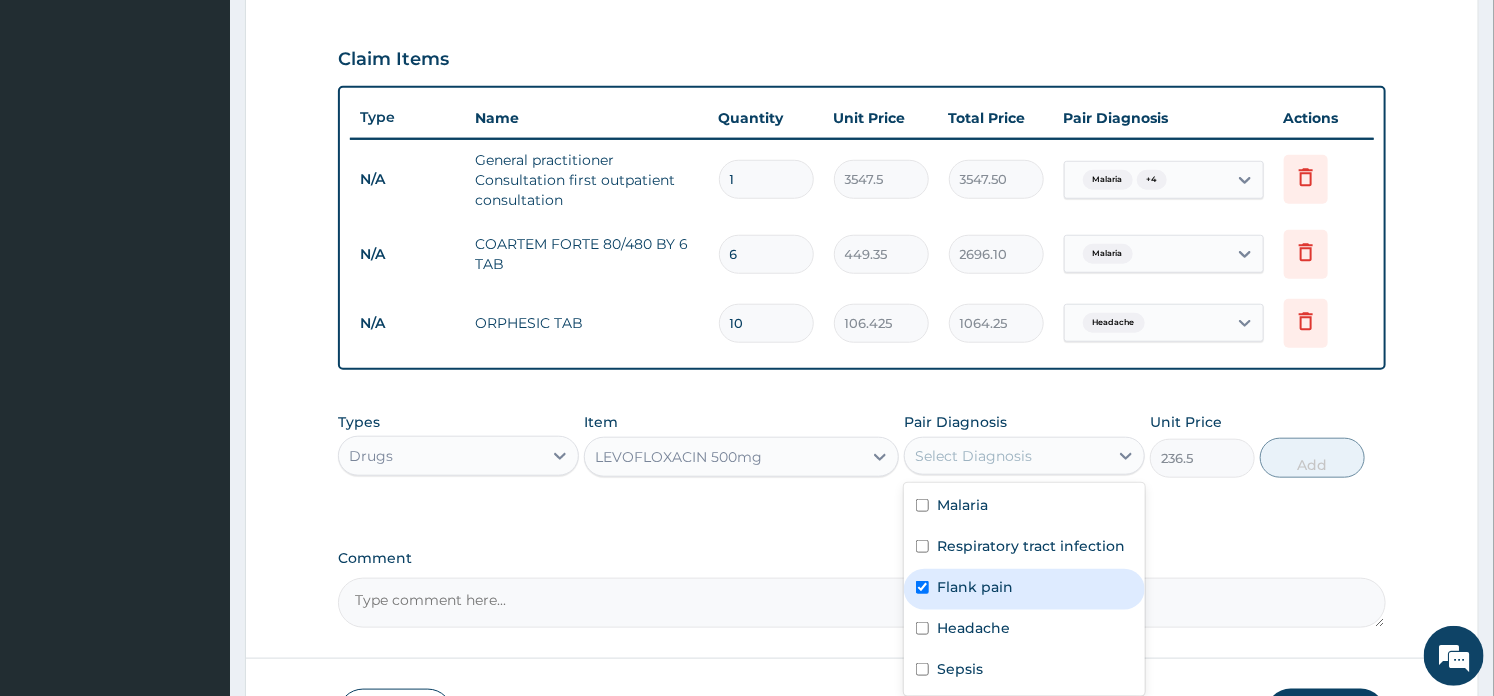 checkbox on "true" 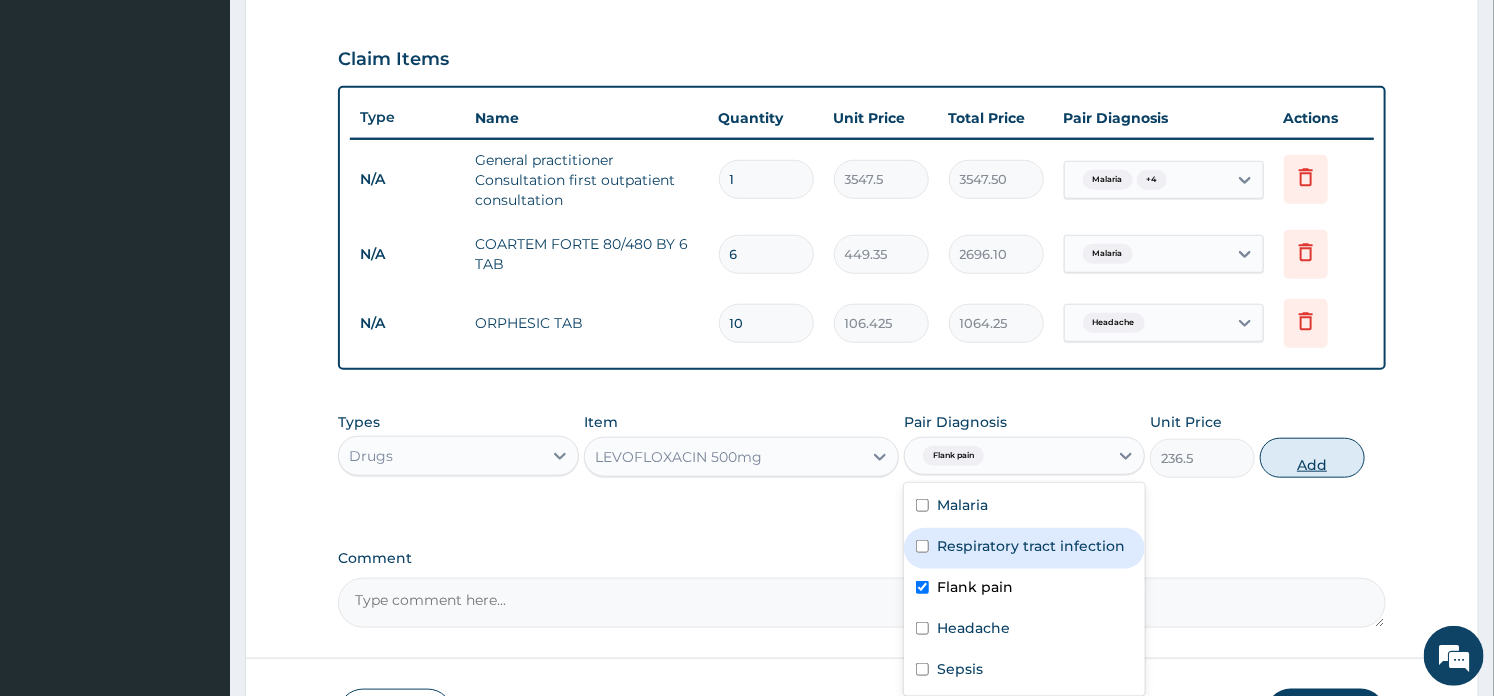 click on "Add" at bounding box center [1312, 458] 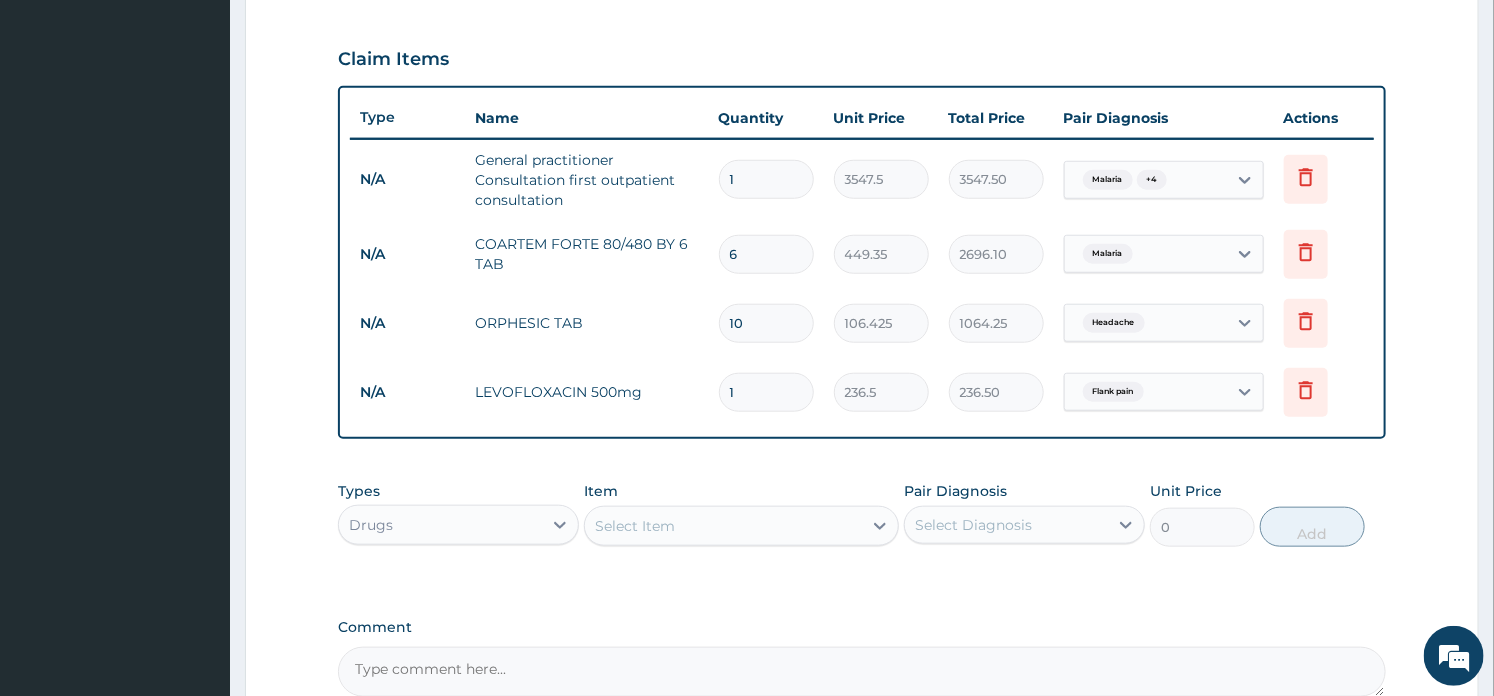 click on "1" at bounding box center (766, 392) 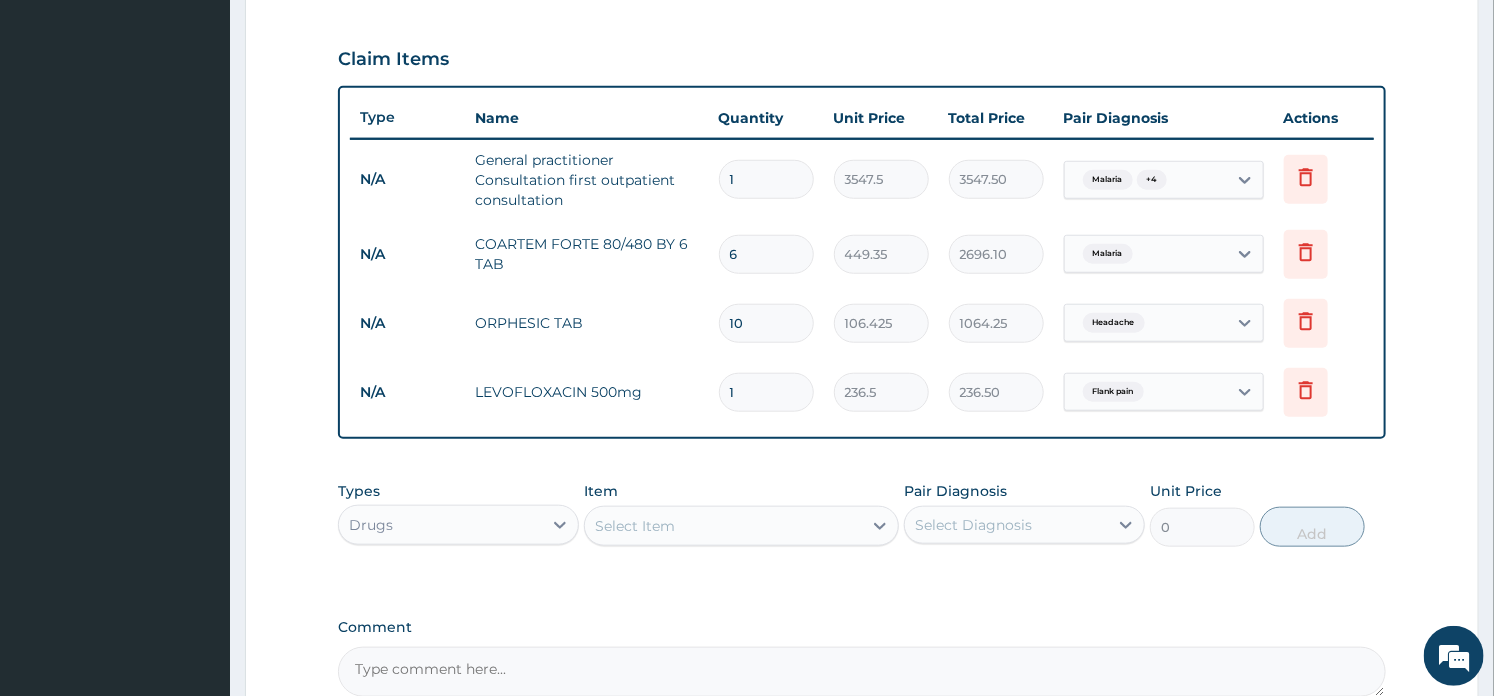 click on "1" at bounding box center [766, 392] 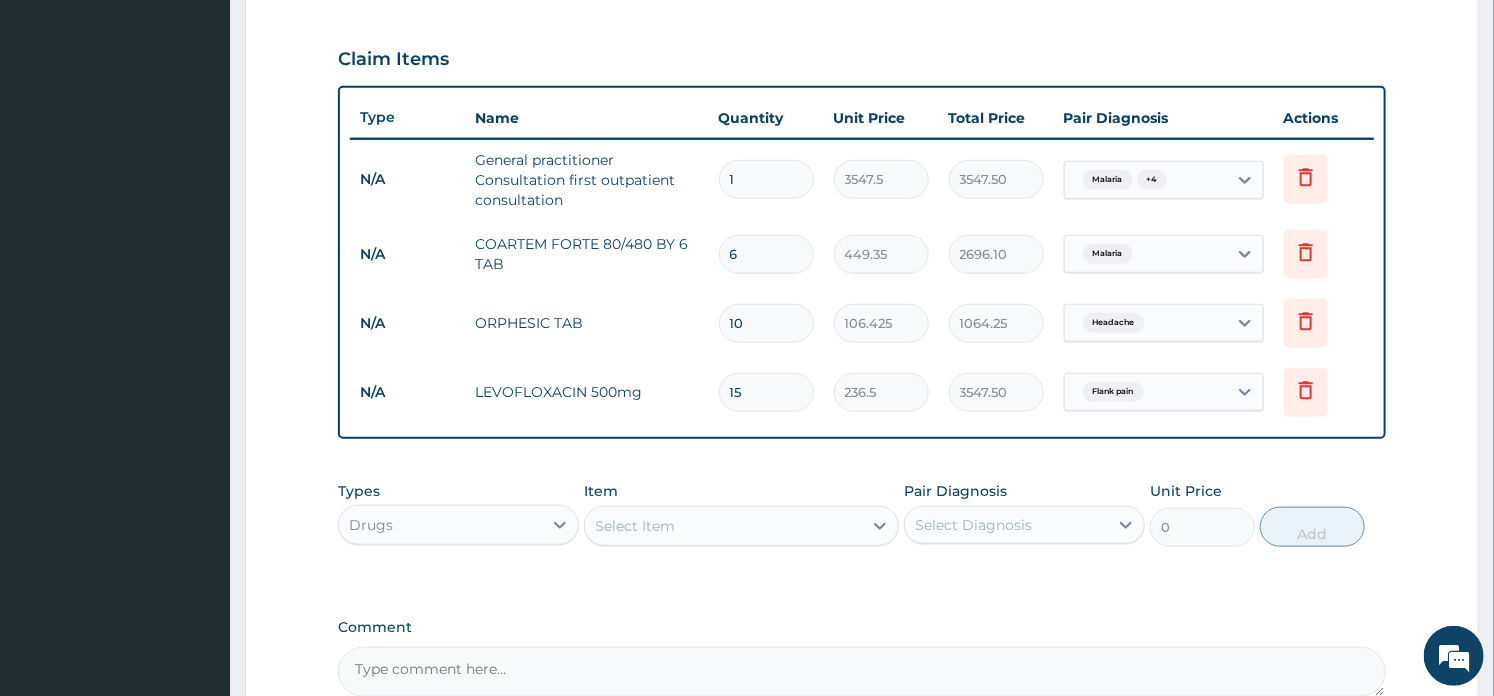 type on "1" 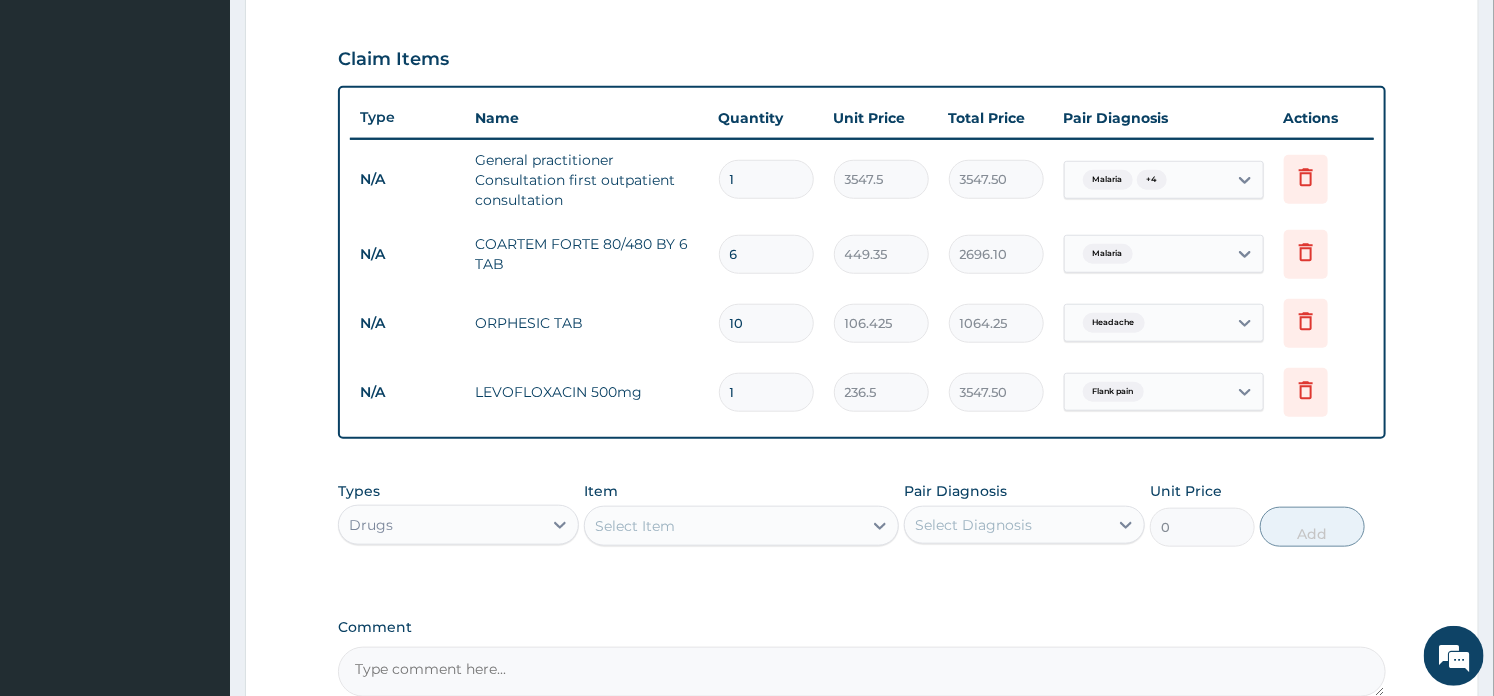 type on "236.50" 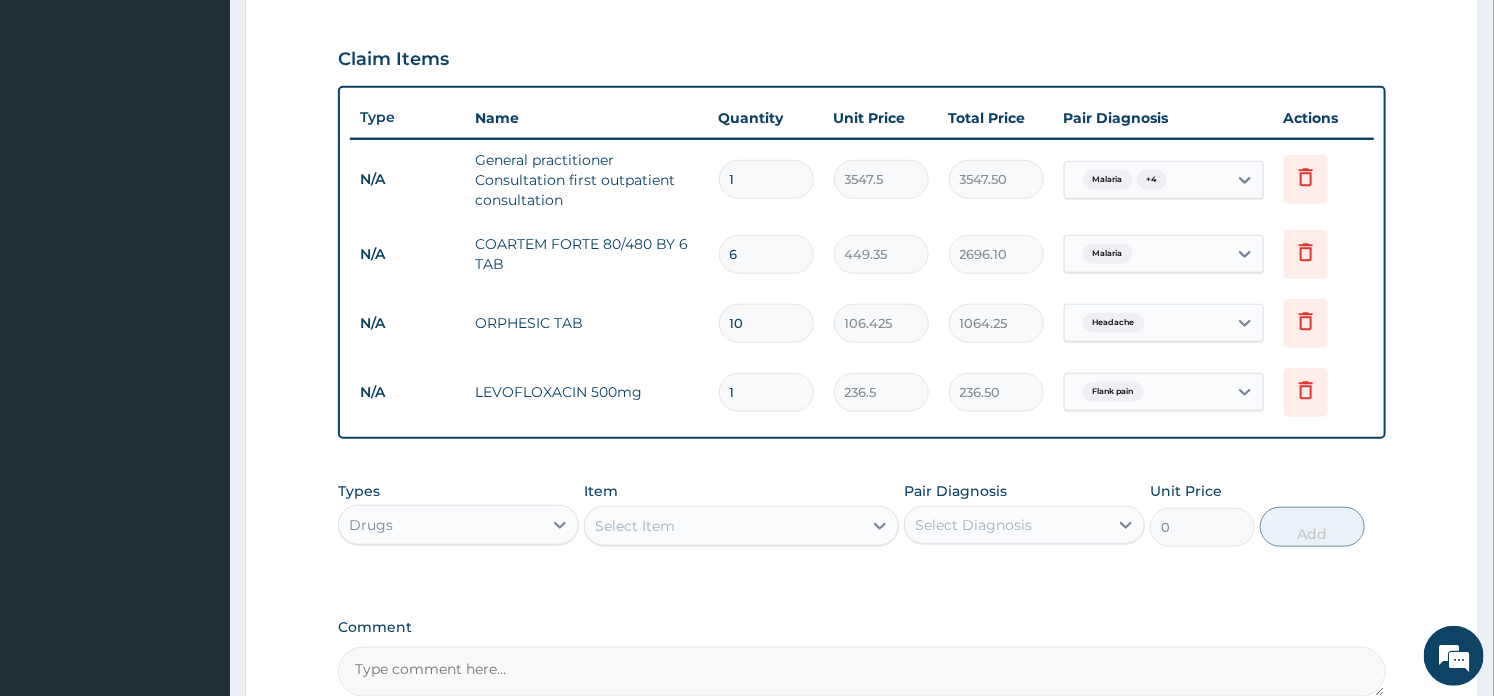 type 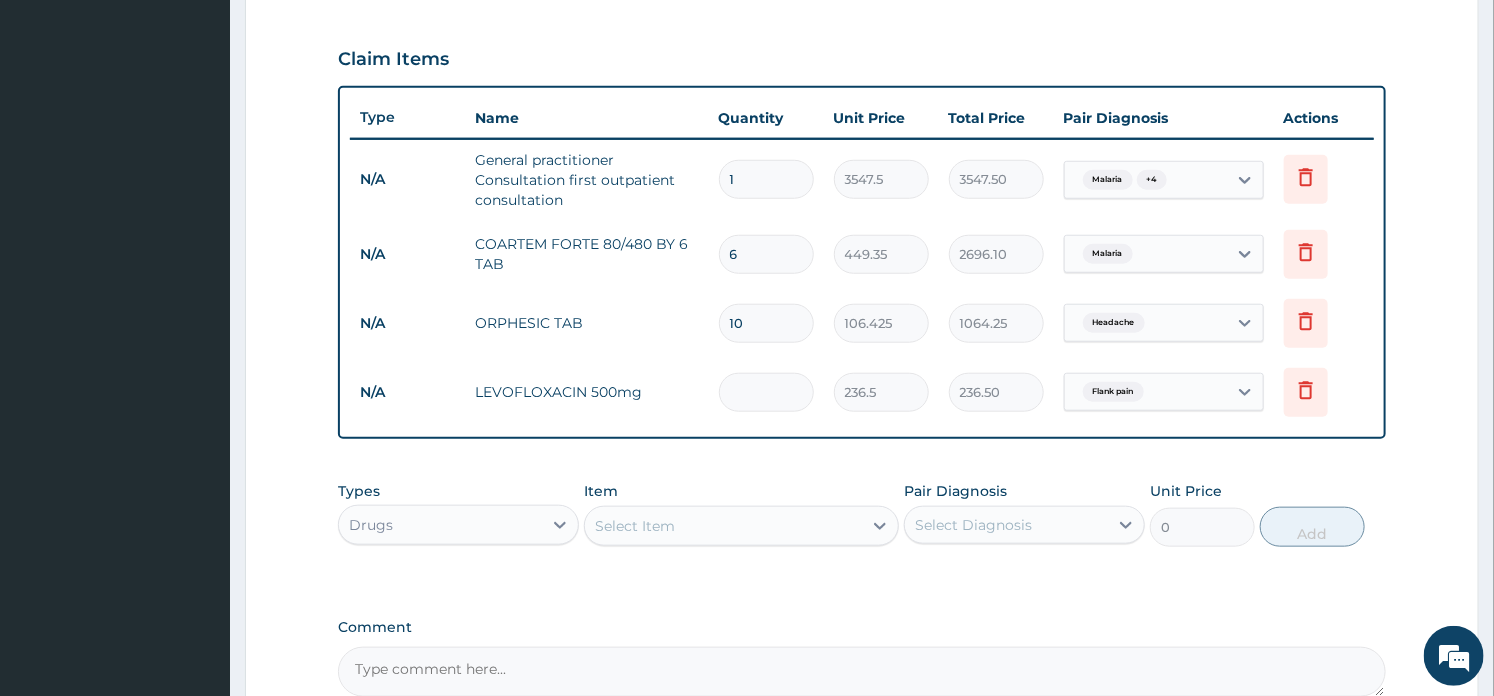 type on "0.00" 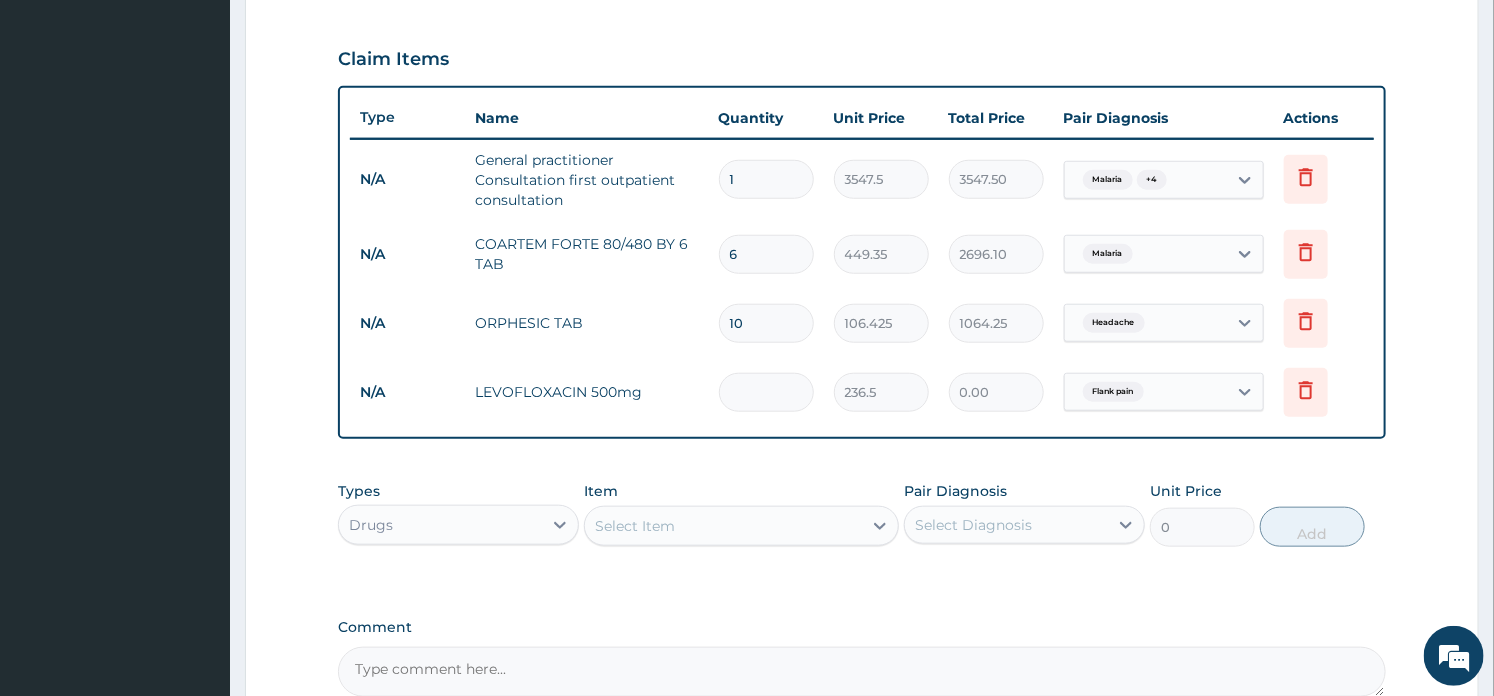 type on "5" 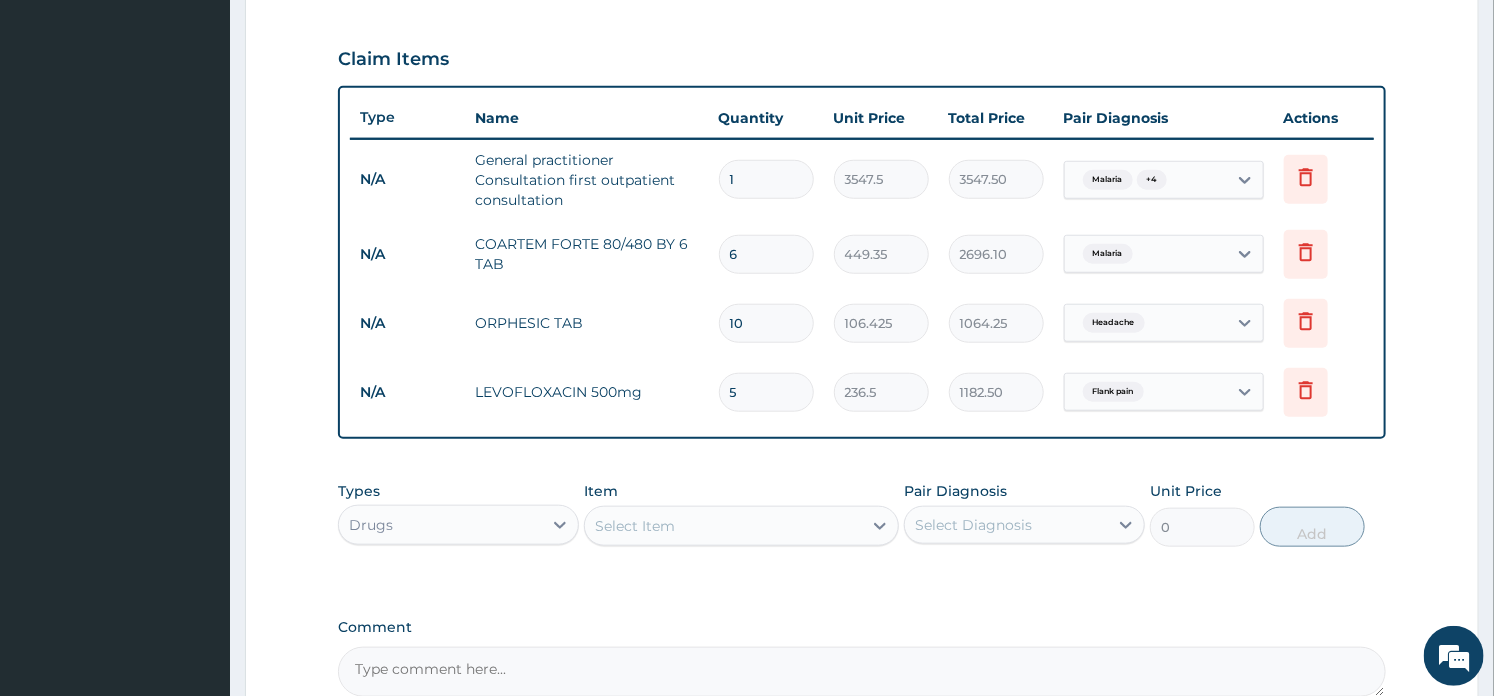 type on "5" 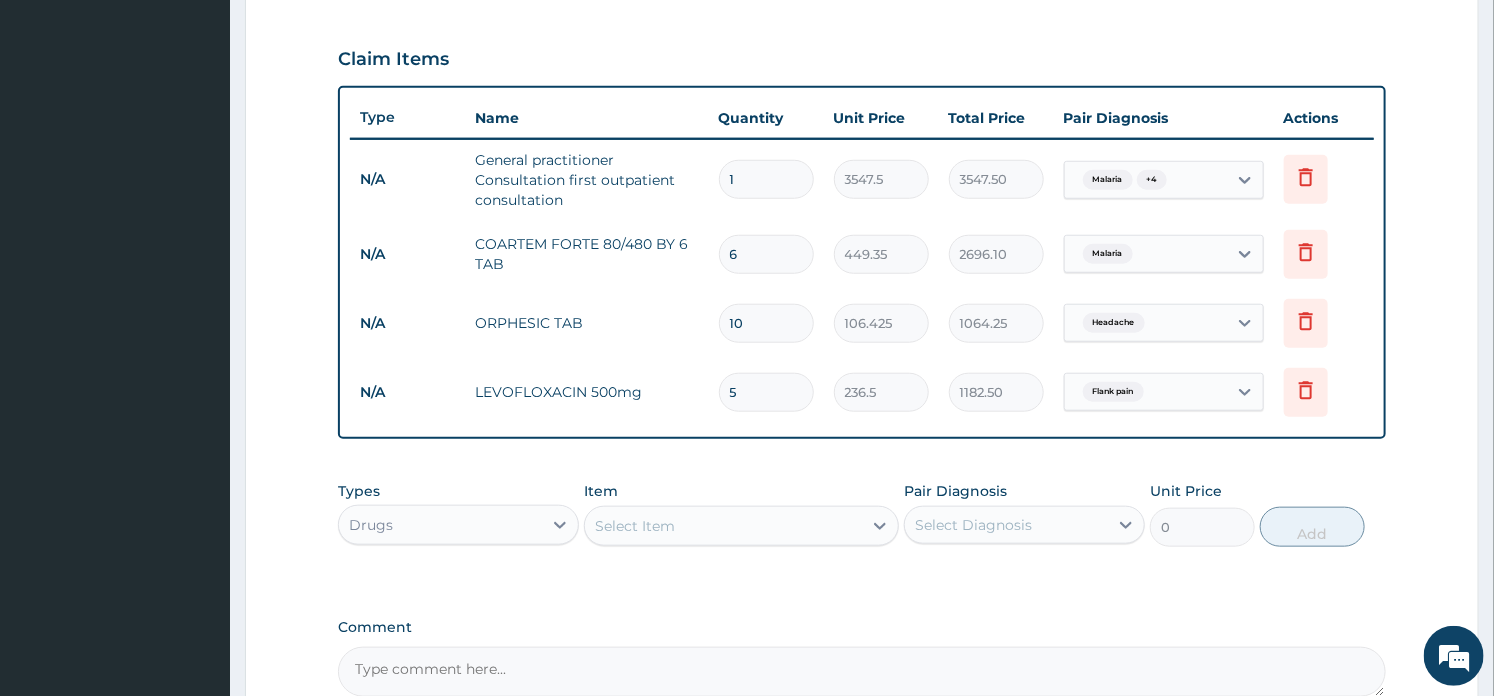 click on "PA Code / Prescription Code Enter Code(Secondary Care Only) Encounter Date [DATE] Important Notice Please enter PA codes before entering items that are not attached to a PA code   All diagnoses entered must be linked to a claim item. Diagnosis & Claim Items that are visible but inactive cannot be edited because they were imported from an already approved PA code. Diagnosis Malaria Confirmed Respiratory tract infection Confirmed Flank pain Confirmed Headache Confirmed Sepsis Confirmed NB: All diagnosis must be linked to a claim item Claim Items Type Name Quantity Unit Price Total Price Pair Diagnosis Actions N/A General practitioner Consultation first outpatient consultation 1 3547.5 3547.50 Malaria  + 4 Delete N/A COARTEM FORTE 80/480 BY 6 TAB 6 449.35 2696.10 Malaria Delete N/A ORPHESIC TAB 10 106.425 1064.25 Headache Delete N/A LEVOFLOXACIN 500mg 5 236.5 1182.50 Flank pain Delete Types Drugs Item Select Item Pair Diagnosis Select Diagnosis Unit Price 0 Add Comment" at bounding box center [861, 115] 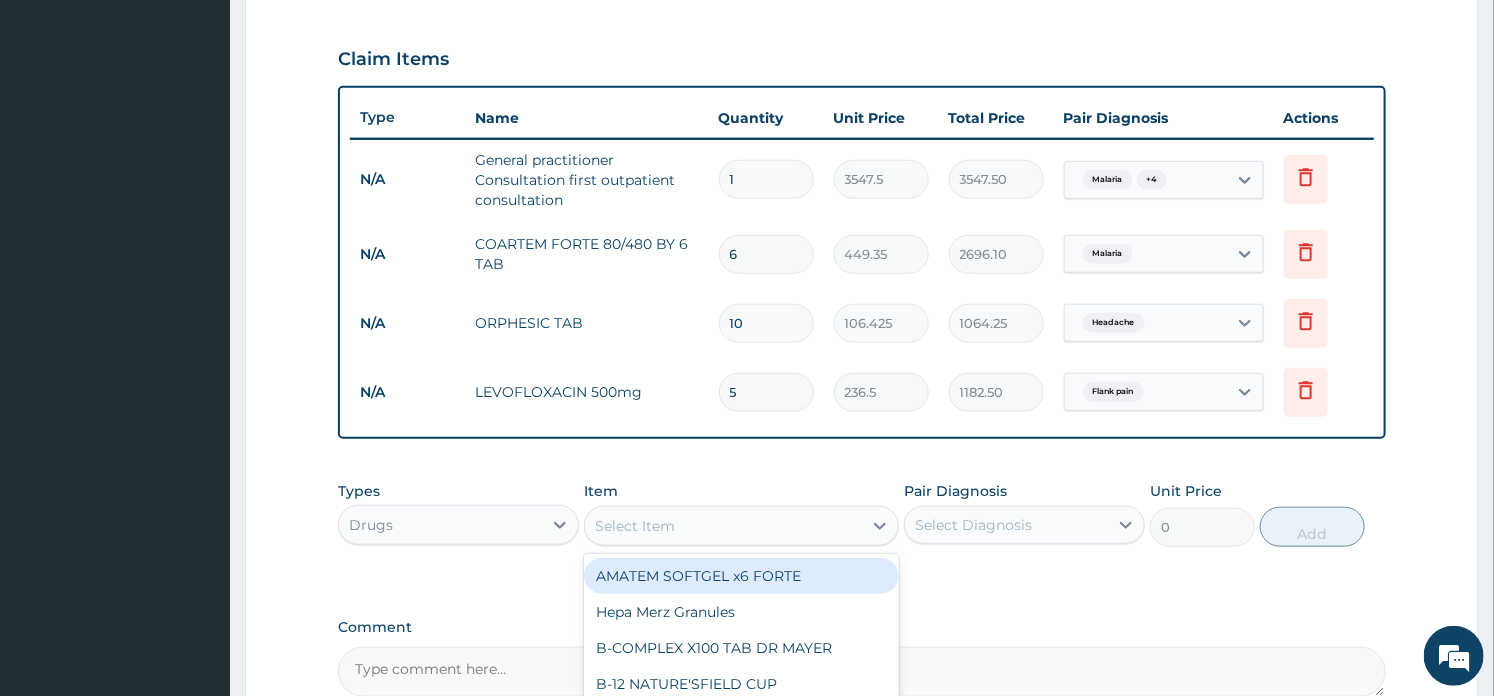 click on "Drugs" at bounding box center [440, 525] 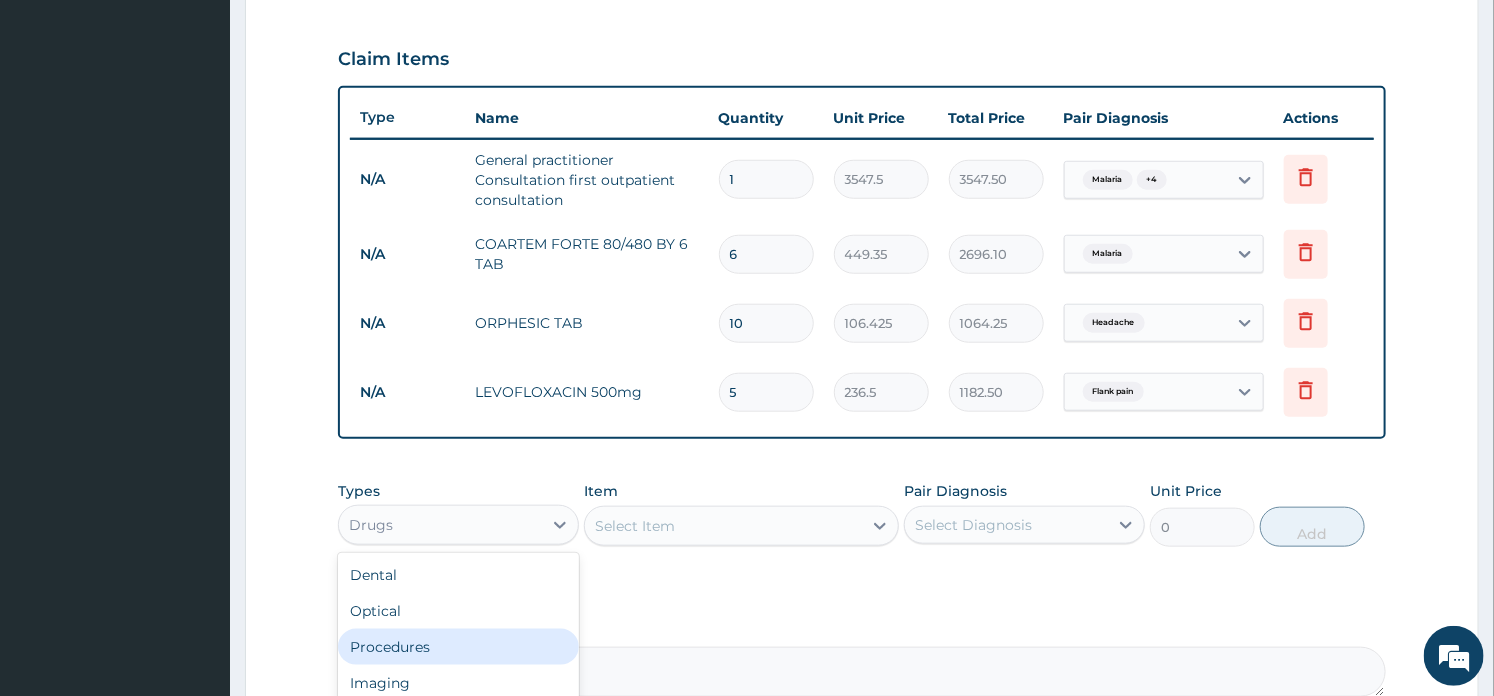 scroll, scrollTop: 67, scrollLeft: 0, axis: vertical 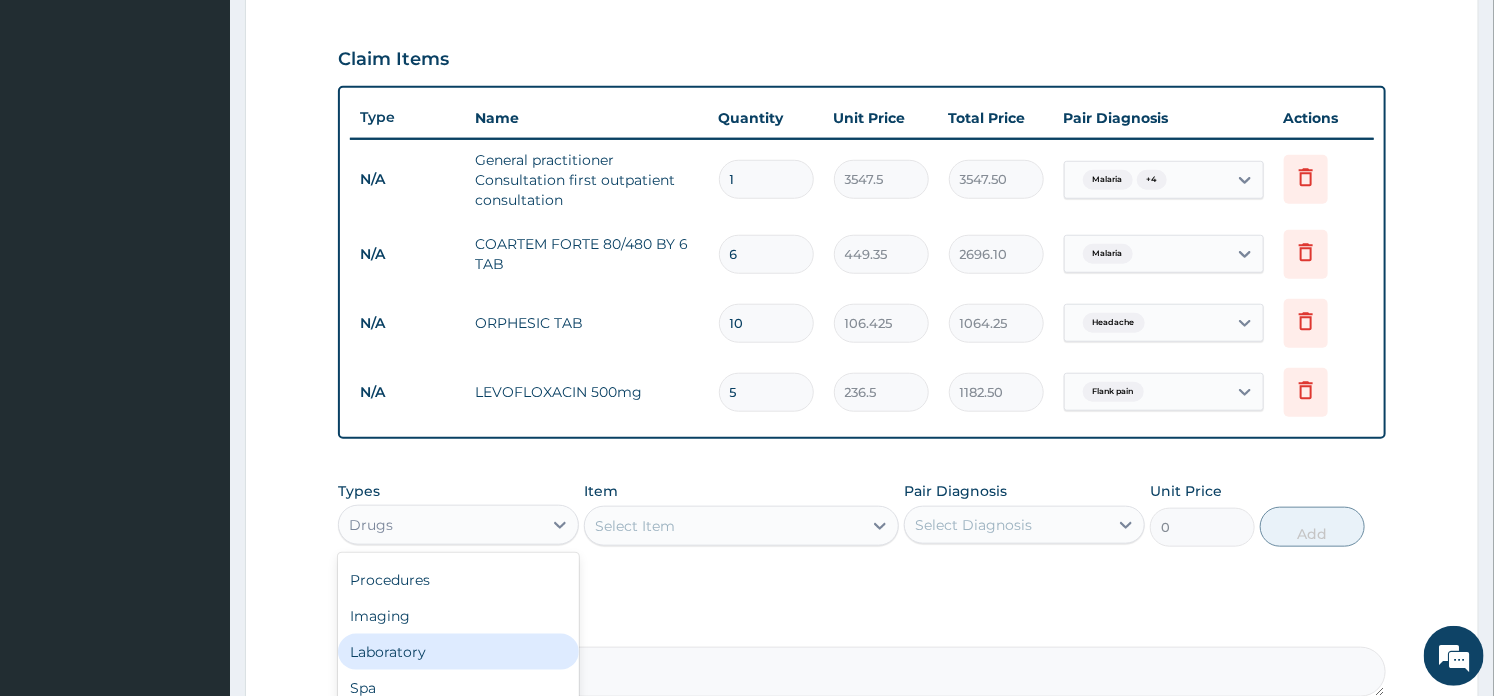 click on "Laboratory" at bounding box center [458, 652] 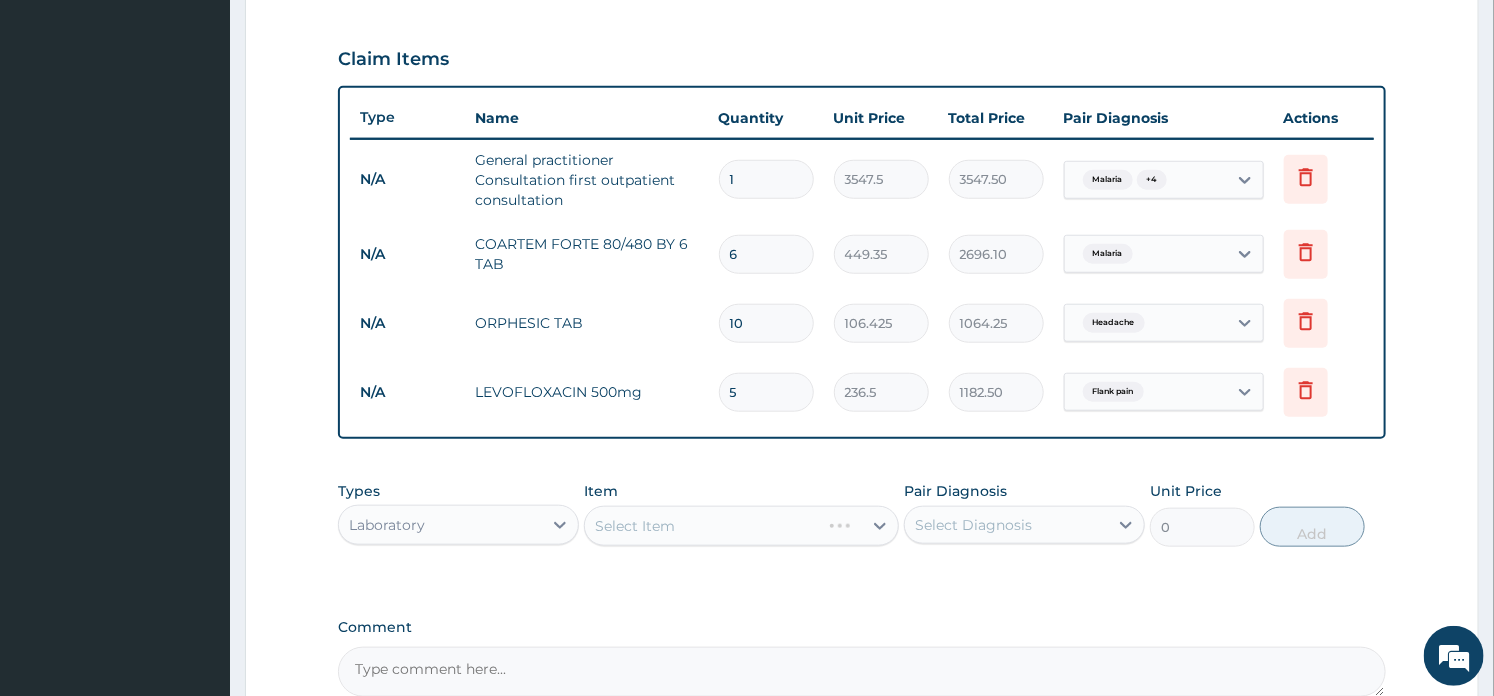 scroll, scrollTop: 867, scrollLeft: 0, axis: vertical 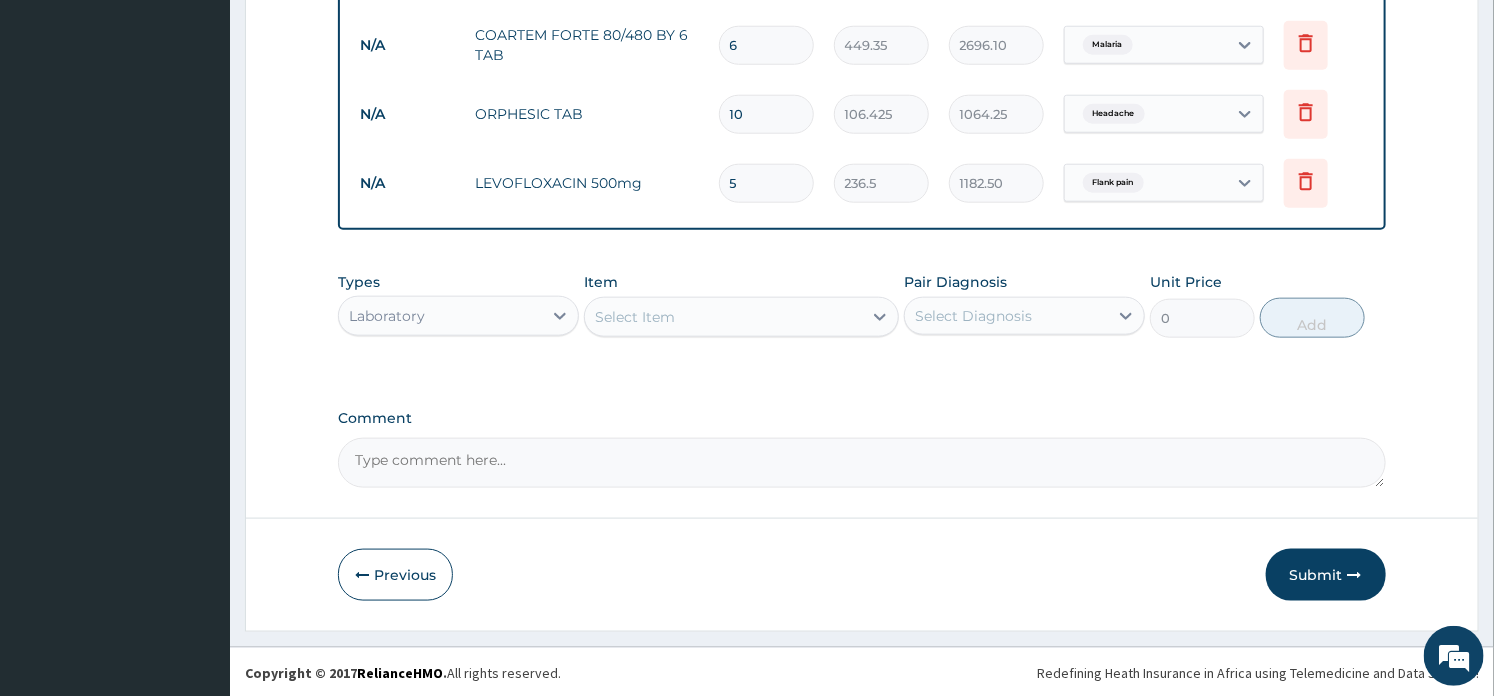 click on "Select Item" at bounding box center [723, 317] 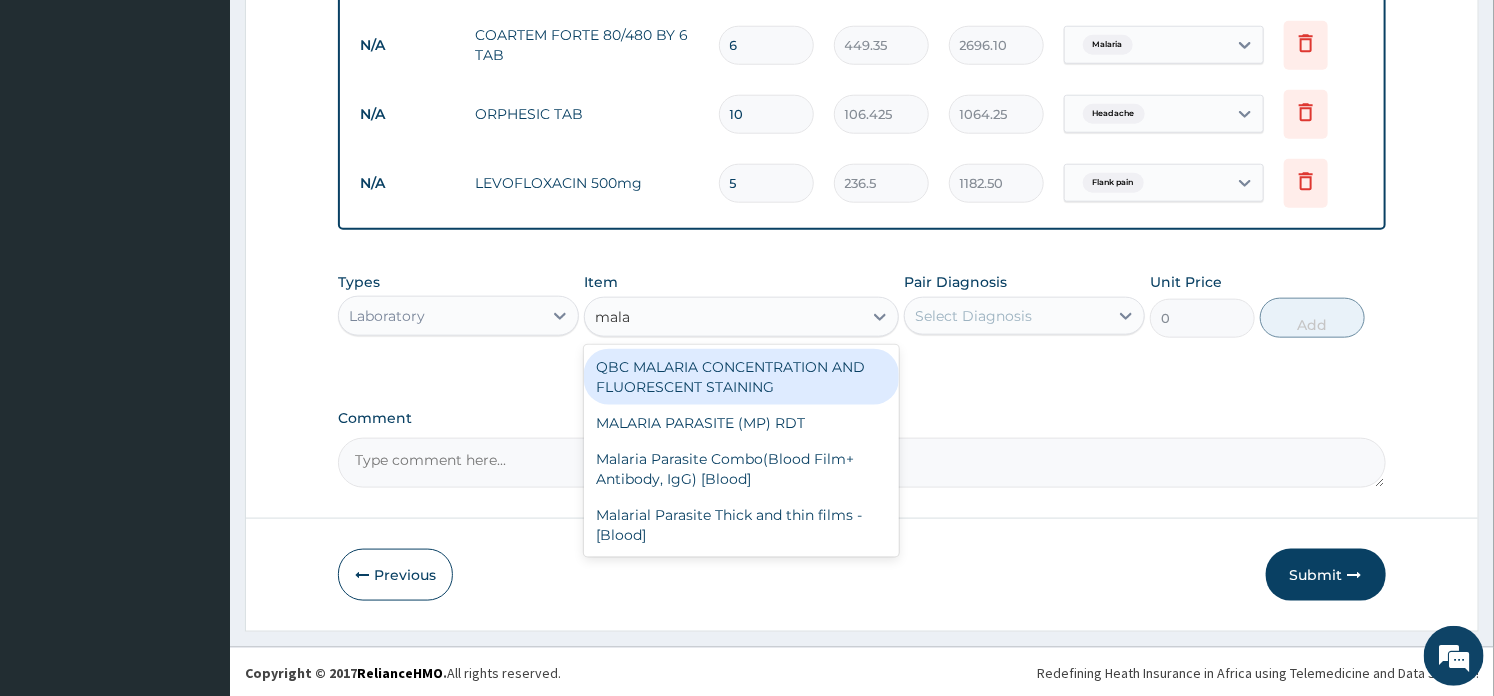 type on "malar" 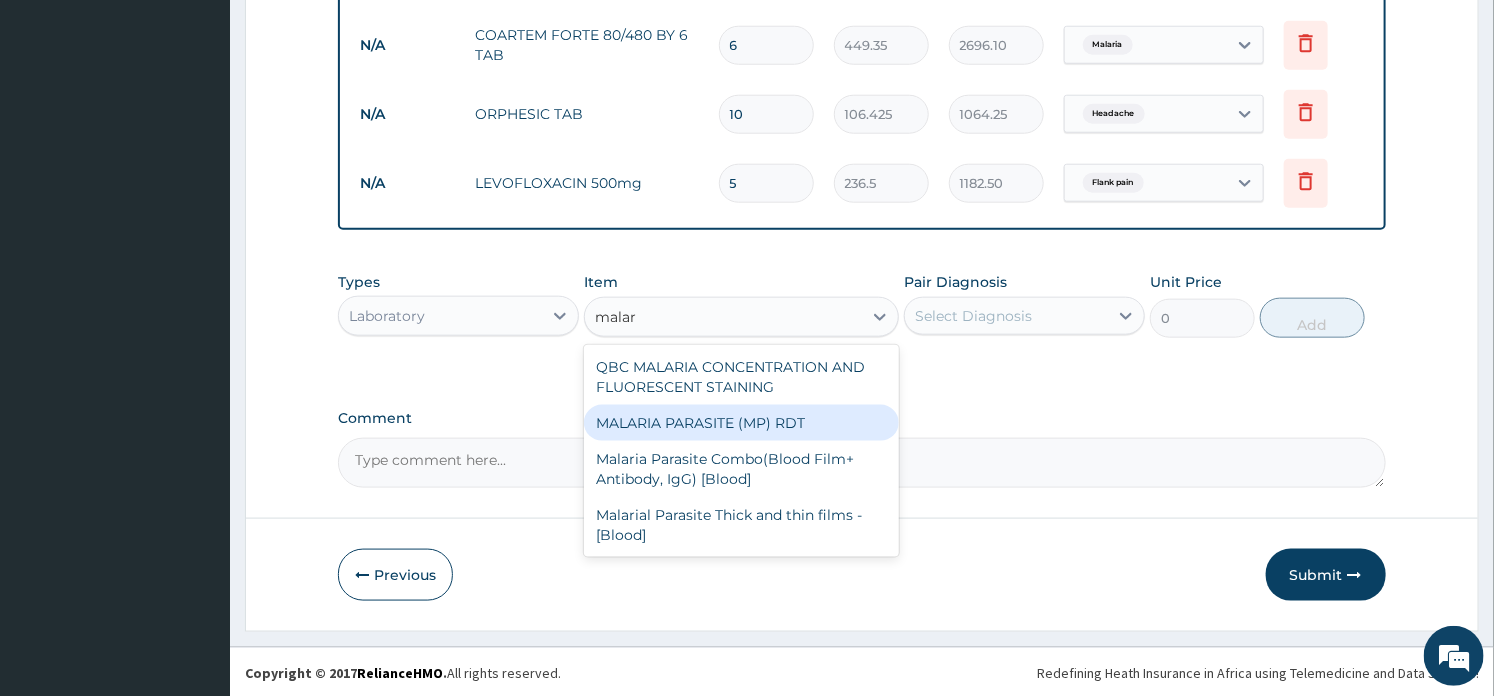 click on "MALARIA PARASITE (MP) RDT" at bounding box center (741, 423) 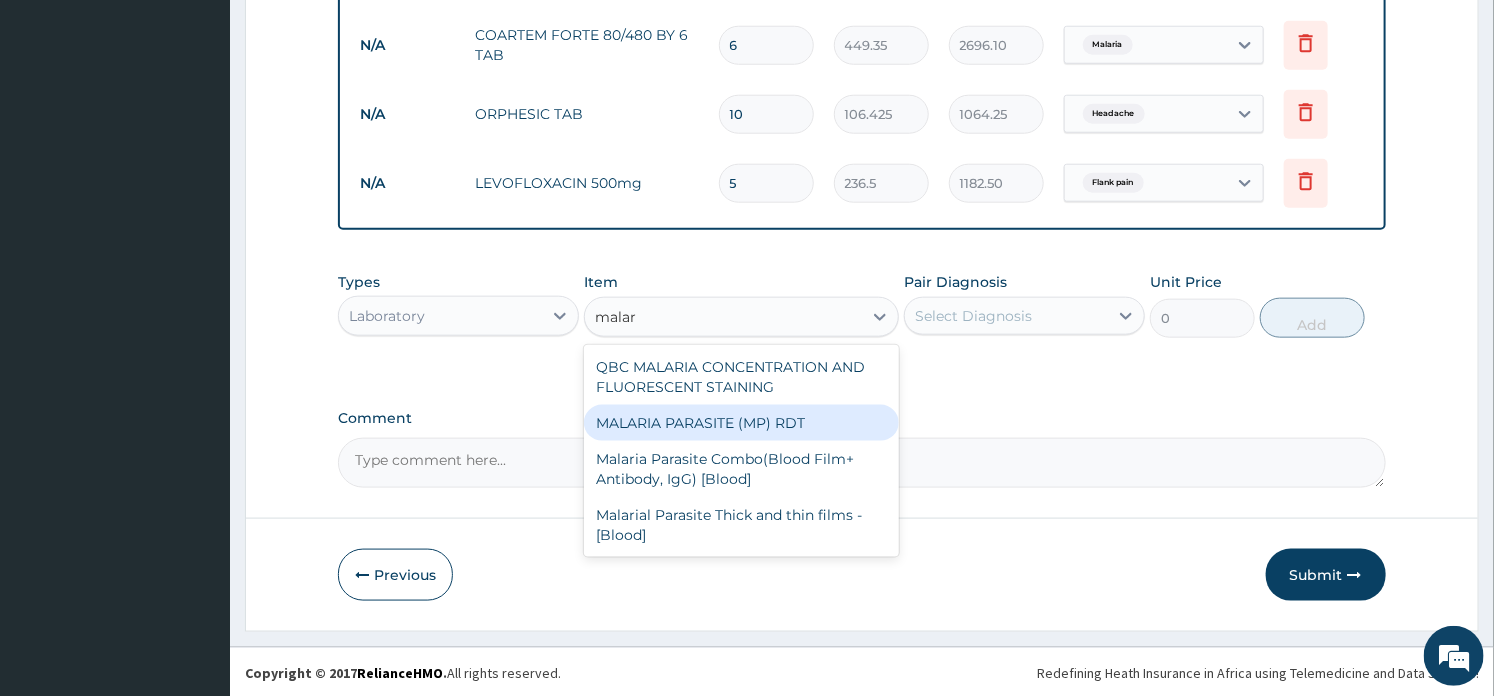type 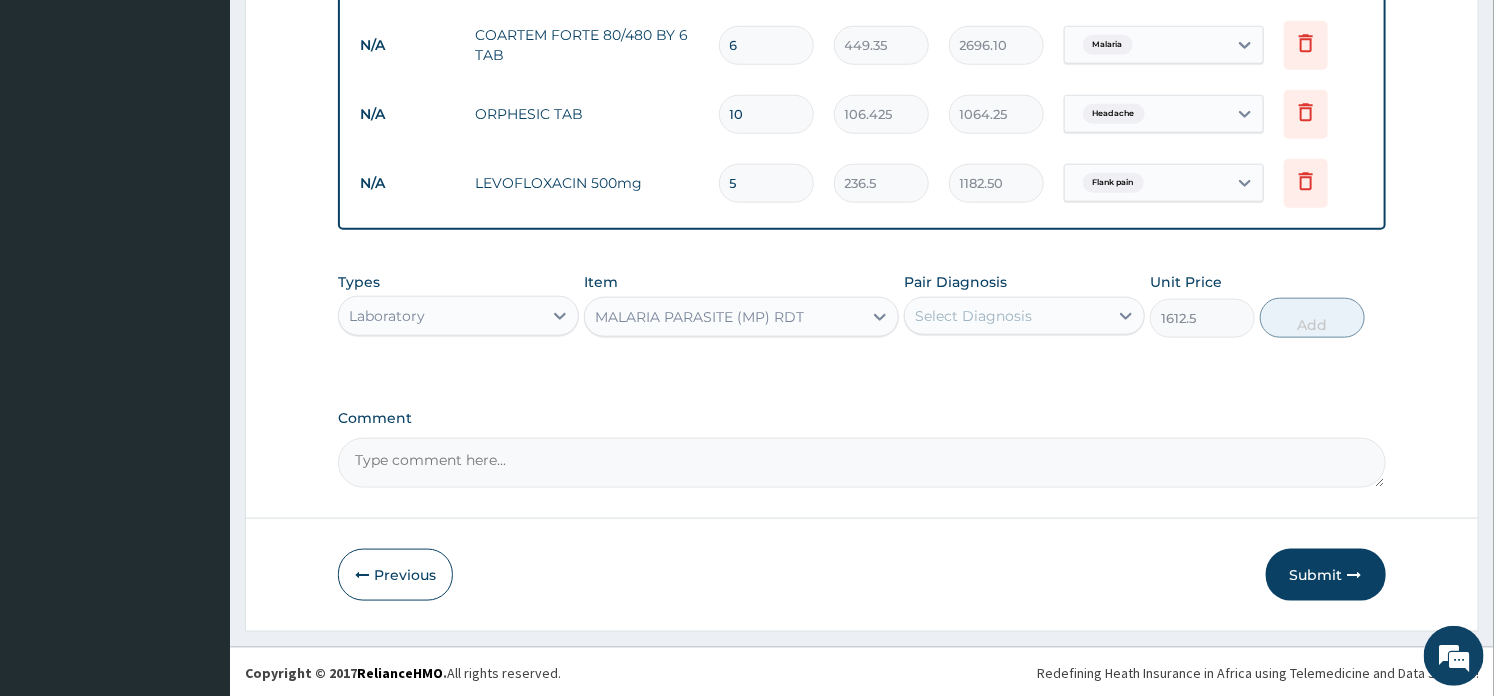 click on "Select Diagnosis" at bounding box center (973, 316) 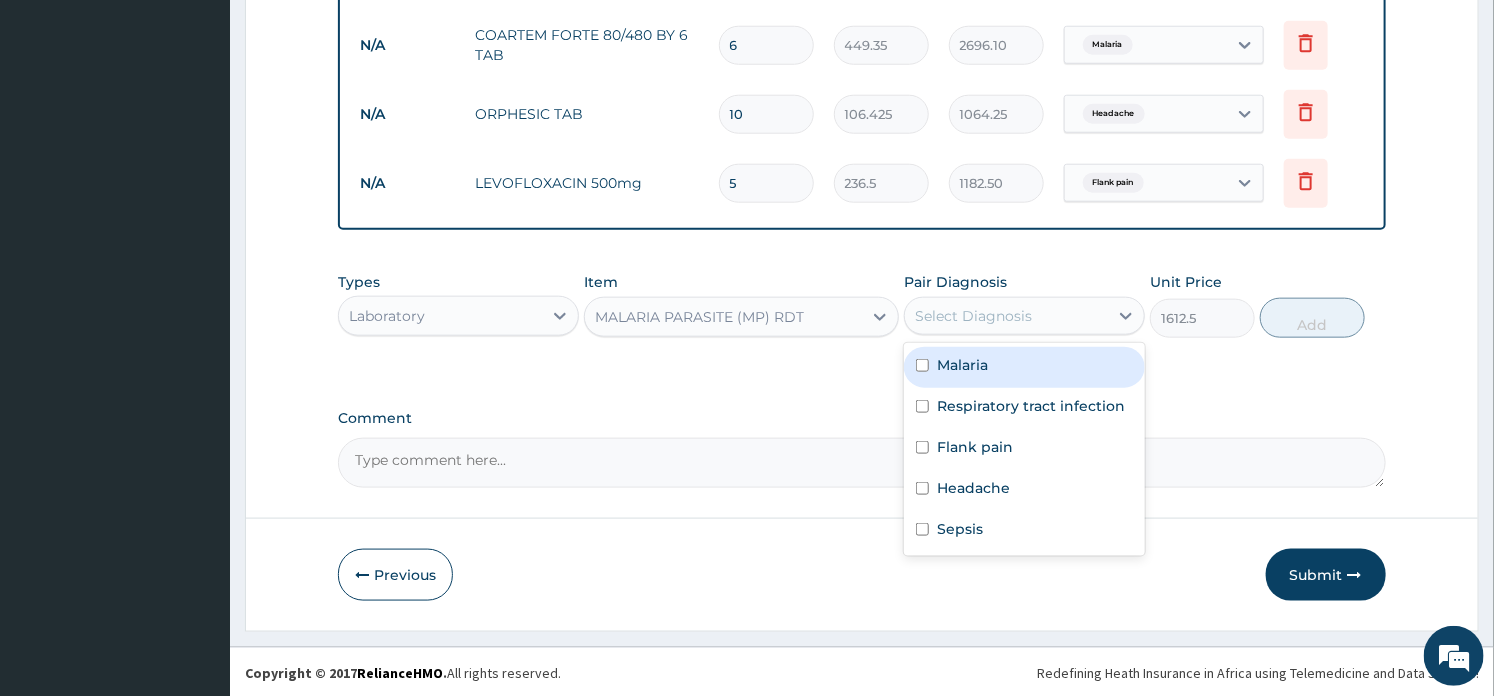 click on "Malaria" at bounding box center [1024, 367] 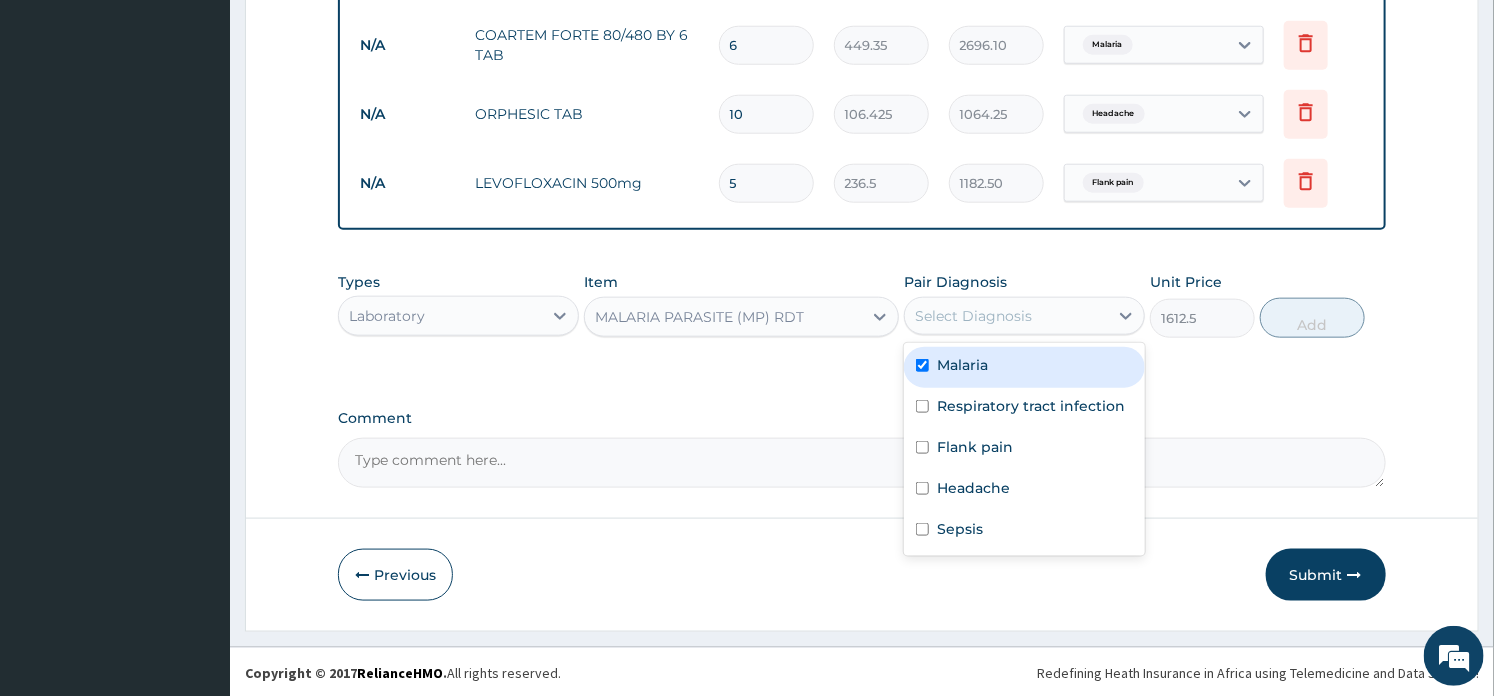 checkbox on "true" 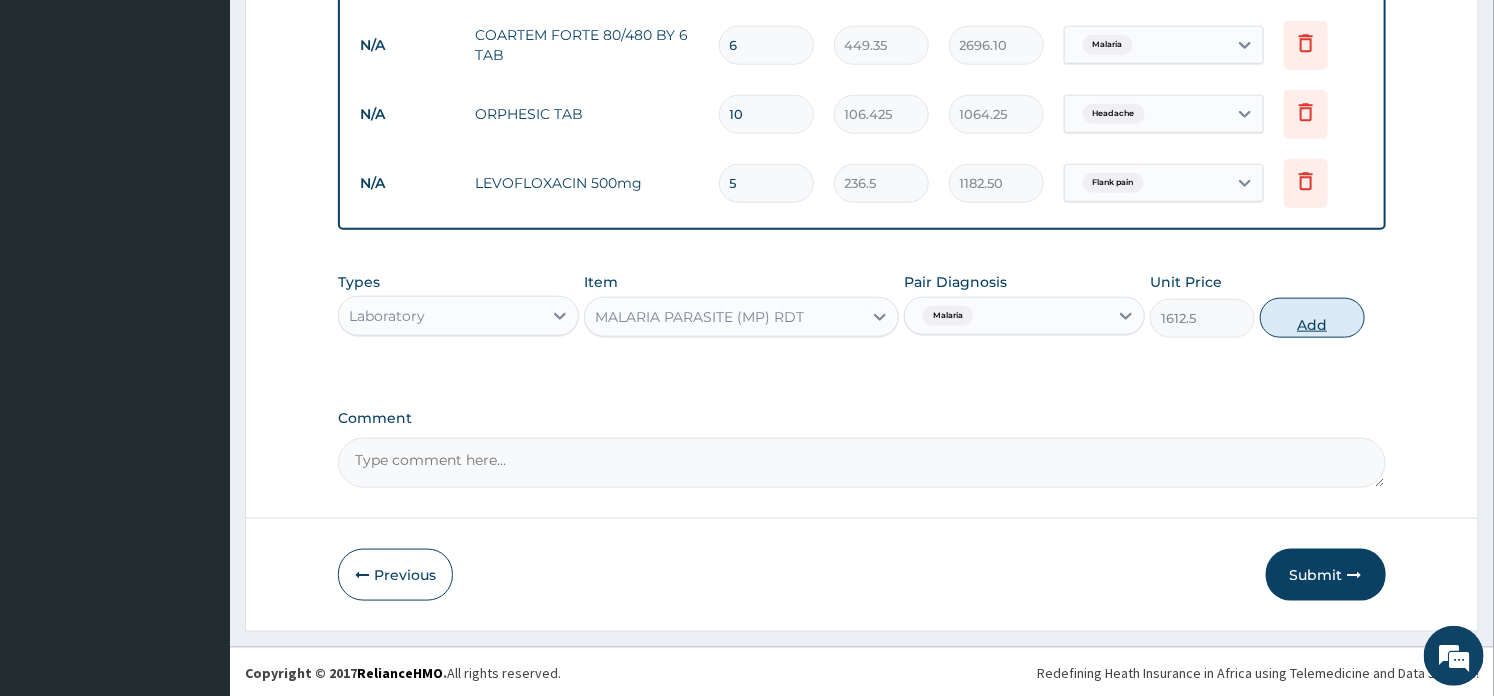 click on "Add" at bounding box center (1312, 318) 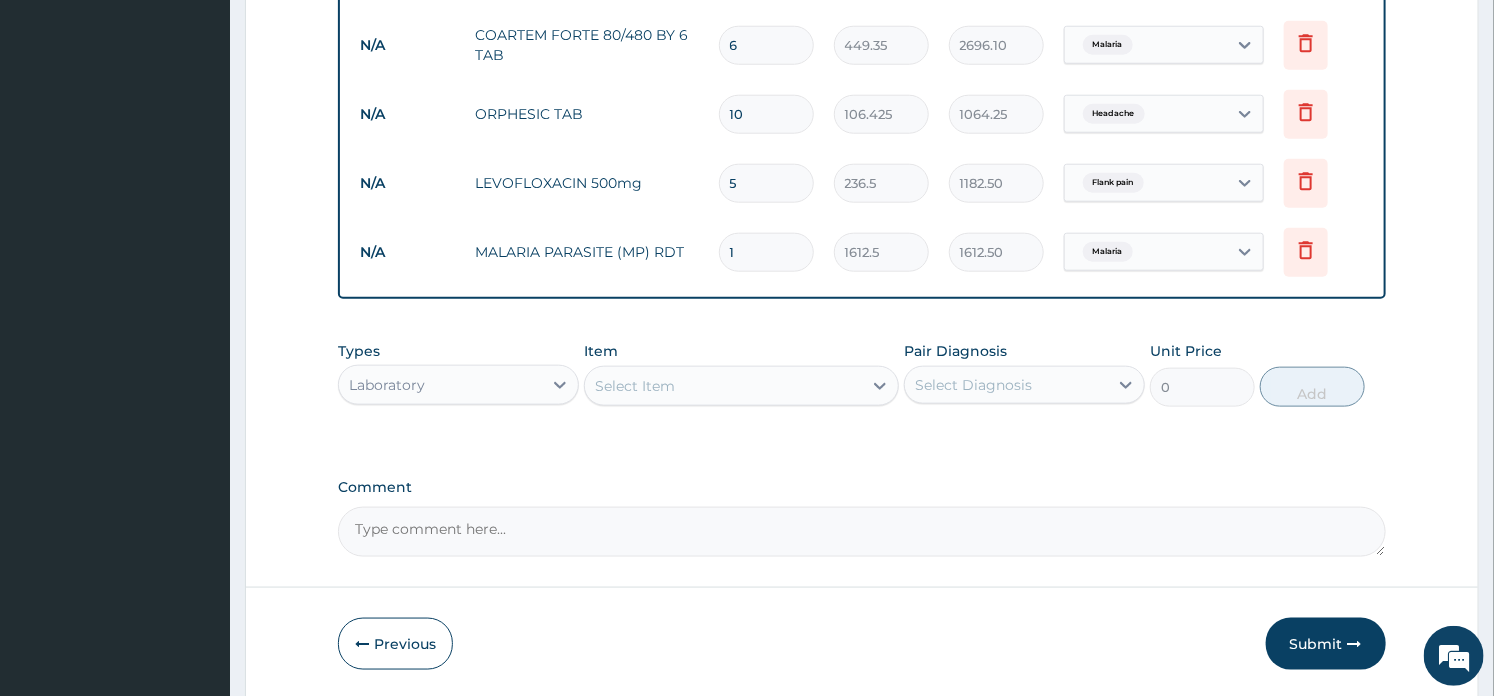 click on "Item Select Item" at bounding box center (741, 374) 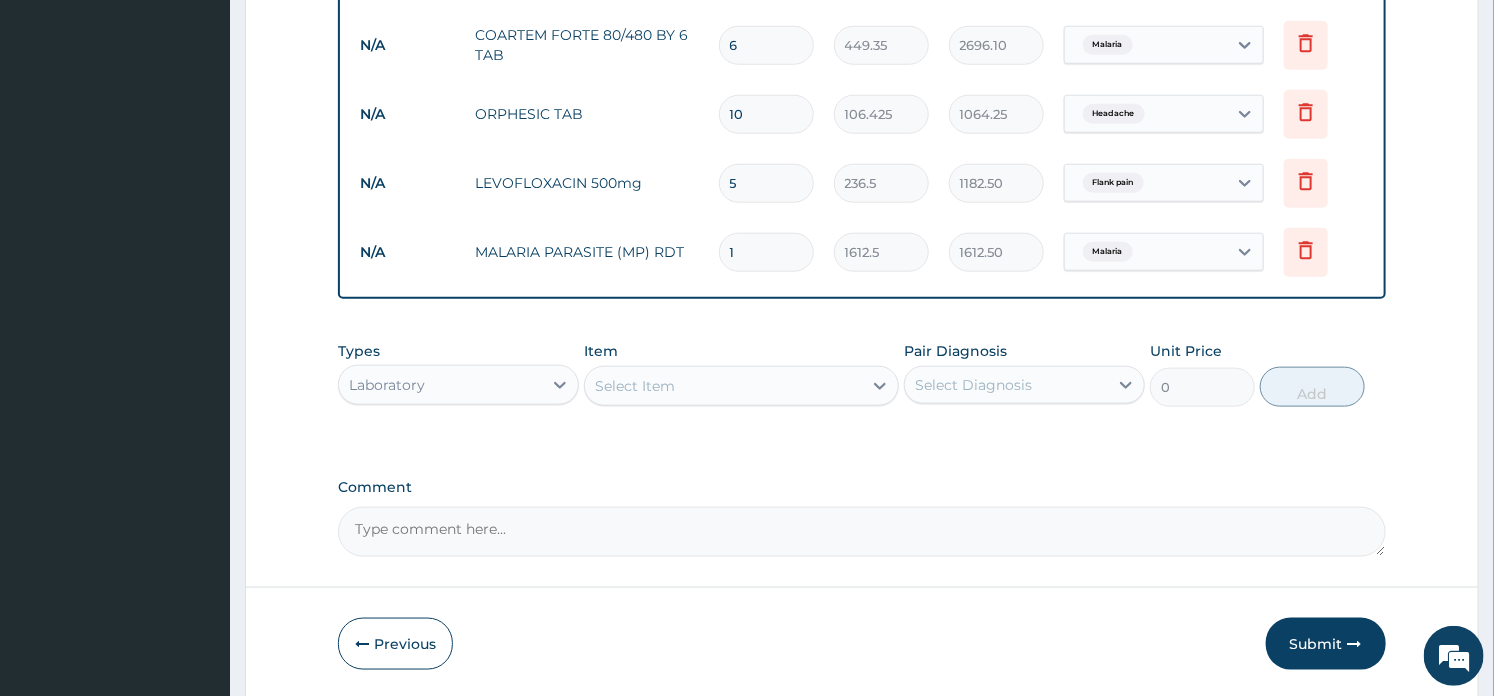 click on "Select Item" at bounding box center [723, 386] 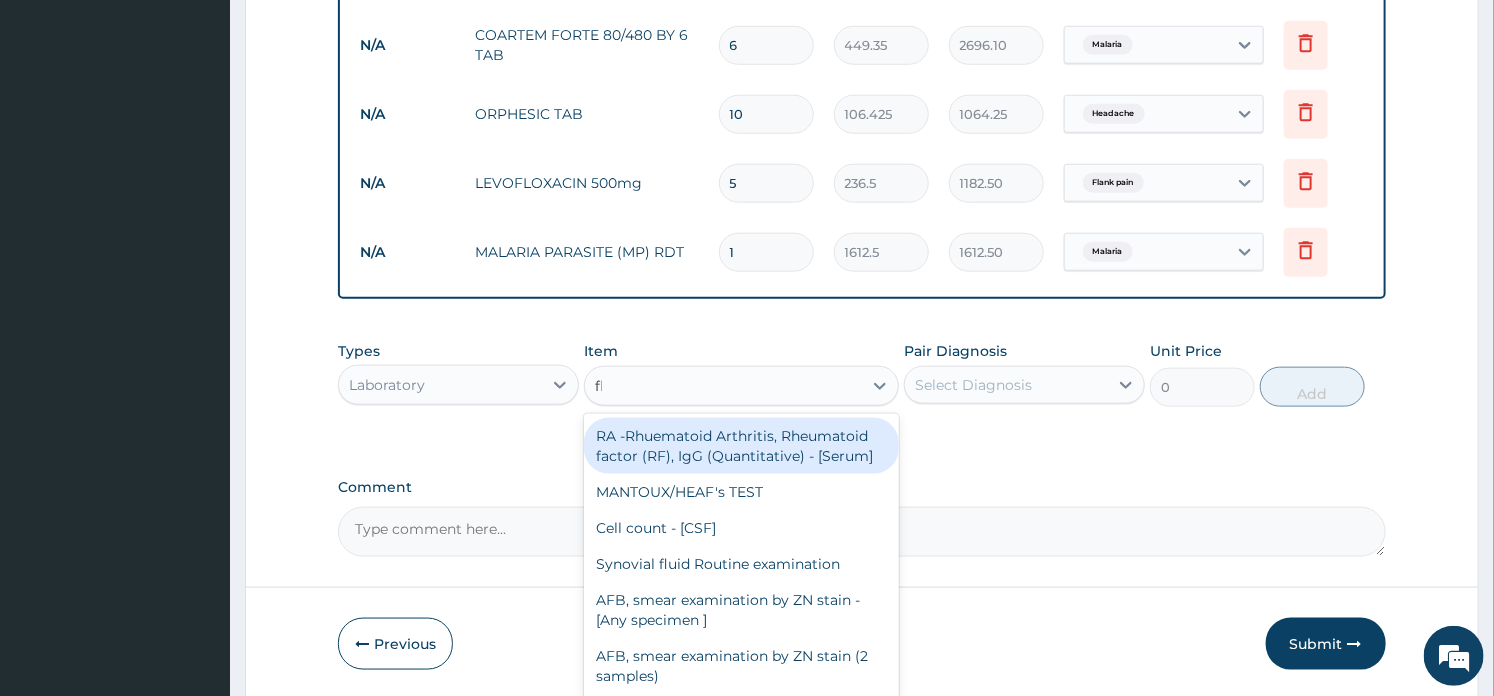 type on "fbc" 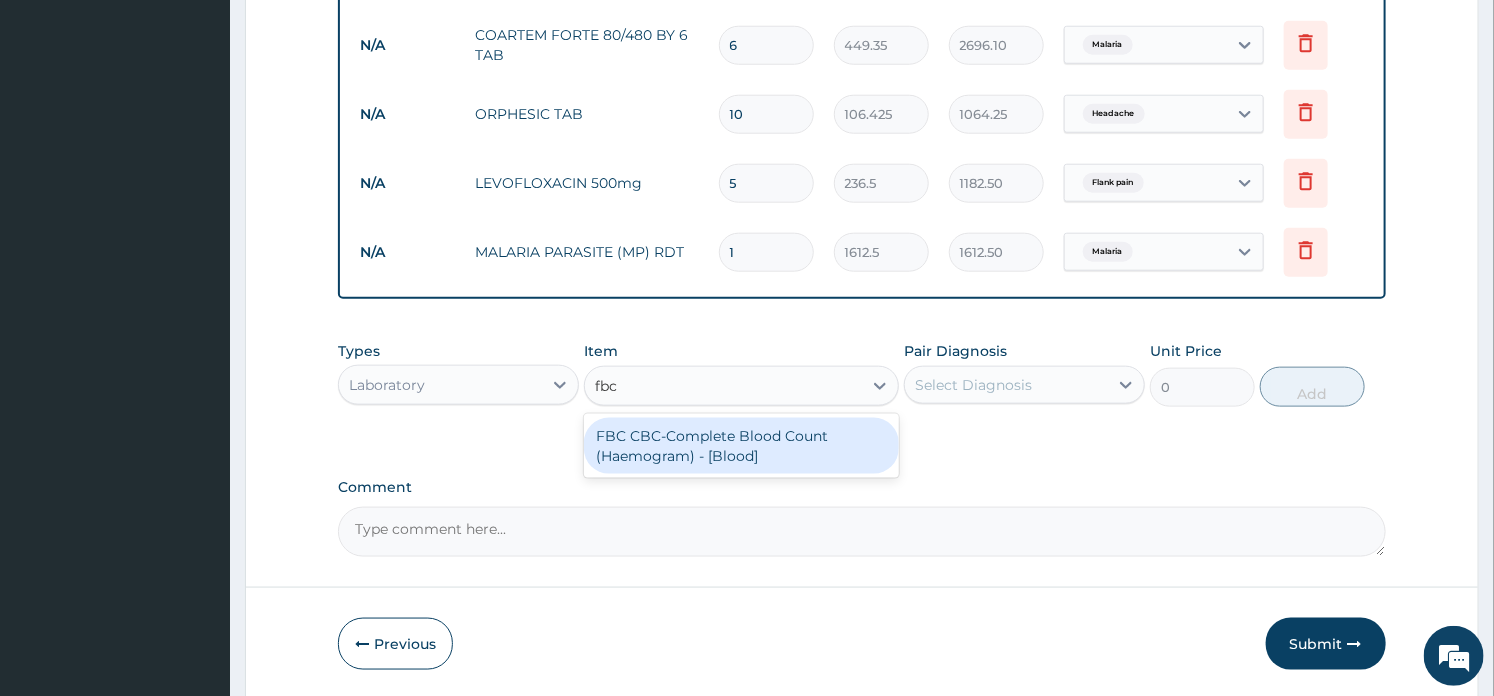 click on "FBC CBC-Complete Blood Count (Haemogram) - [Blood]" at bounding box center [741, 446] 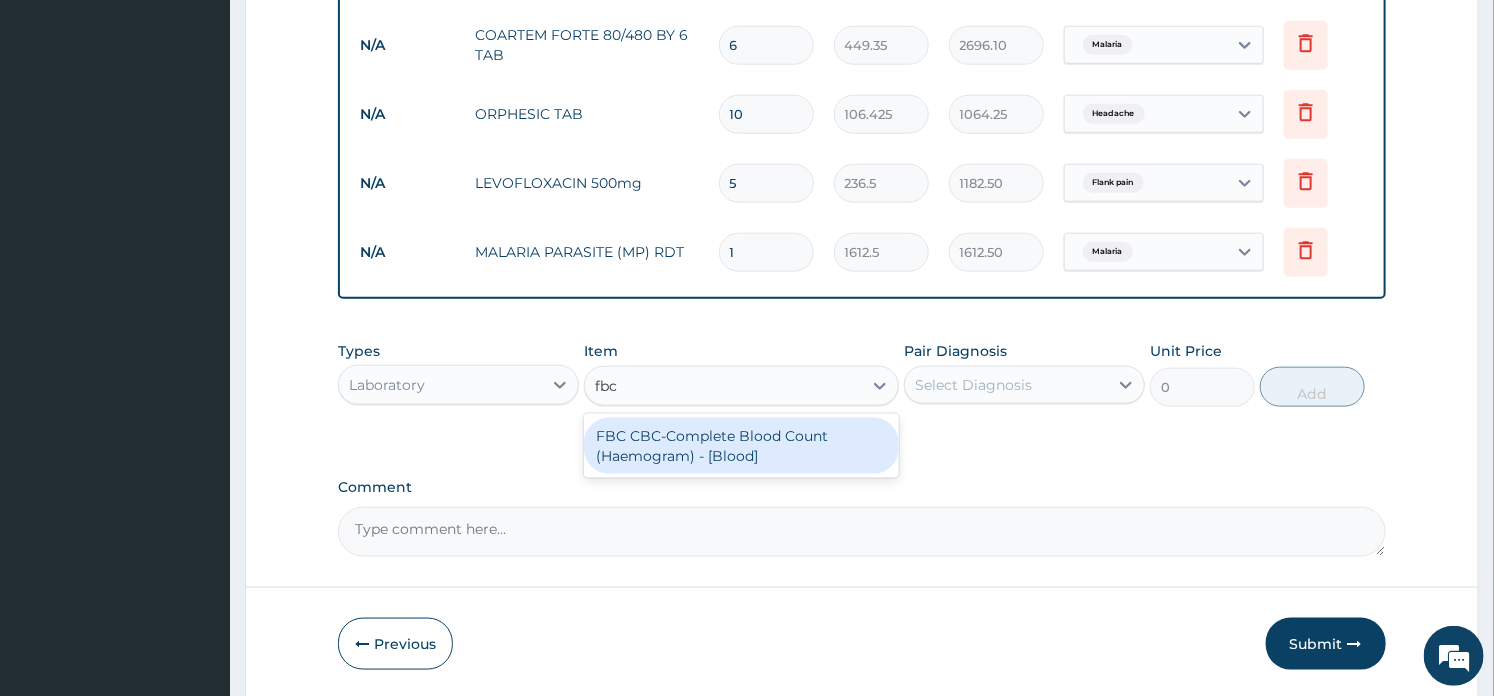type 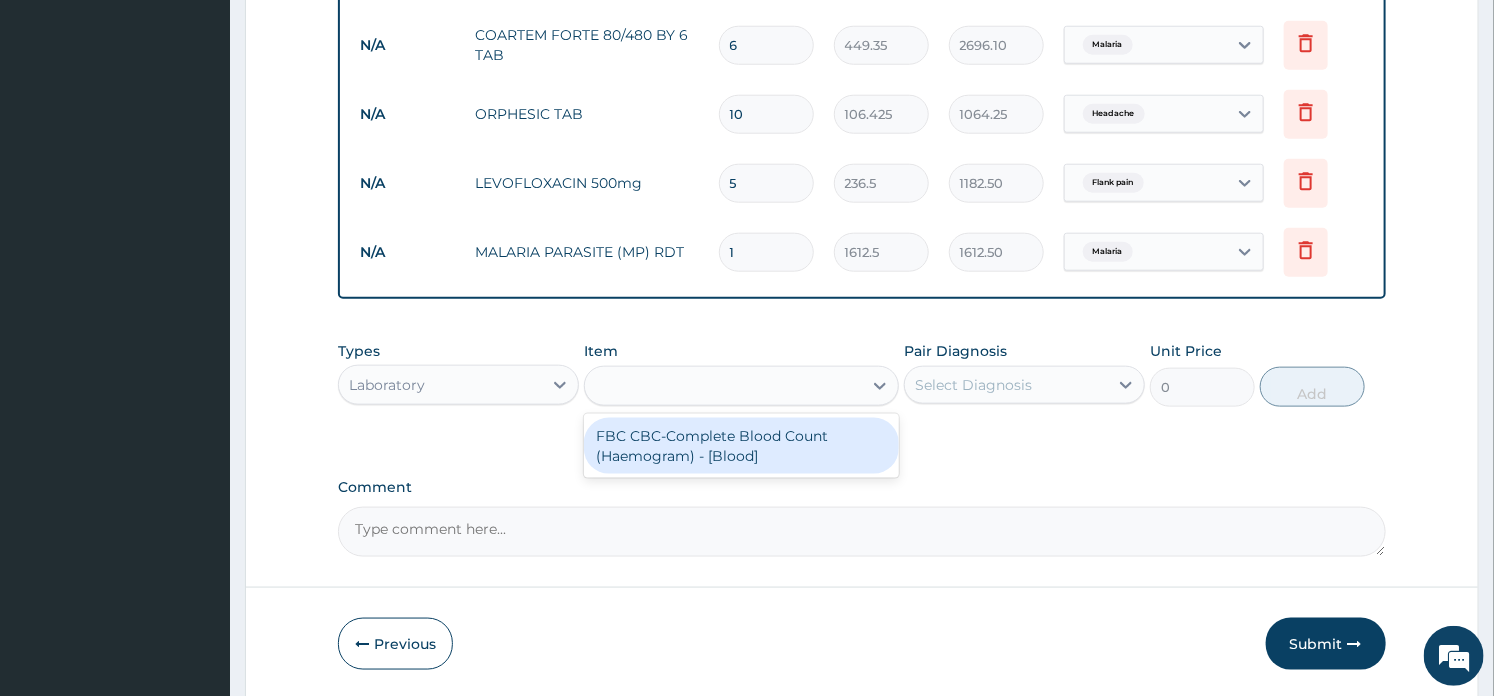 type on "4300" 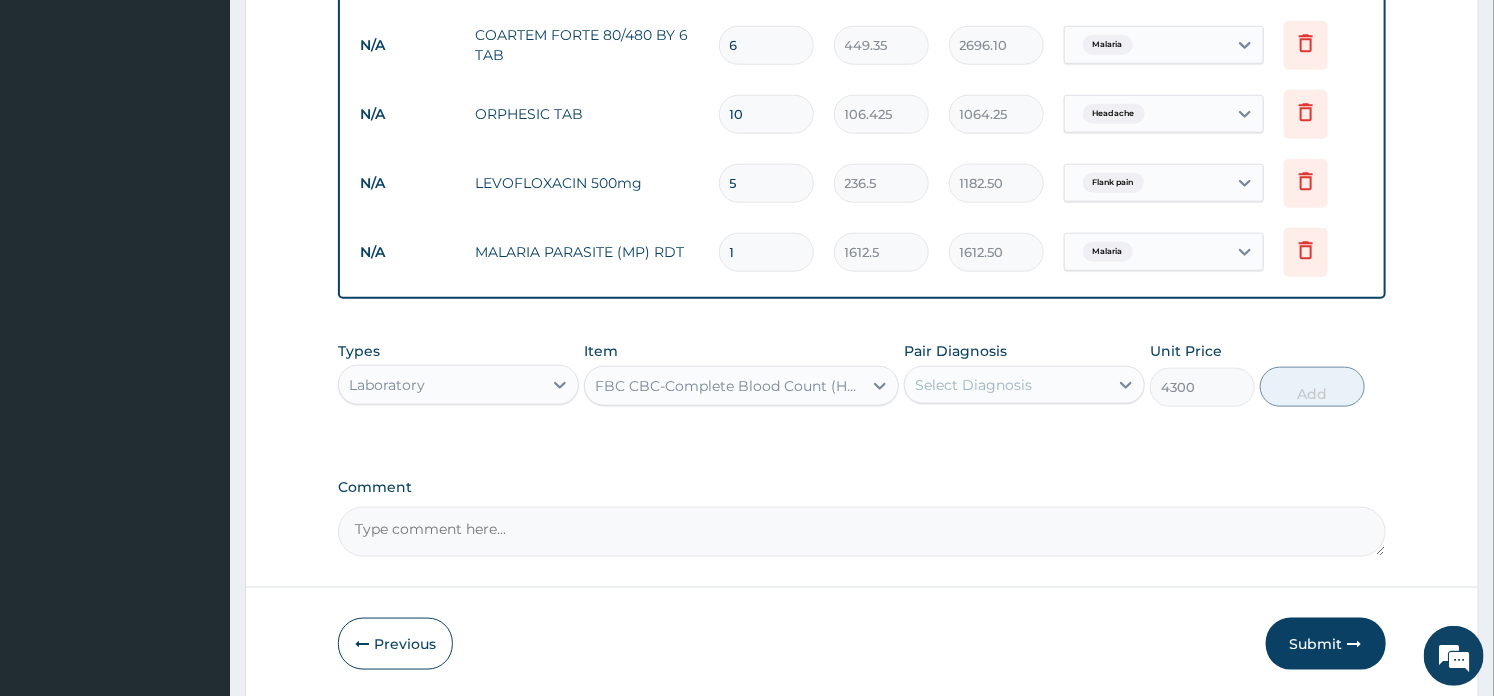 click on "Select Diagnosis" at bounding box center (1006, 385) 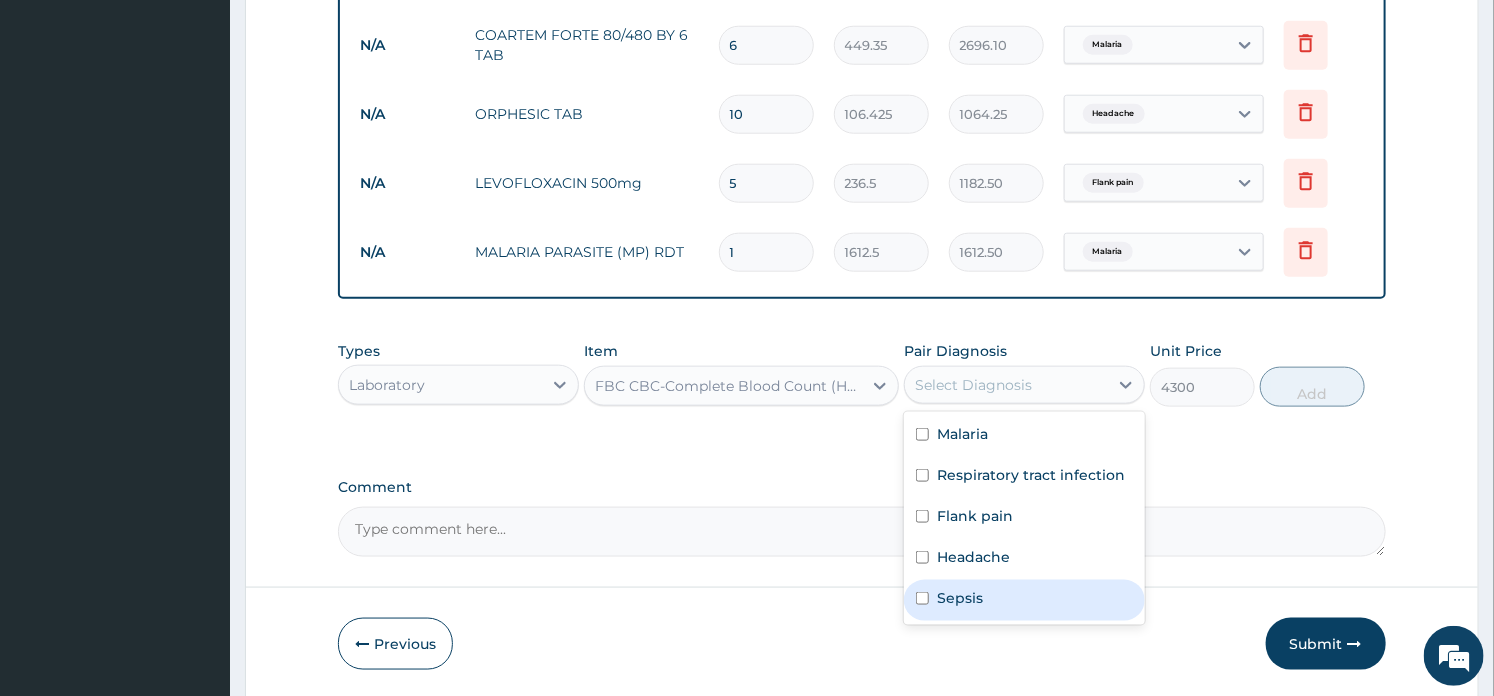 click on "Sepsis" at bounding box center [960, 598] 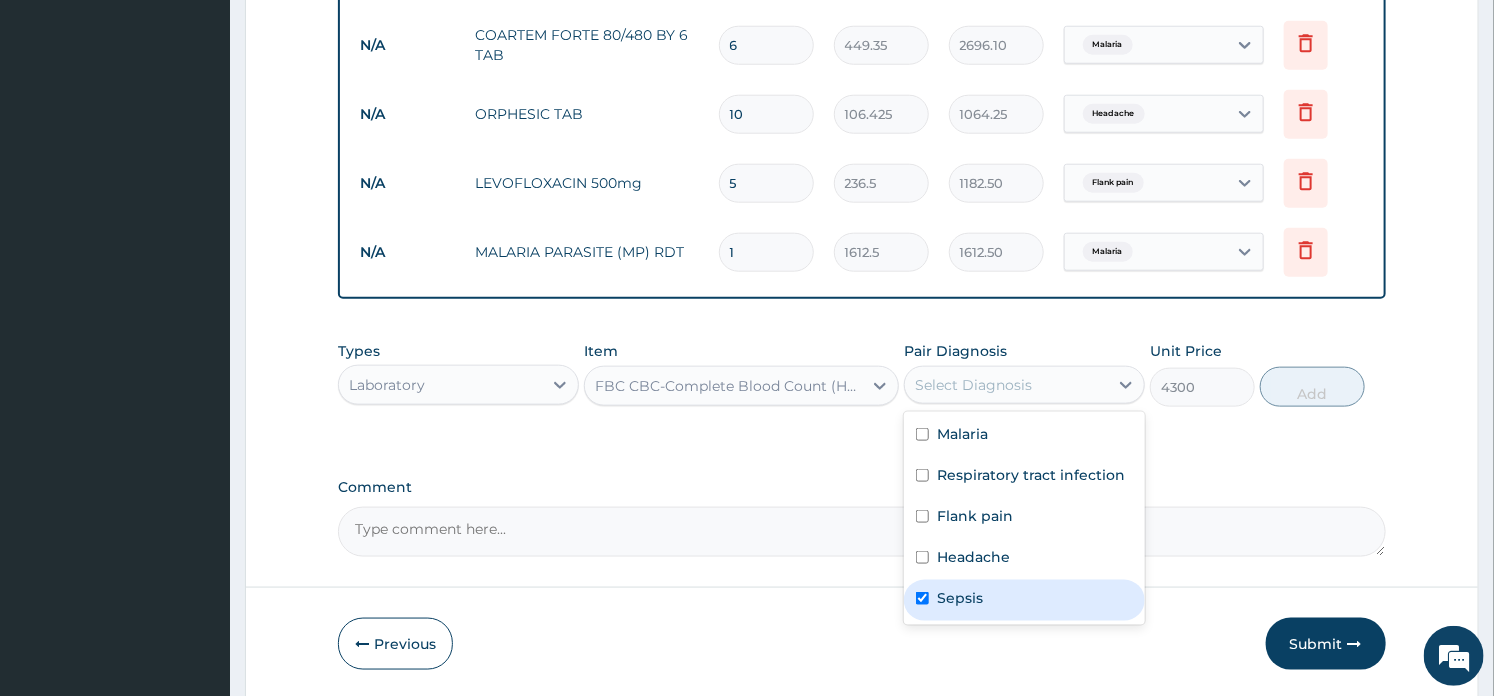 checkbox on "true" 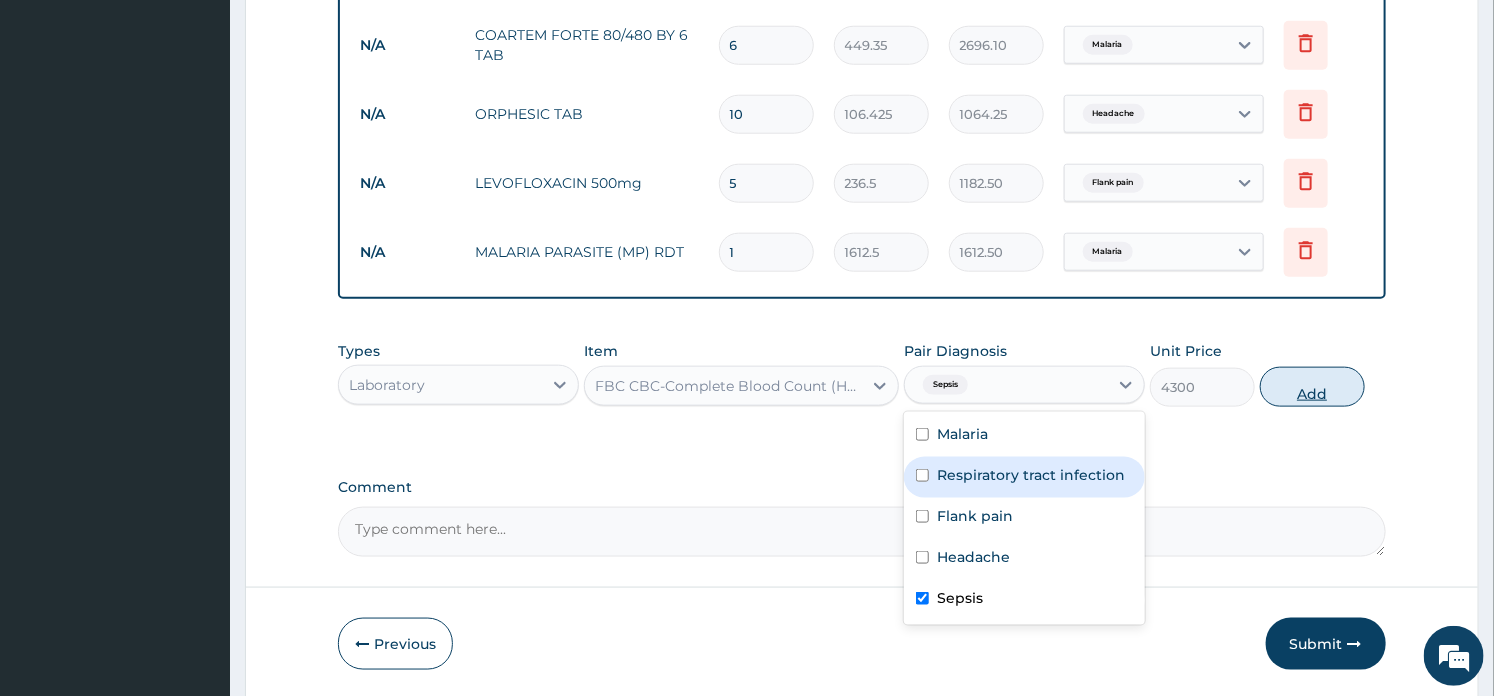 click on "Add" at bounding box center (1312, 387) 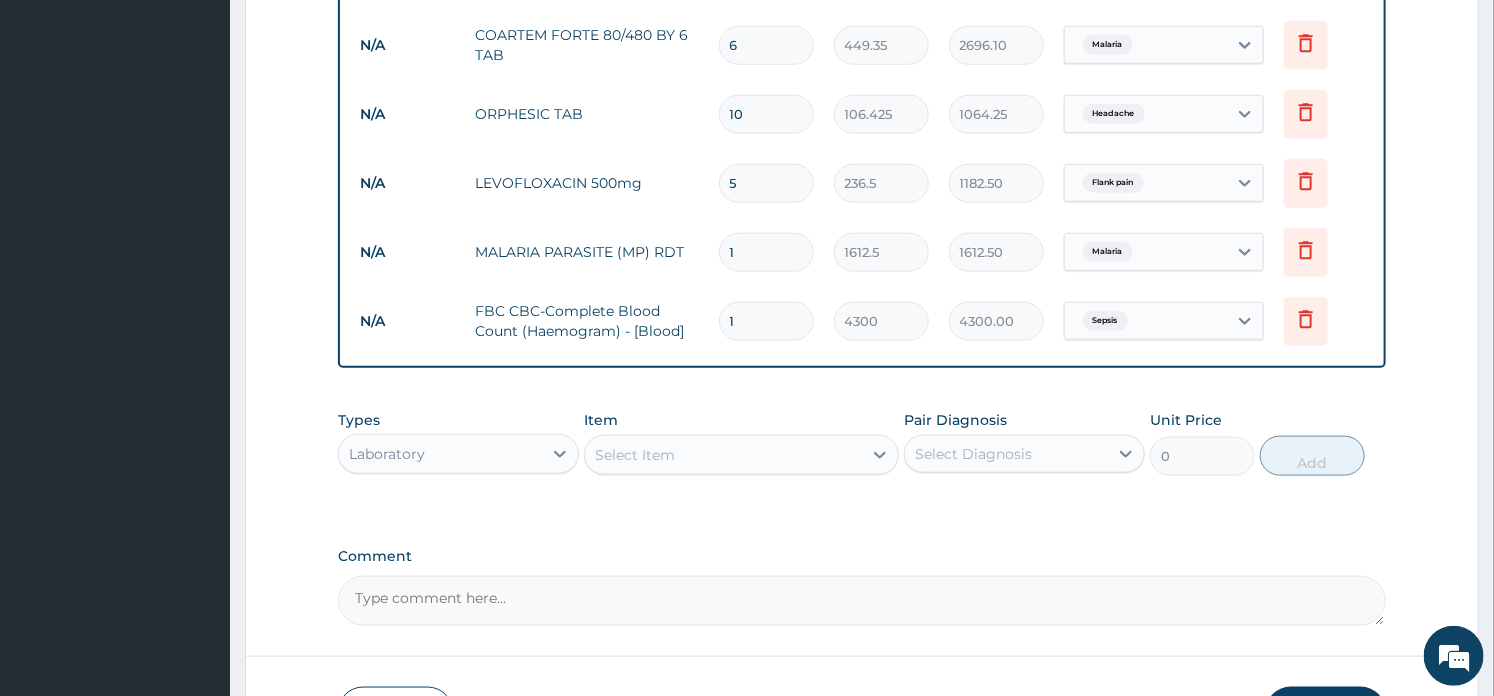 scroll, scrollTop: 1006, scrollLeft: 0, axis: vertical 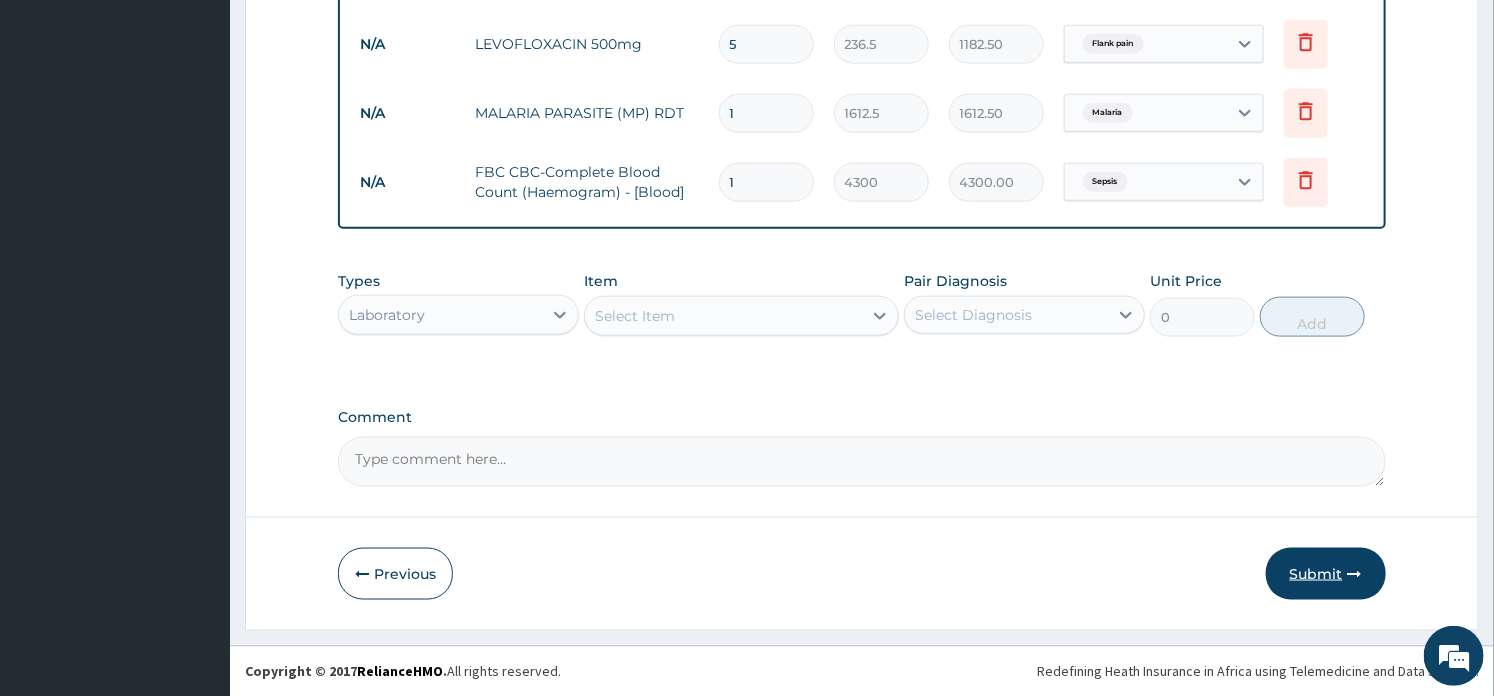 click on "Submit" at bounding box center [1326, 574] 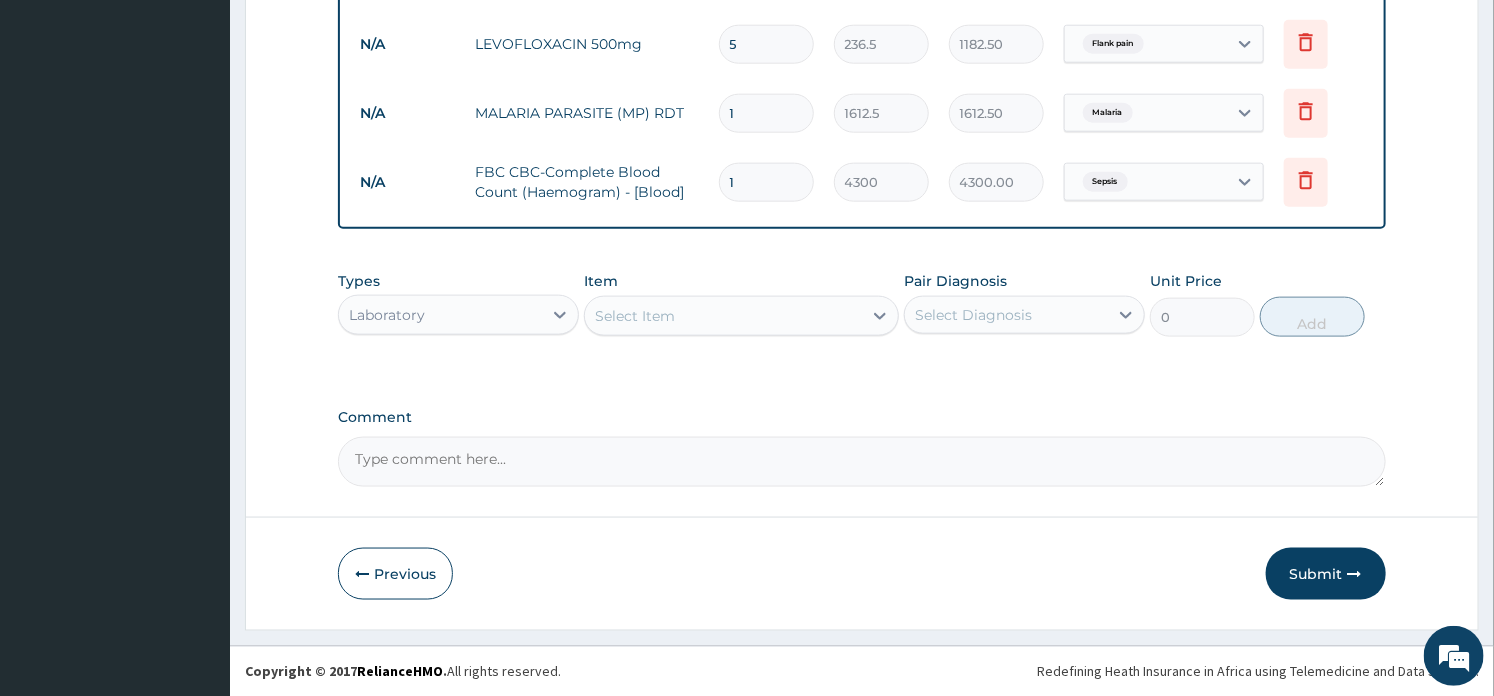 scroll, scrollTop: 67, scrollLeft: 0, axis: vertical 